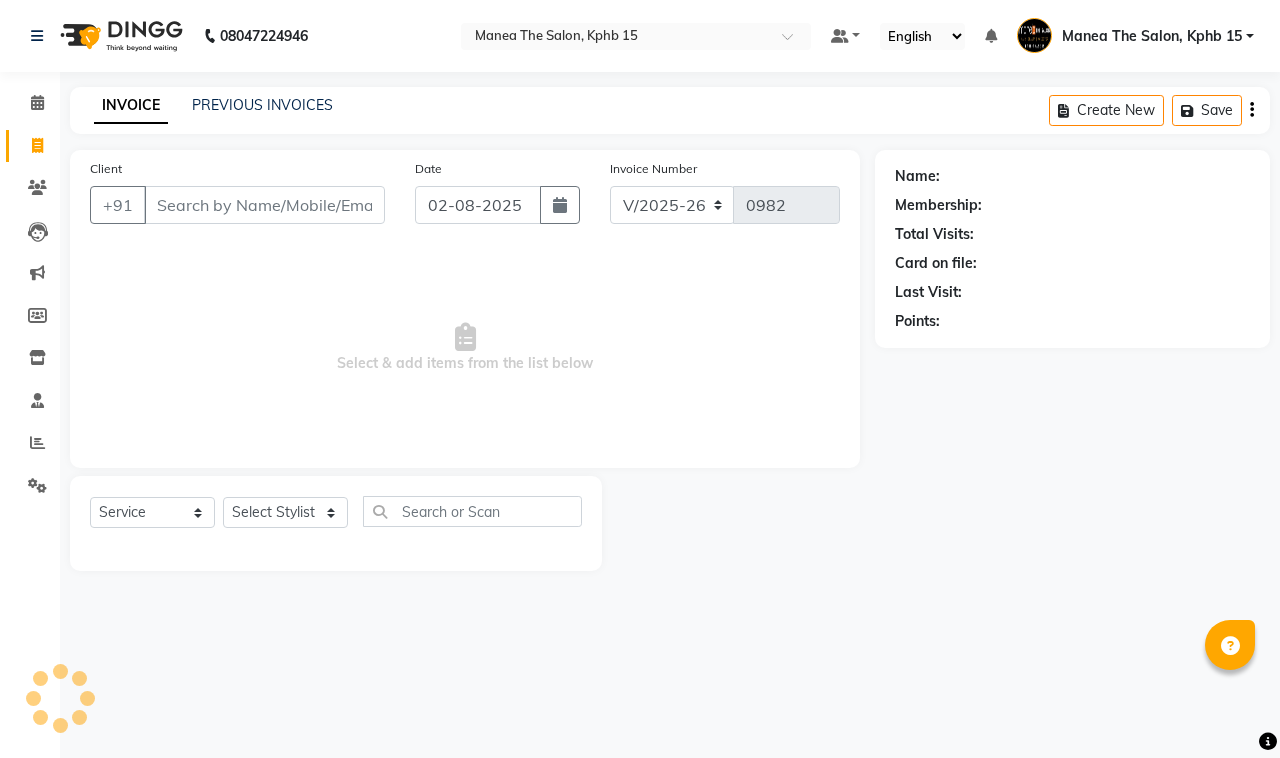 select on "7321" 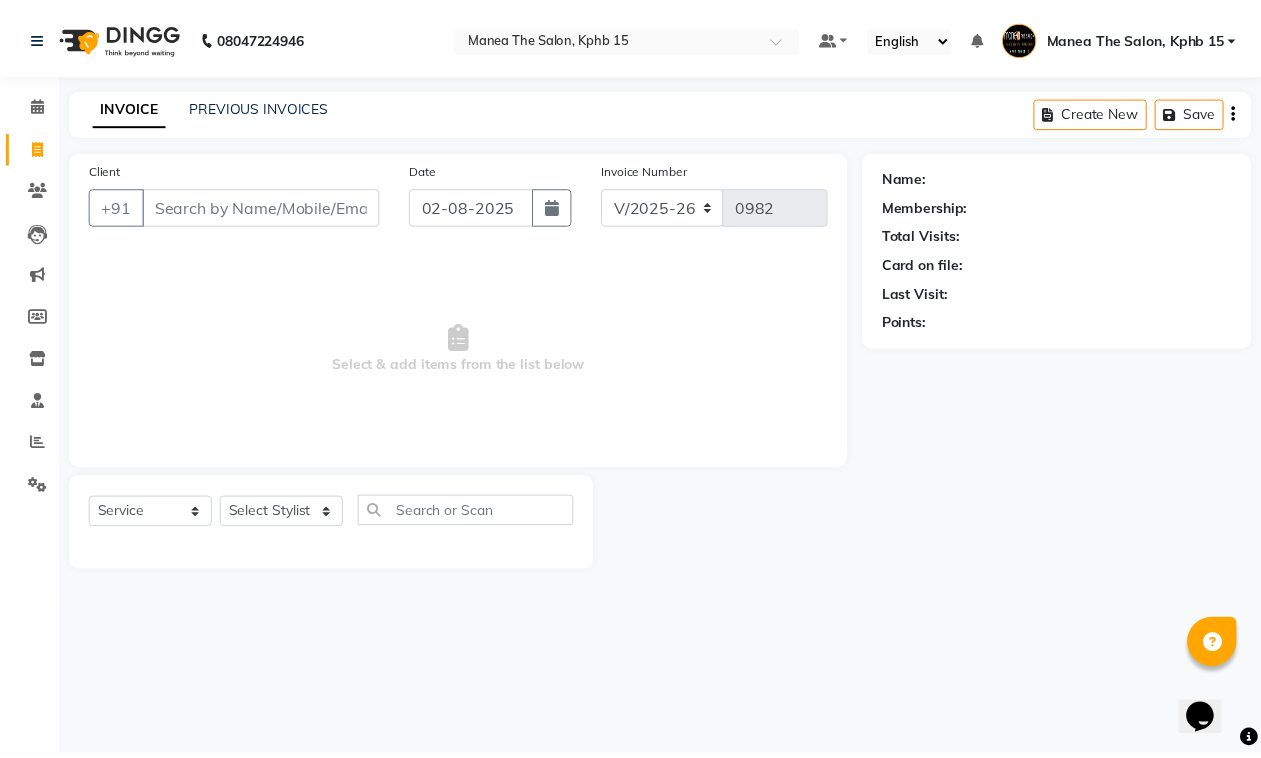 scroll, scrollTop: 0, scrollLeft: 0, axis: both 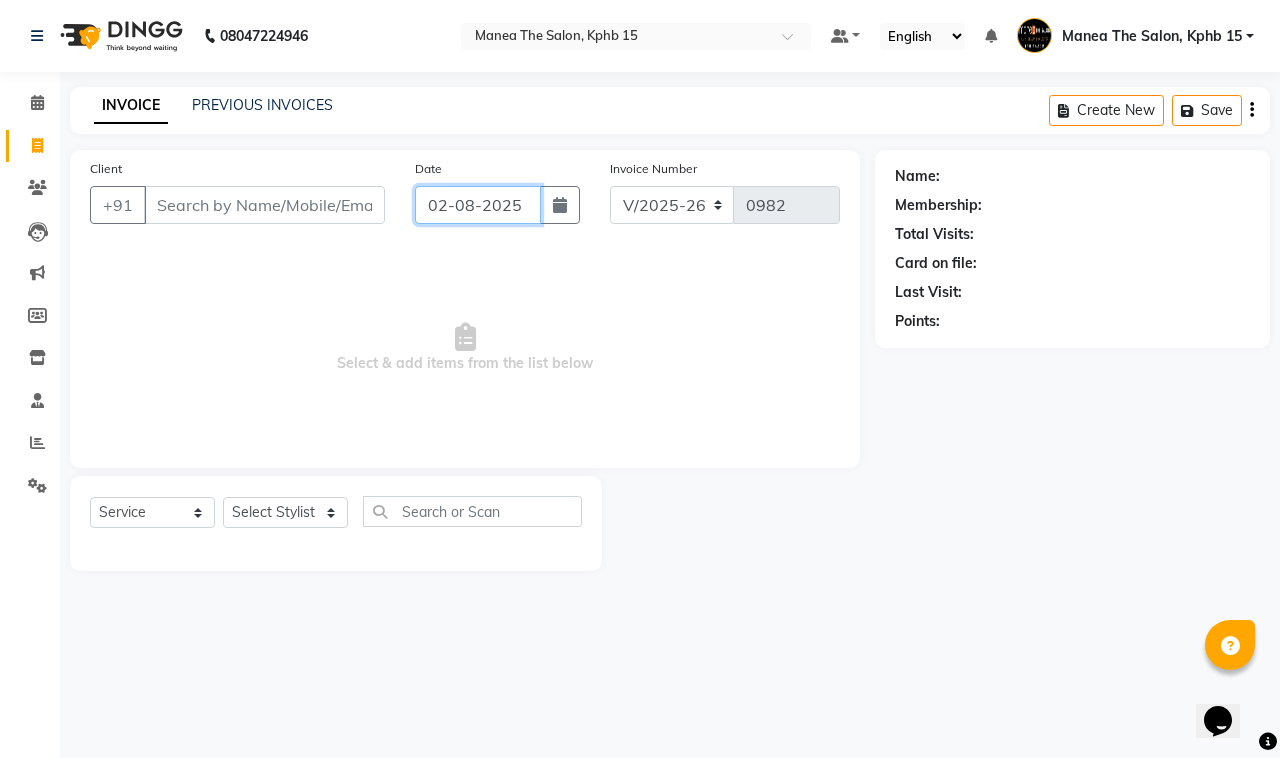 click on "02-08-2025" 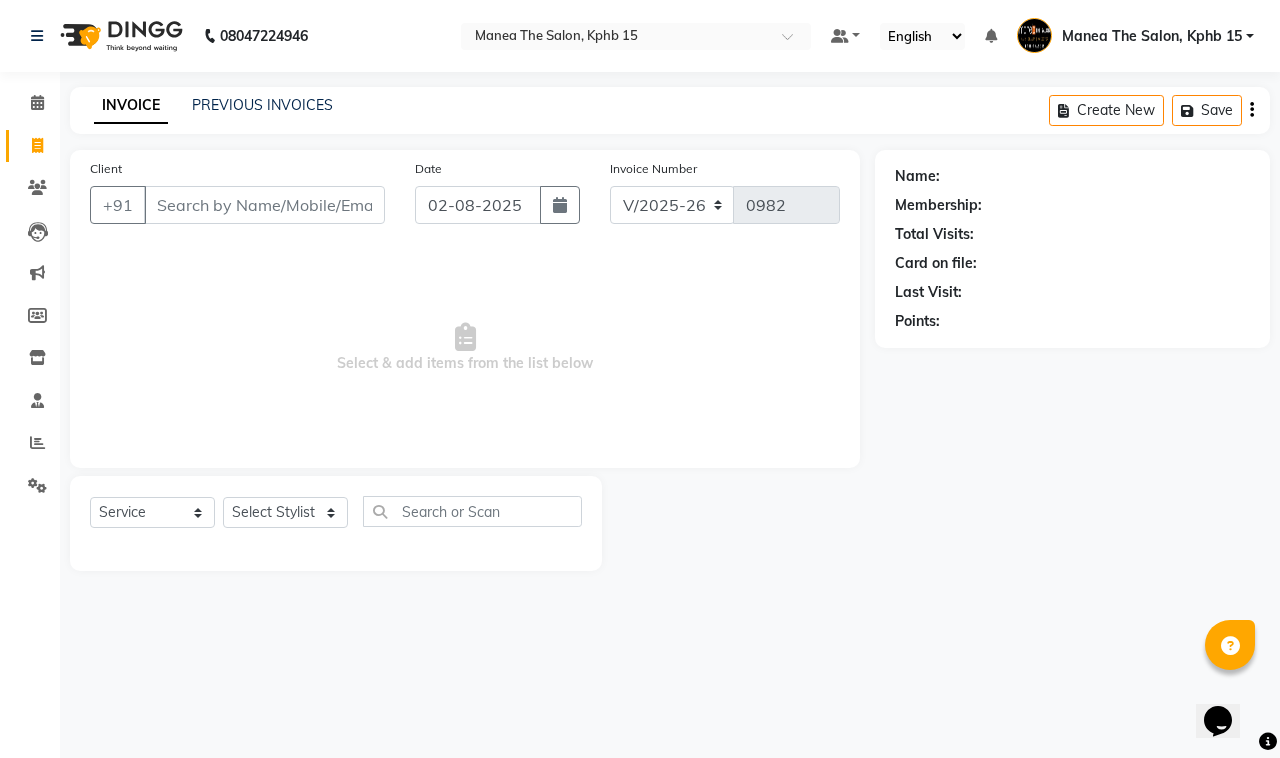 select on "8" 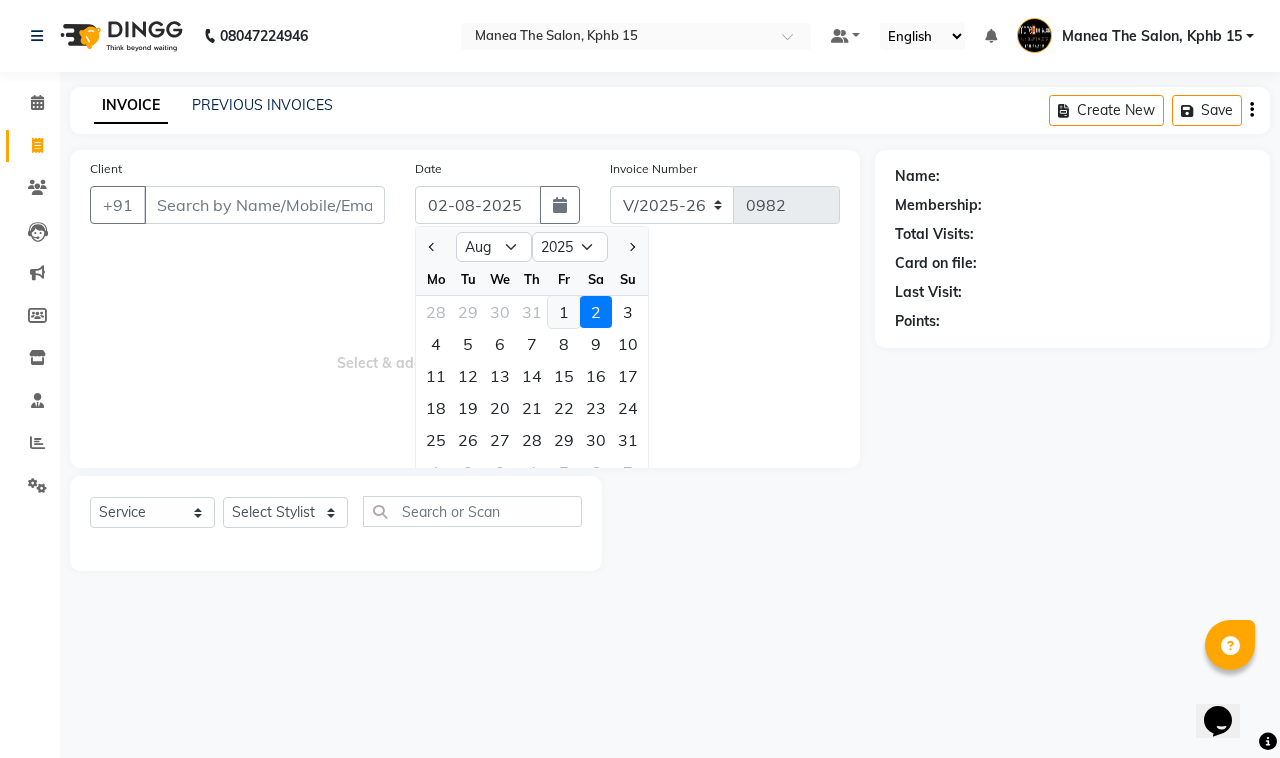 click on "1" 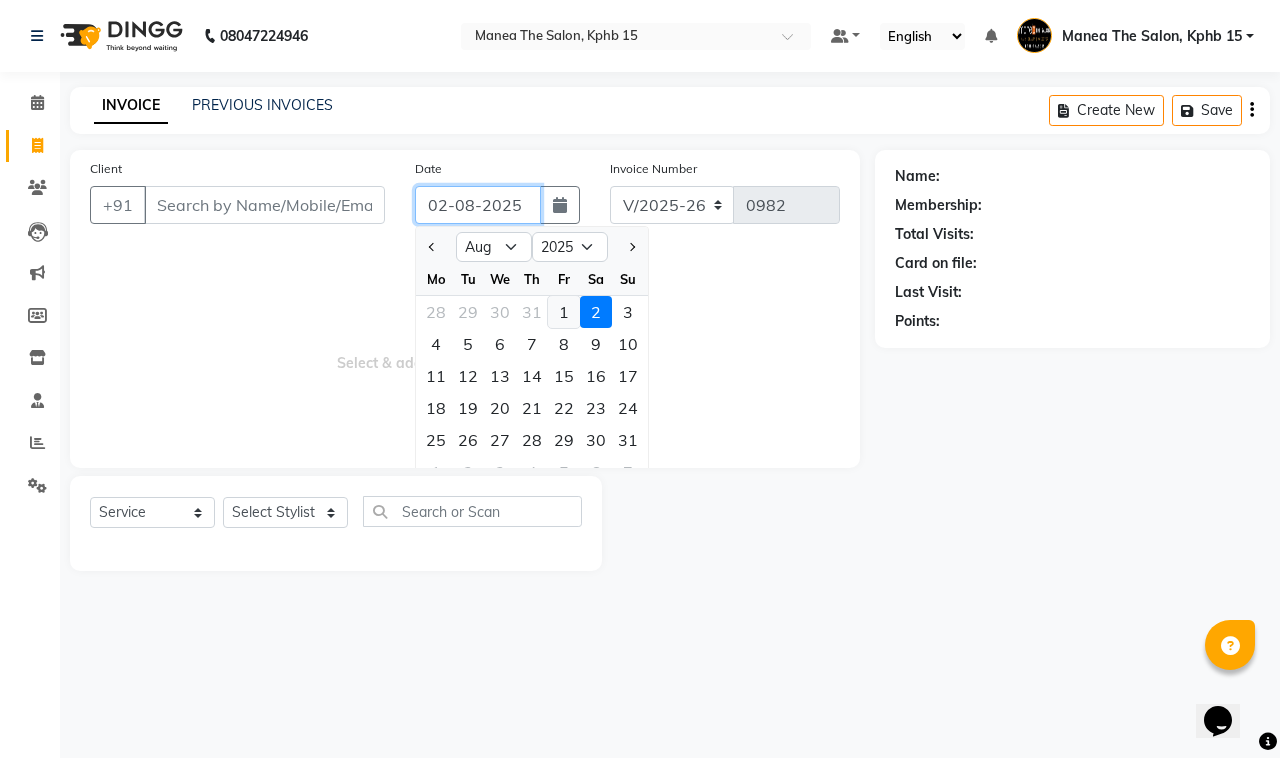 type on "01-08-2025" 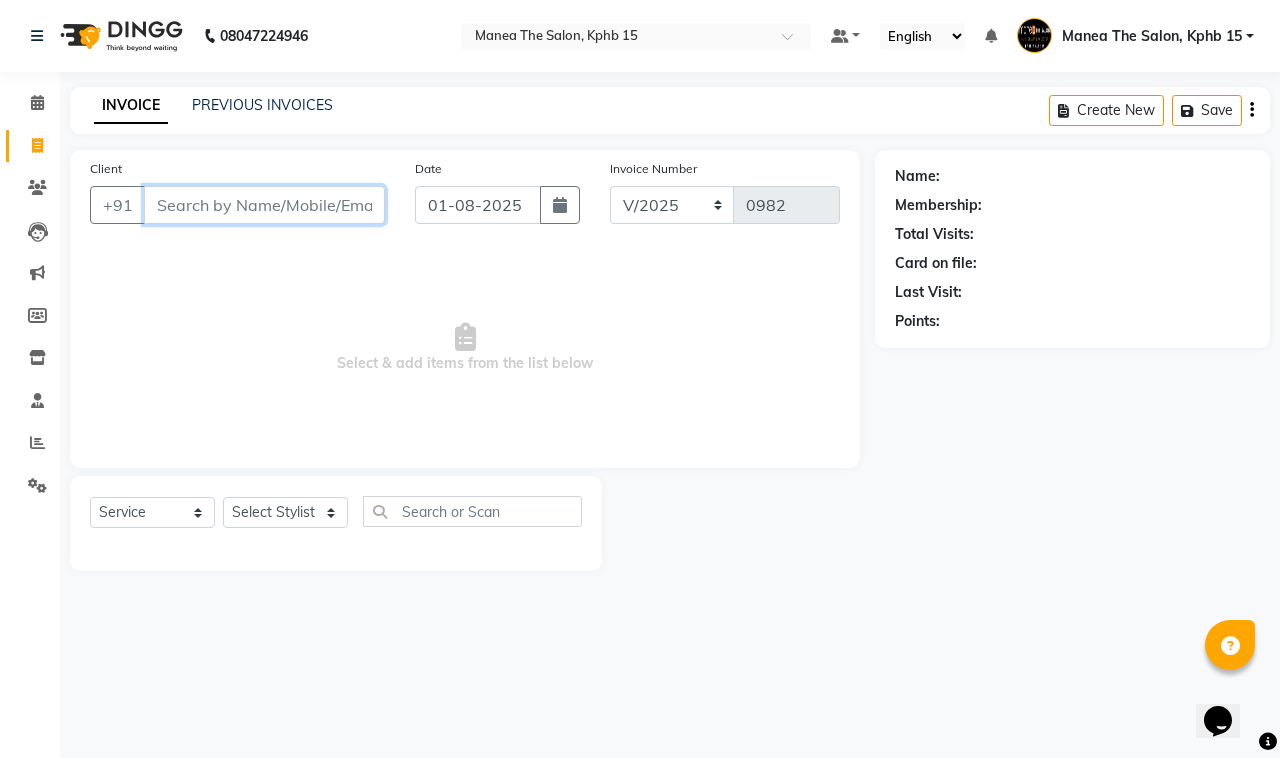 click on "Client" at bounding box center (264, 205) 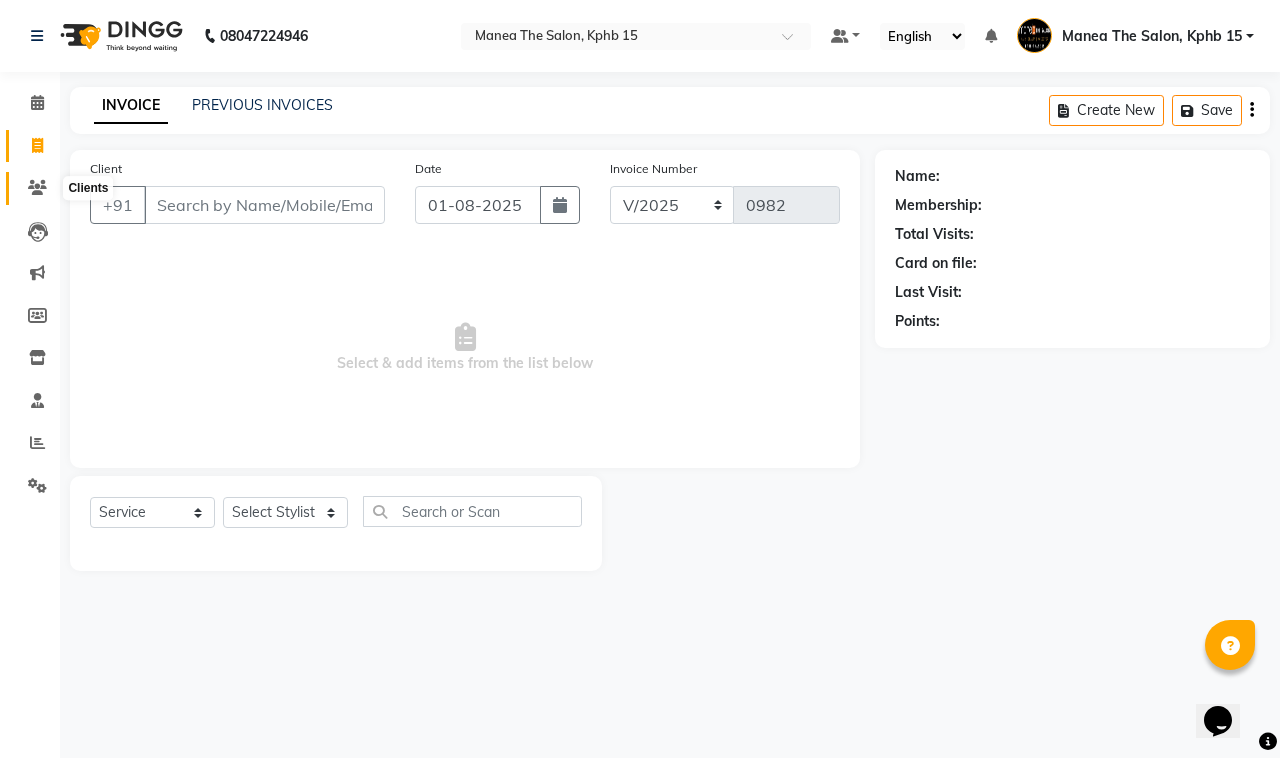 click 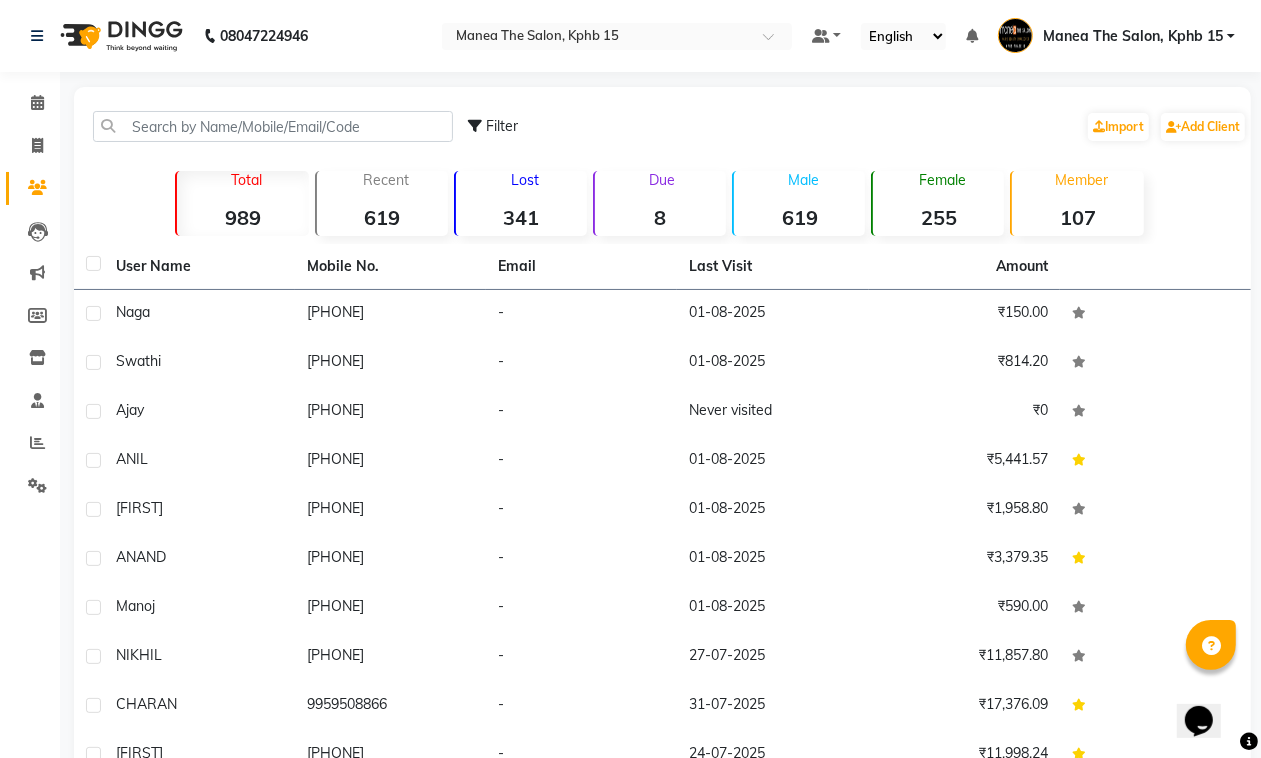 click on "Leads" 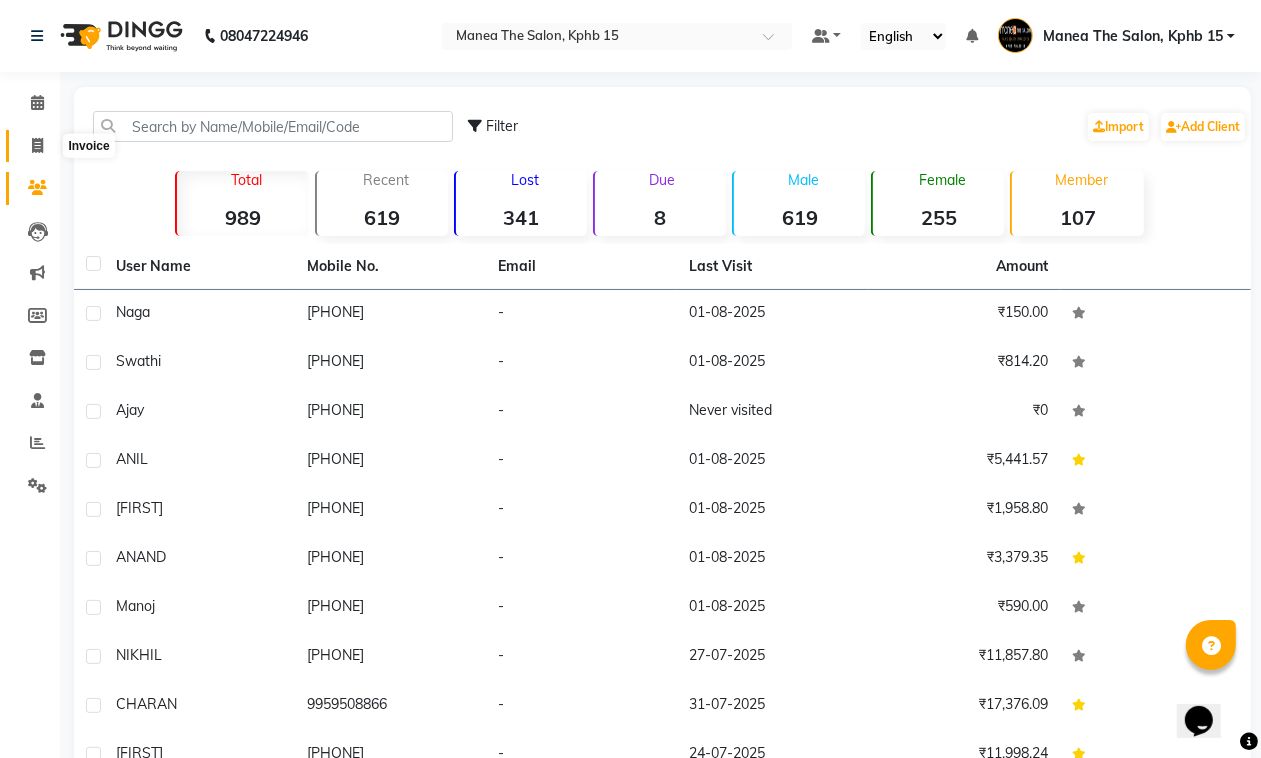 click 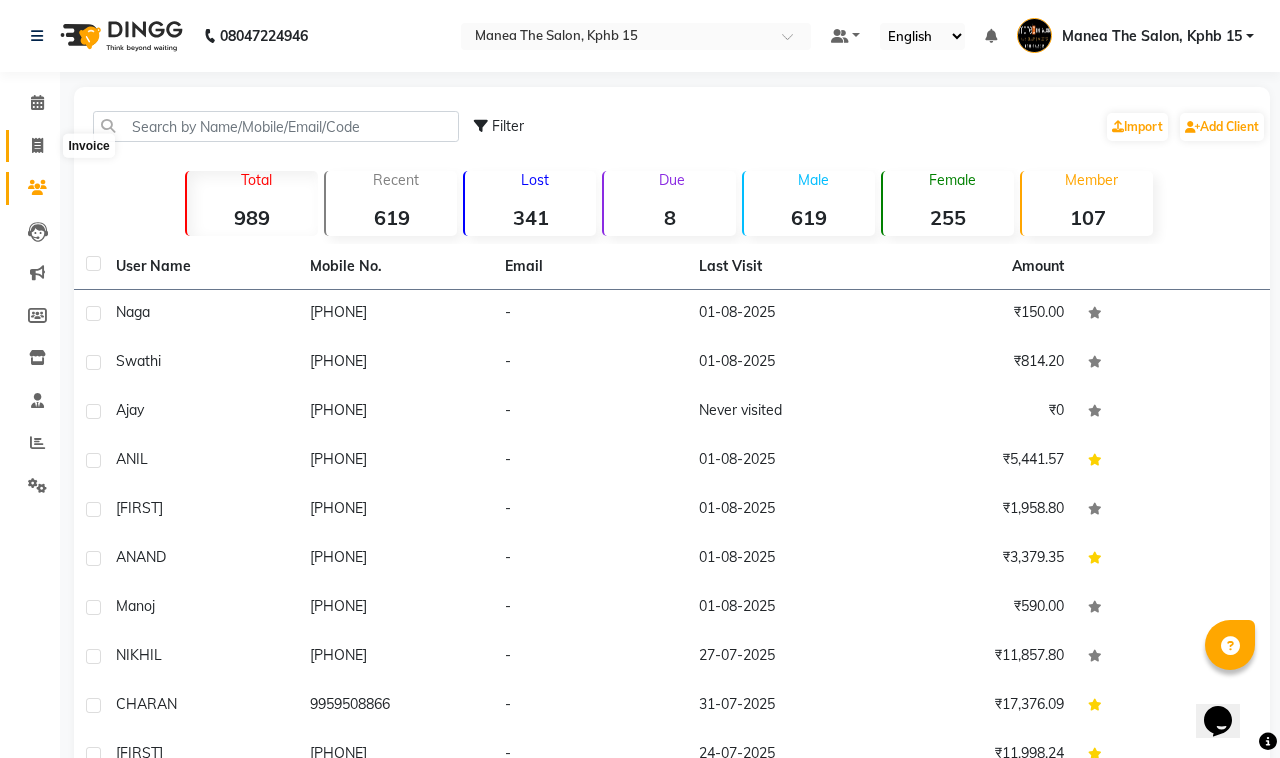 select on "7321" 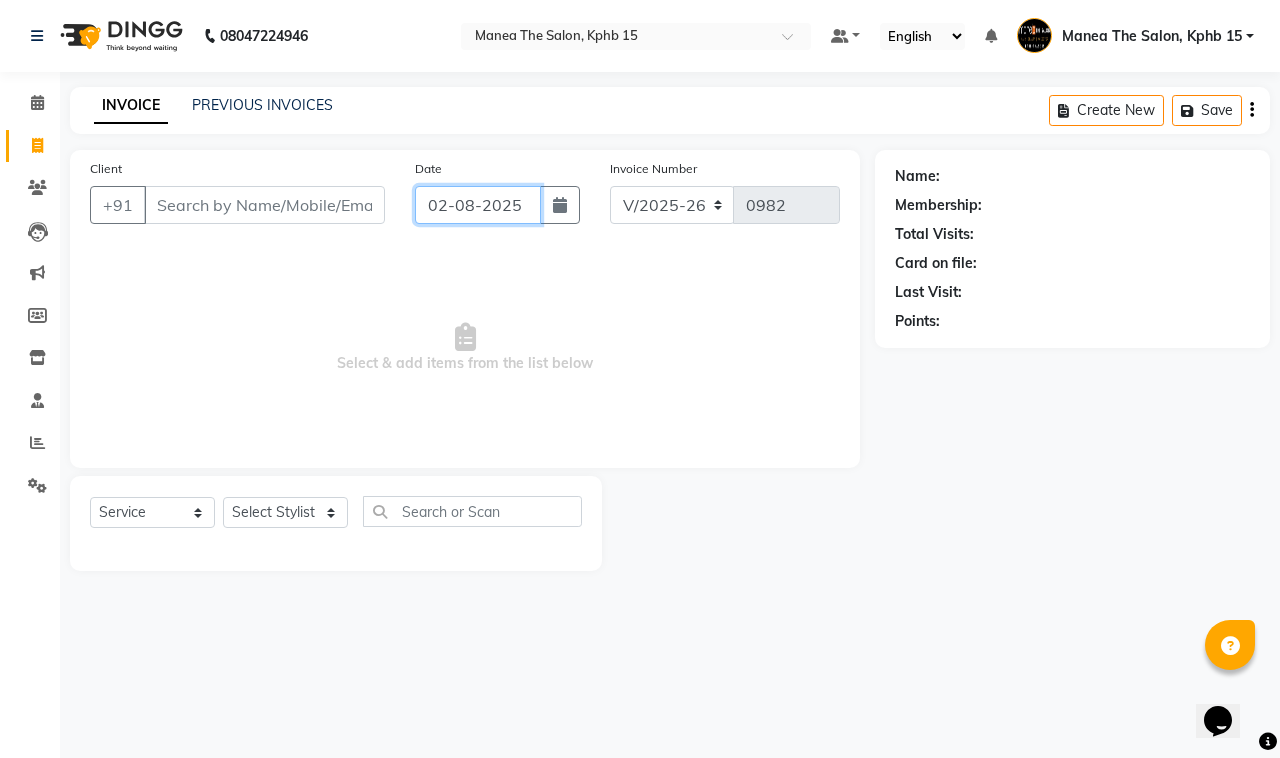 click on "02-08-2025" 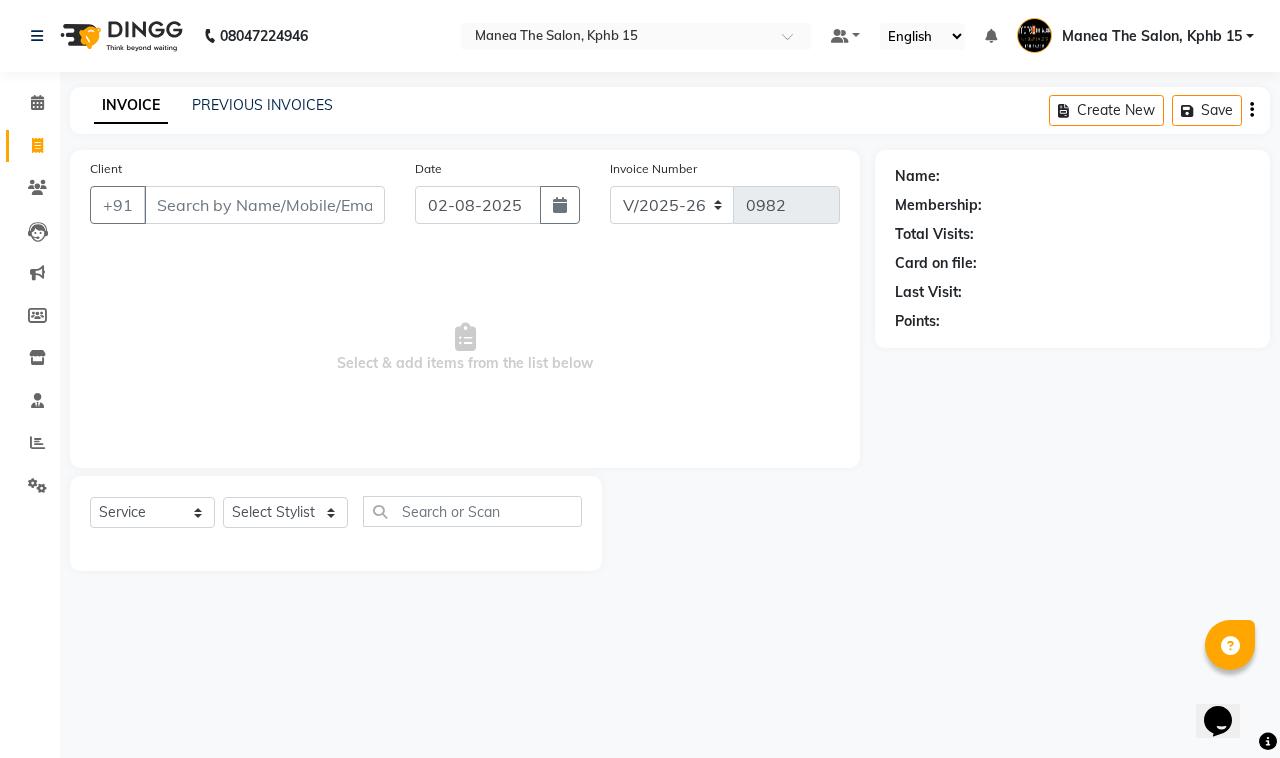 select on "8" 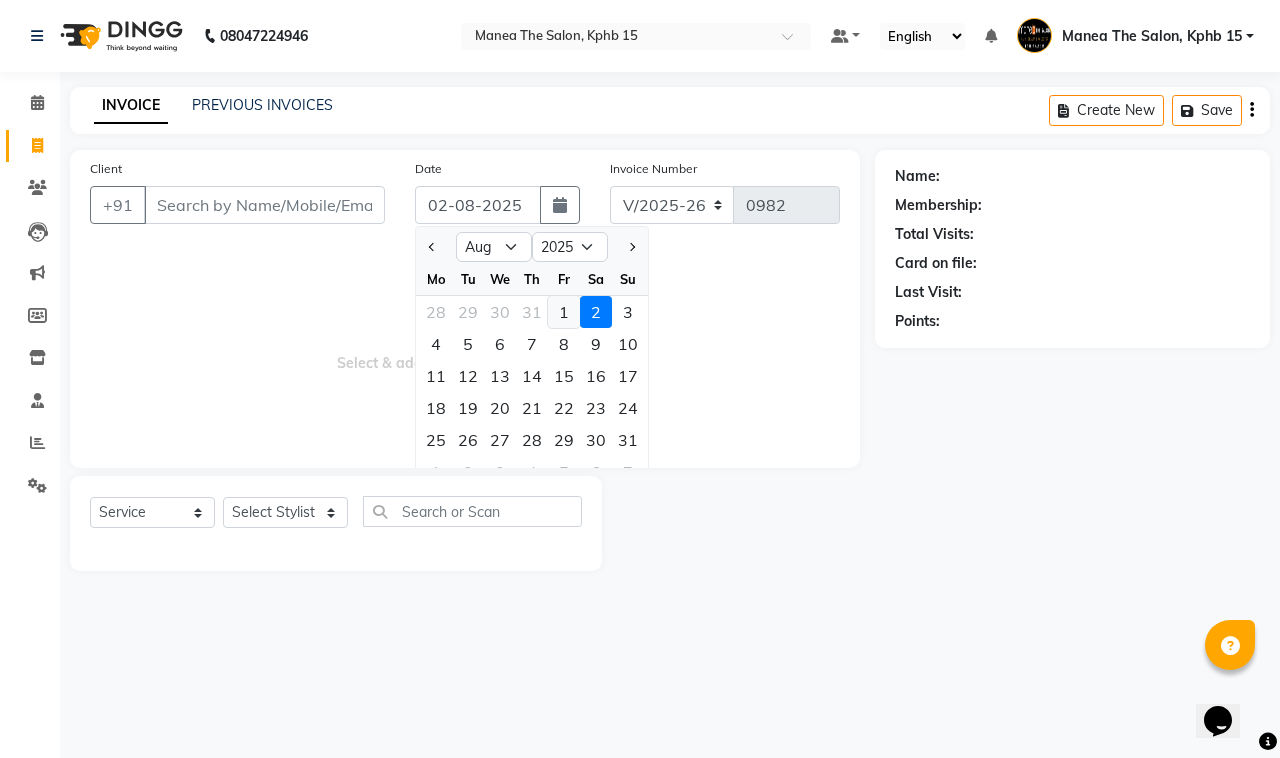 click on "1" 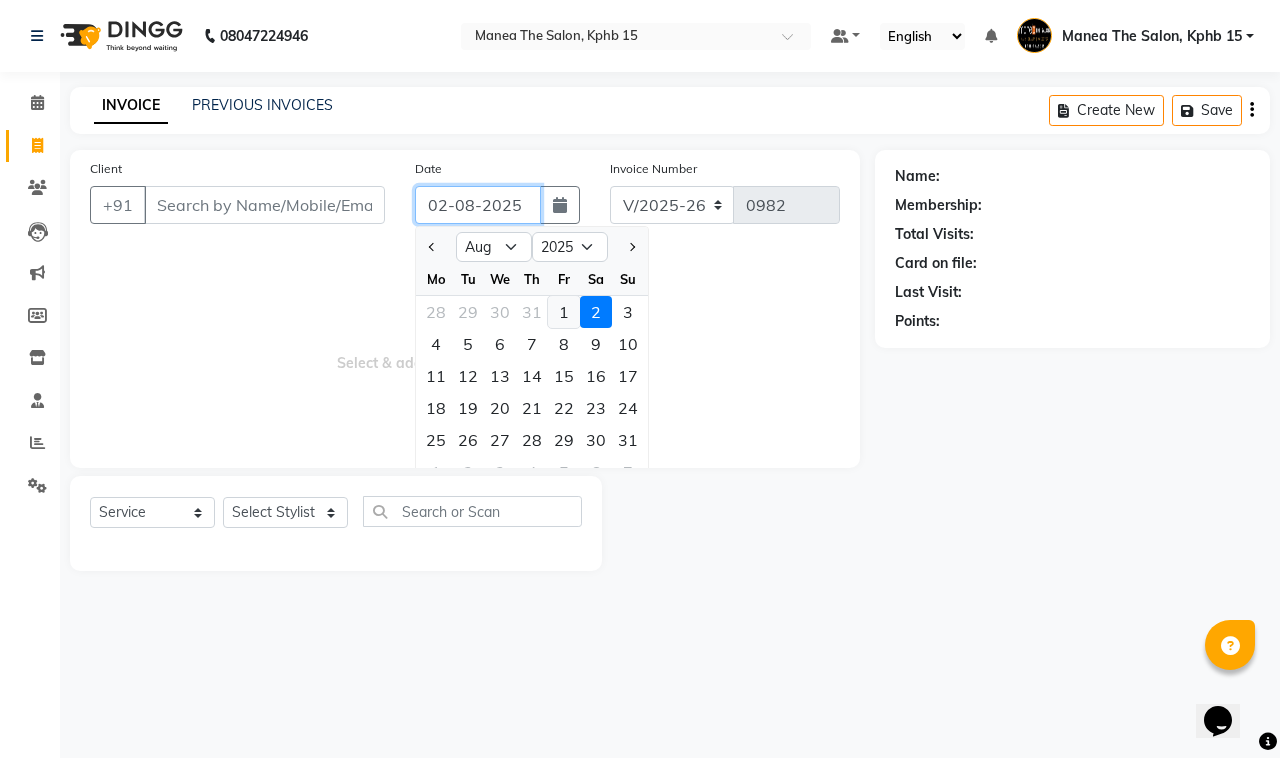 type on "01-08-2025" 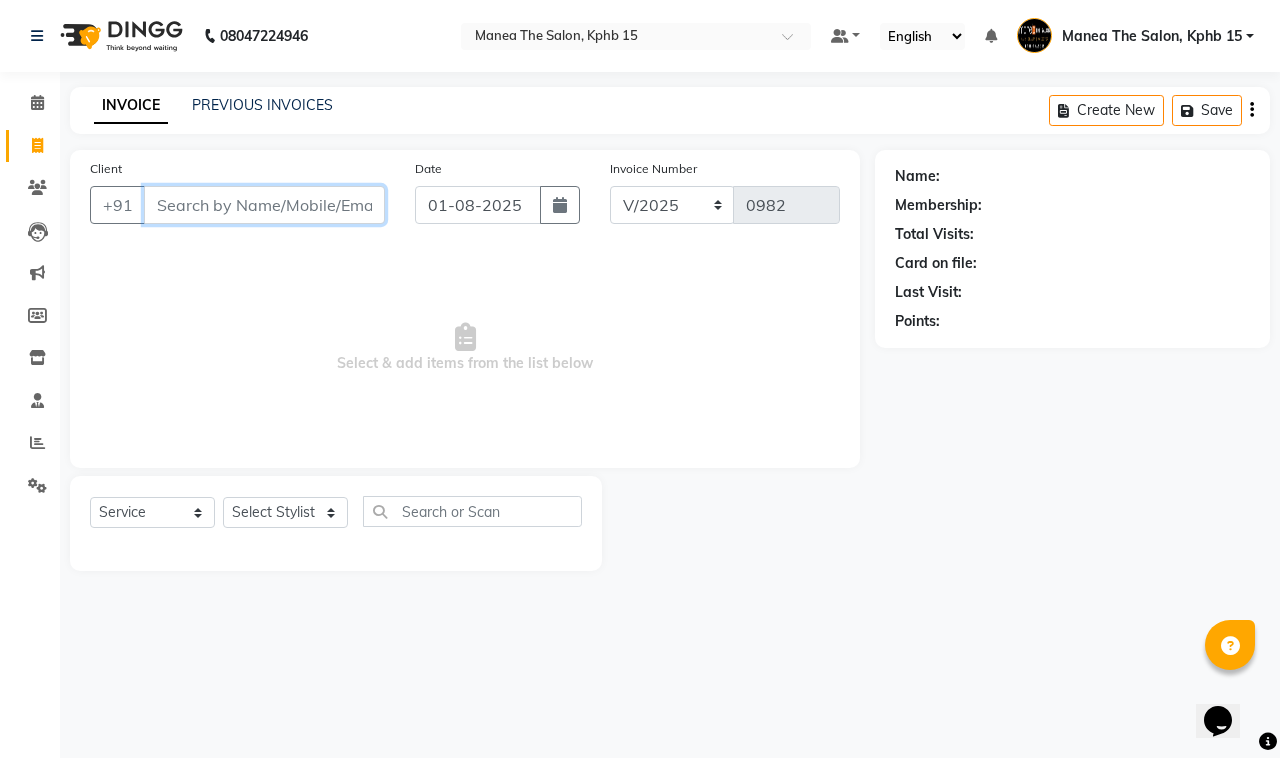 click on "Client" at bounding box center (264, 205) 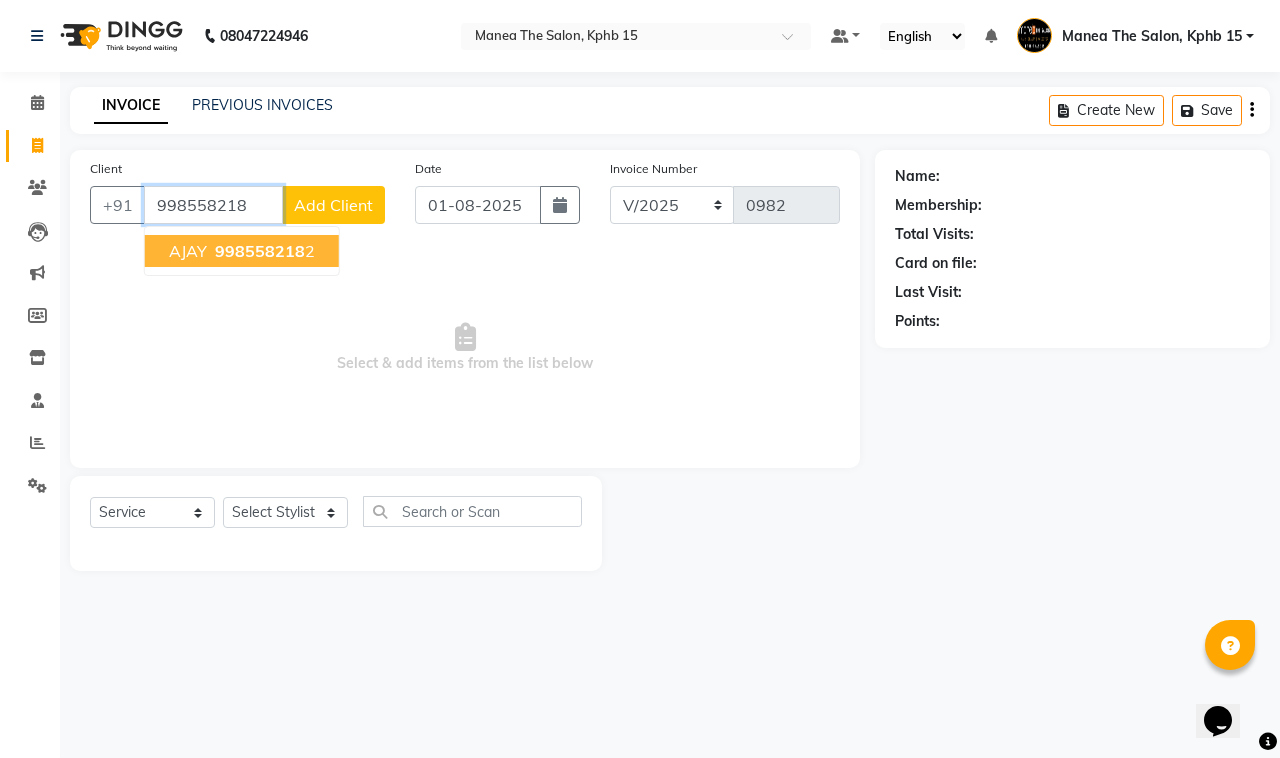 click on "998558218" at bounding box center (260, 251) 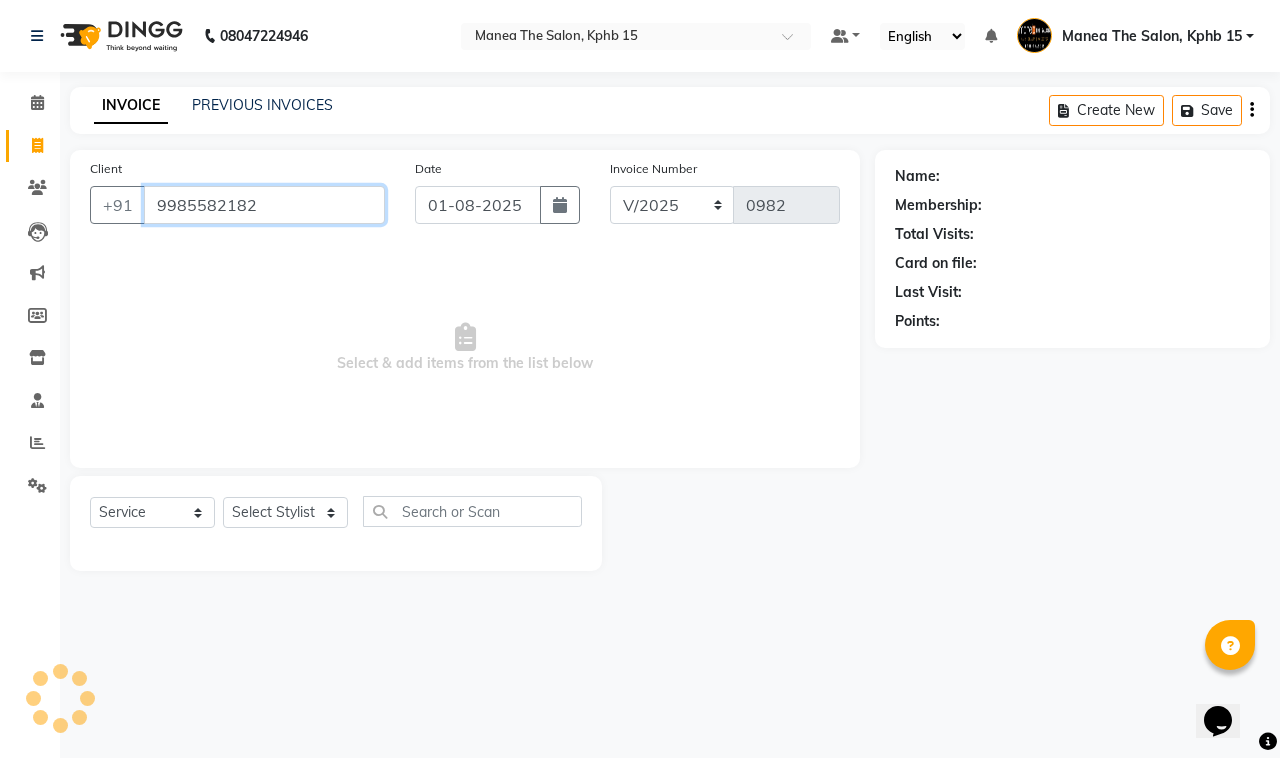 type on "9985582182" 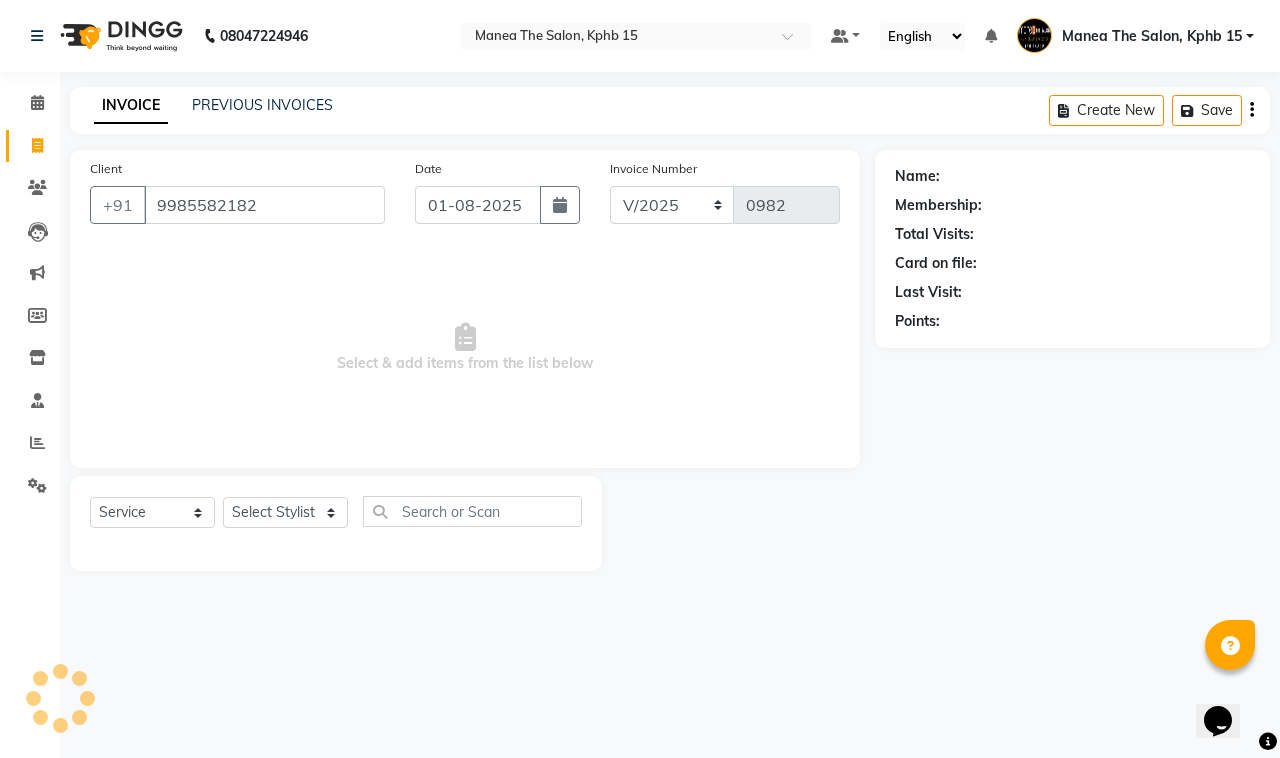 select on "1: Object" 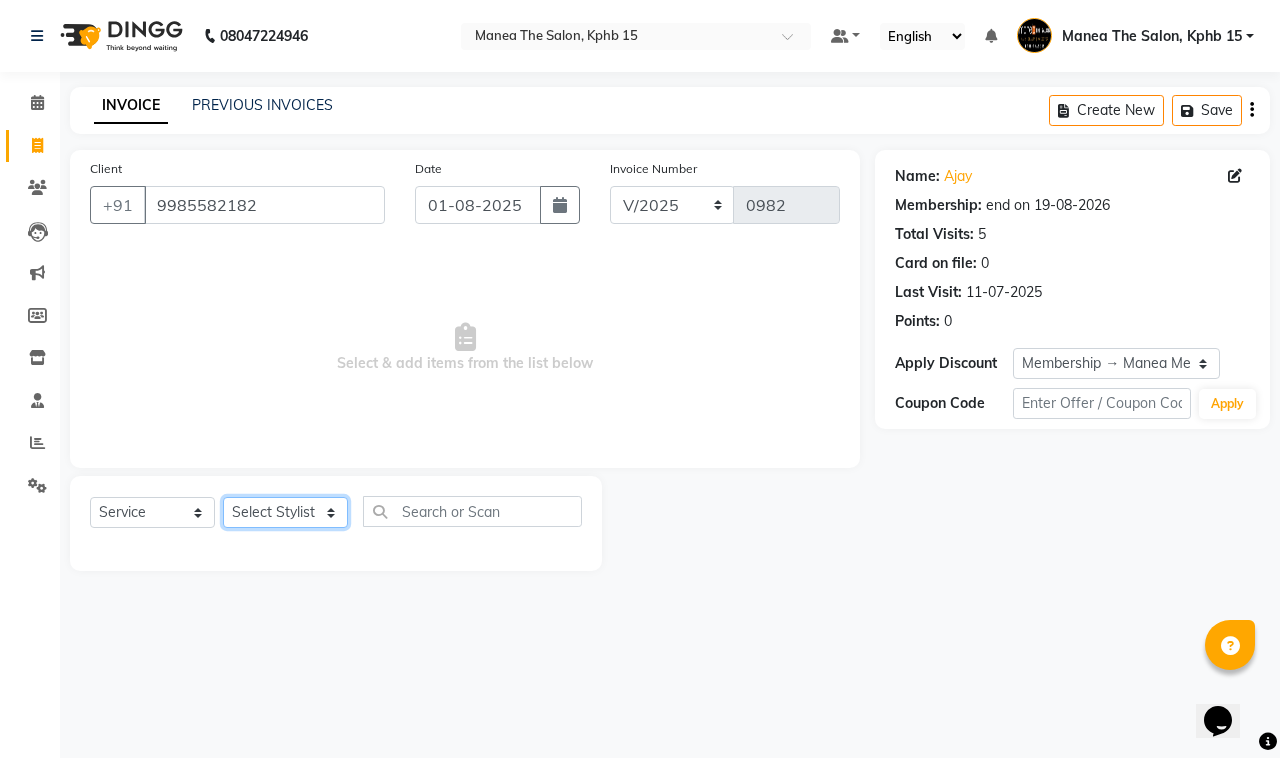 click on "Select Stylist Ayan  MUZAMMIL Nikhil  nitu Raghu Roopa  Shrisha Teju" 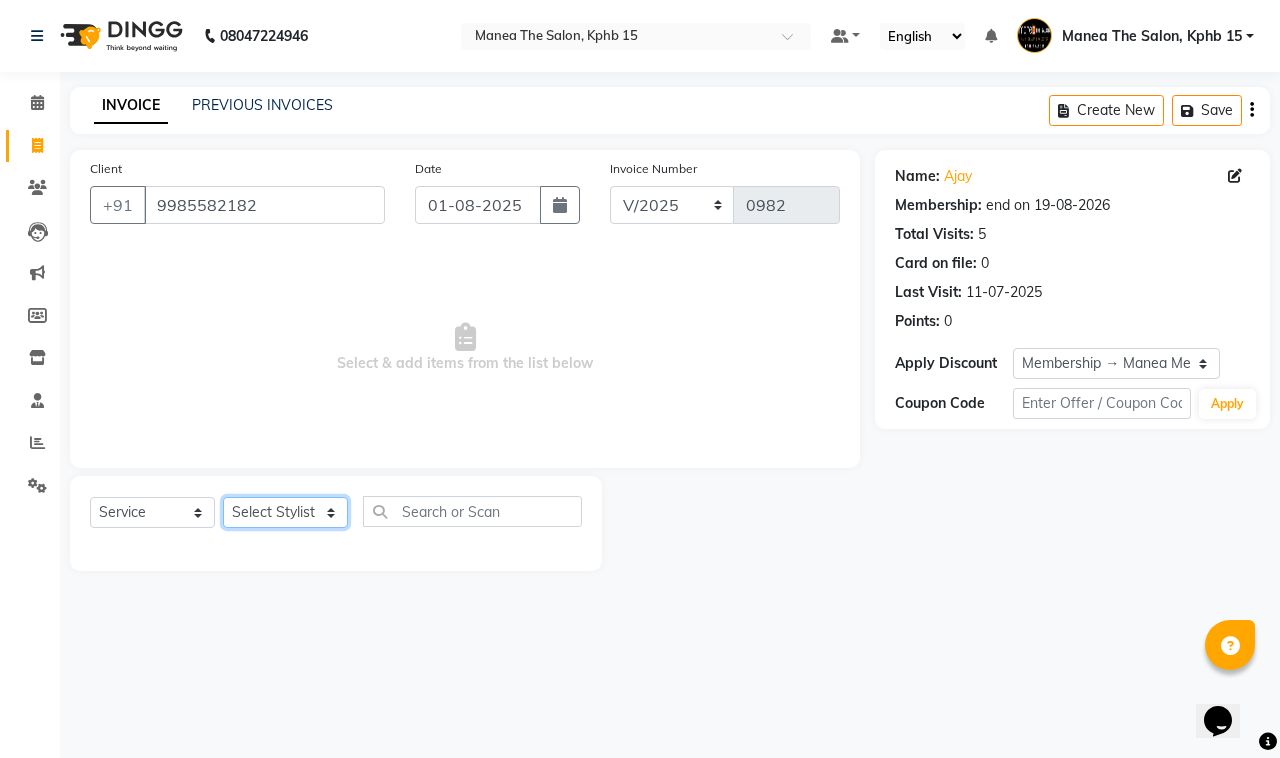 select on "62839" 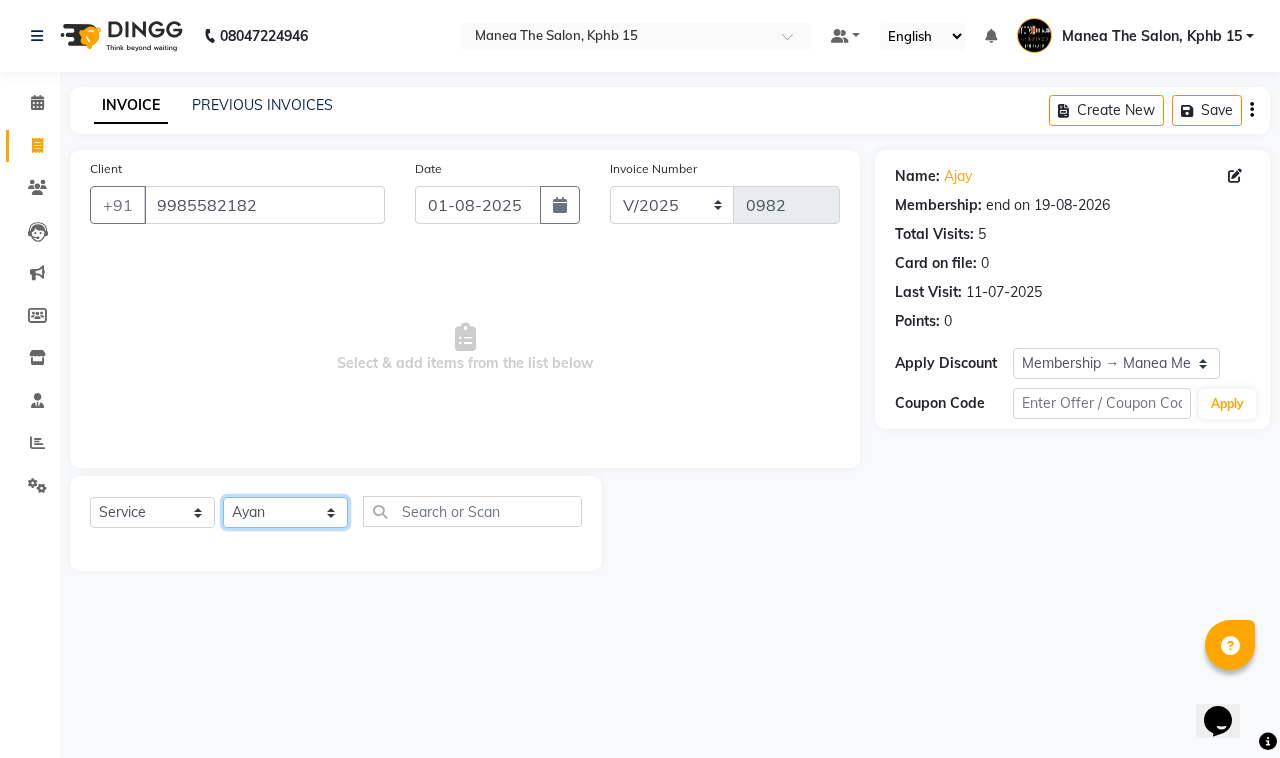 click on "Select Stylist Ayan  MUZAMMIL Nikhil  nitu Raghu Roopa  Shrisha Teju" 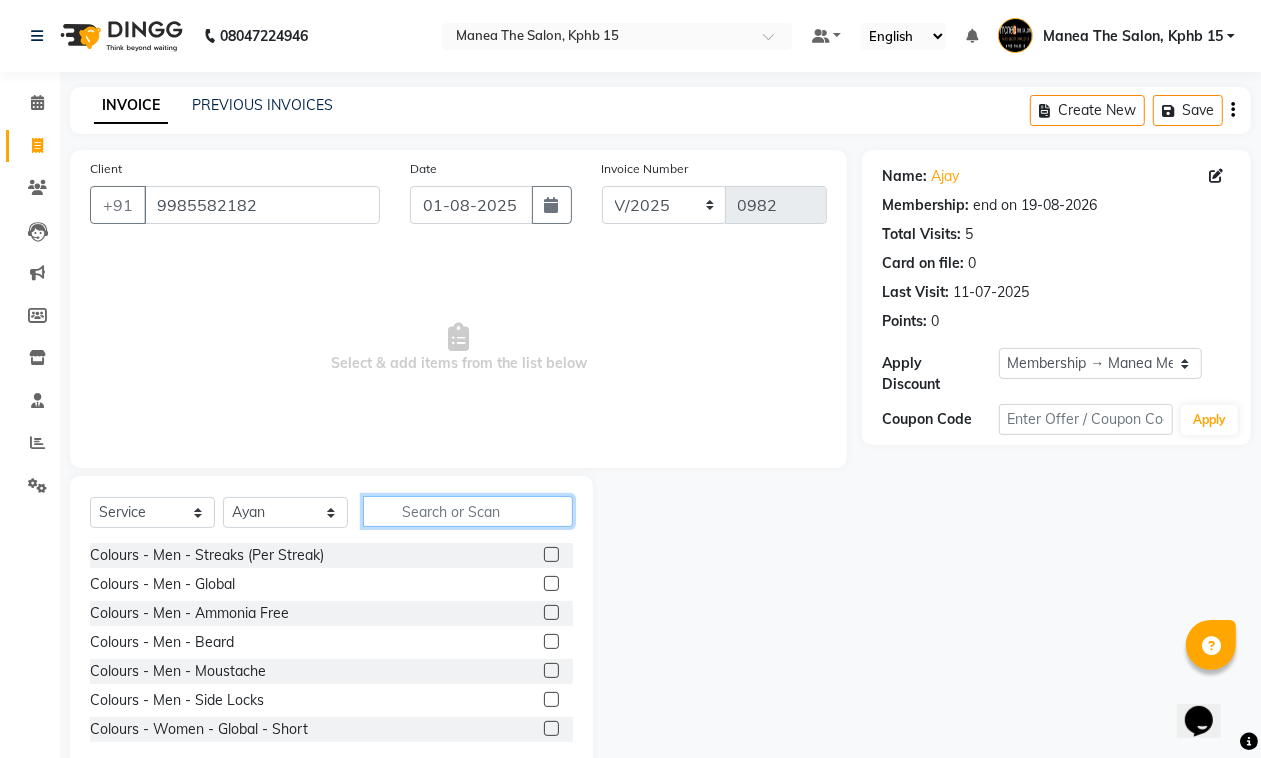 click 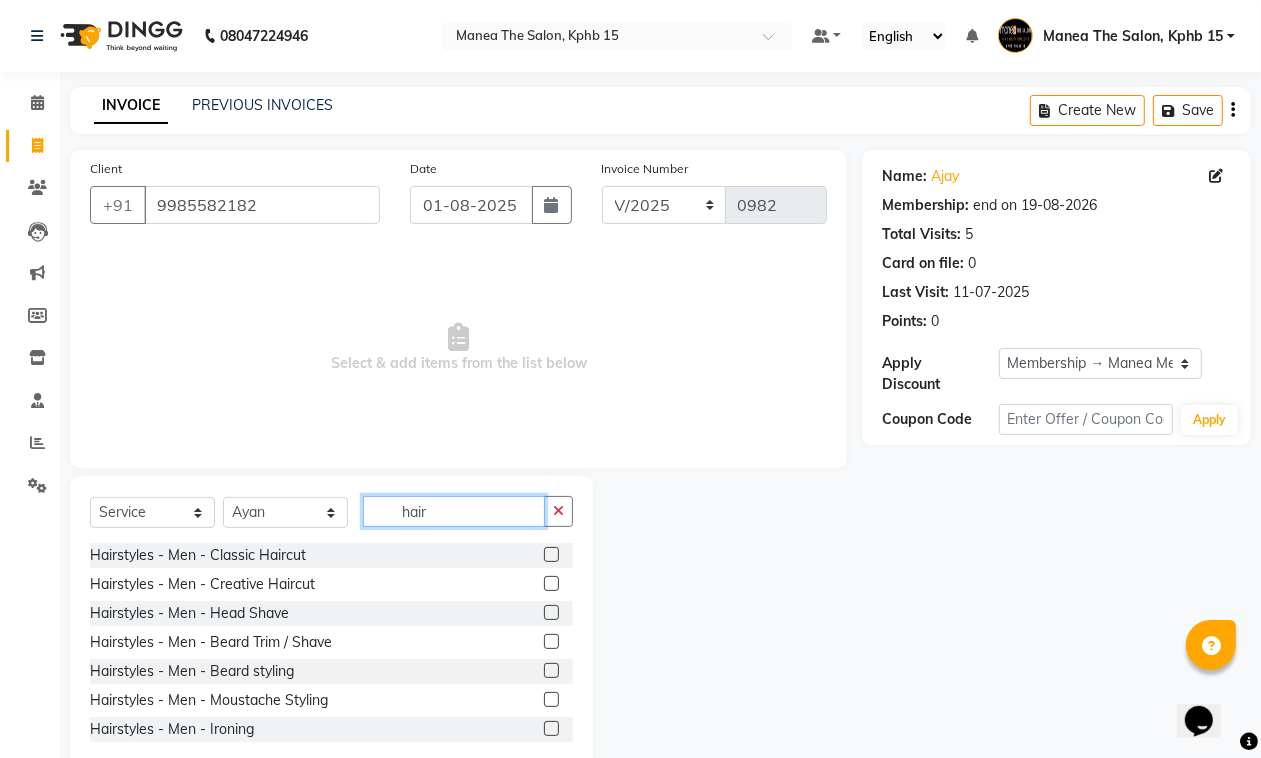 type on "hair" 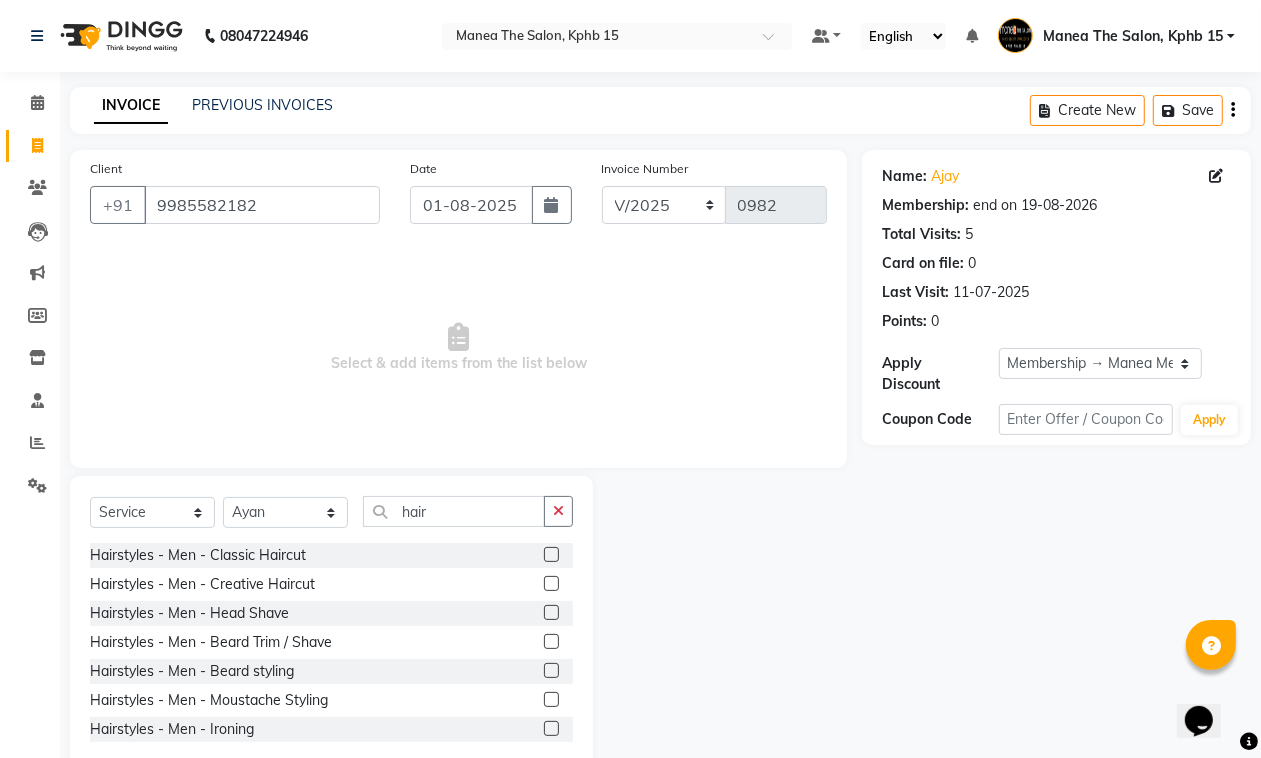 click 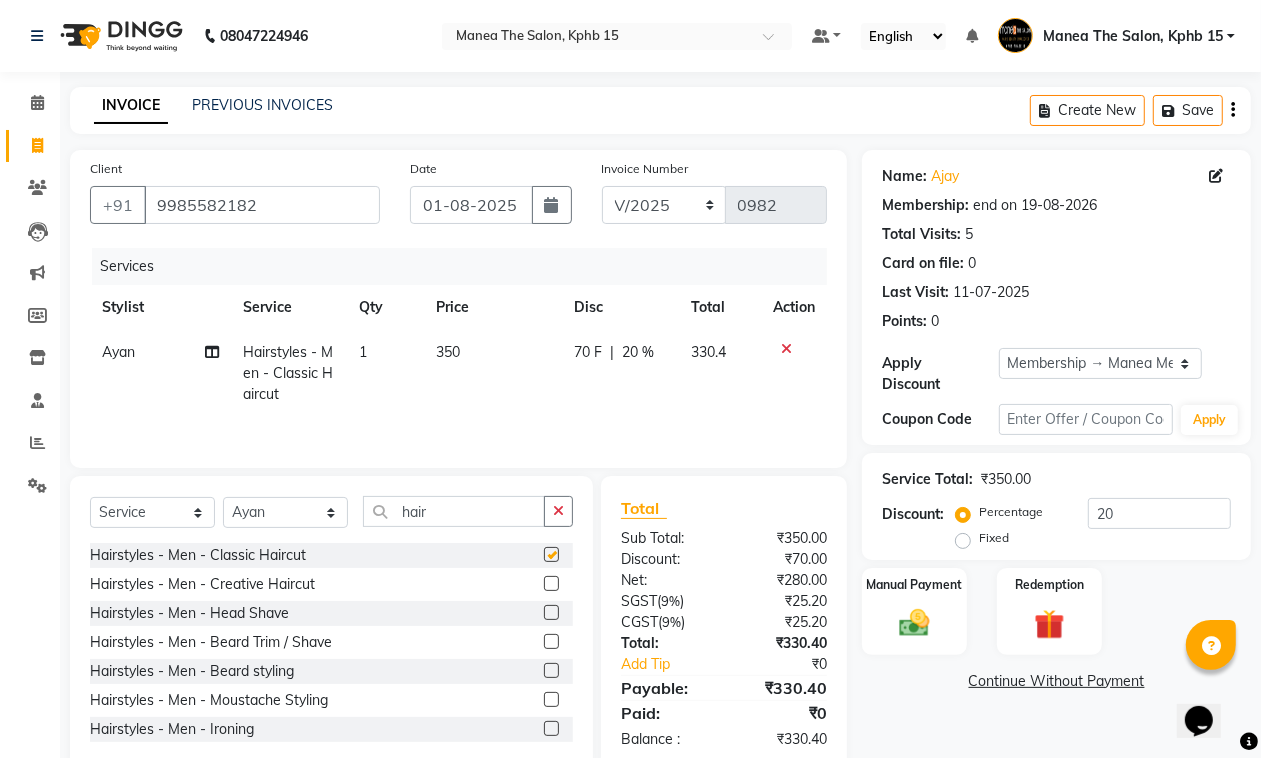 checkbox on "false" 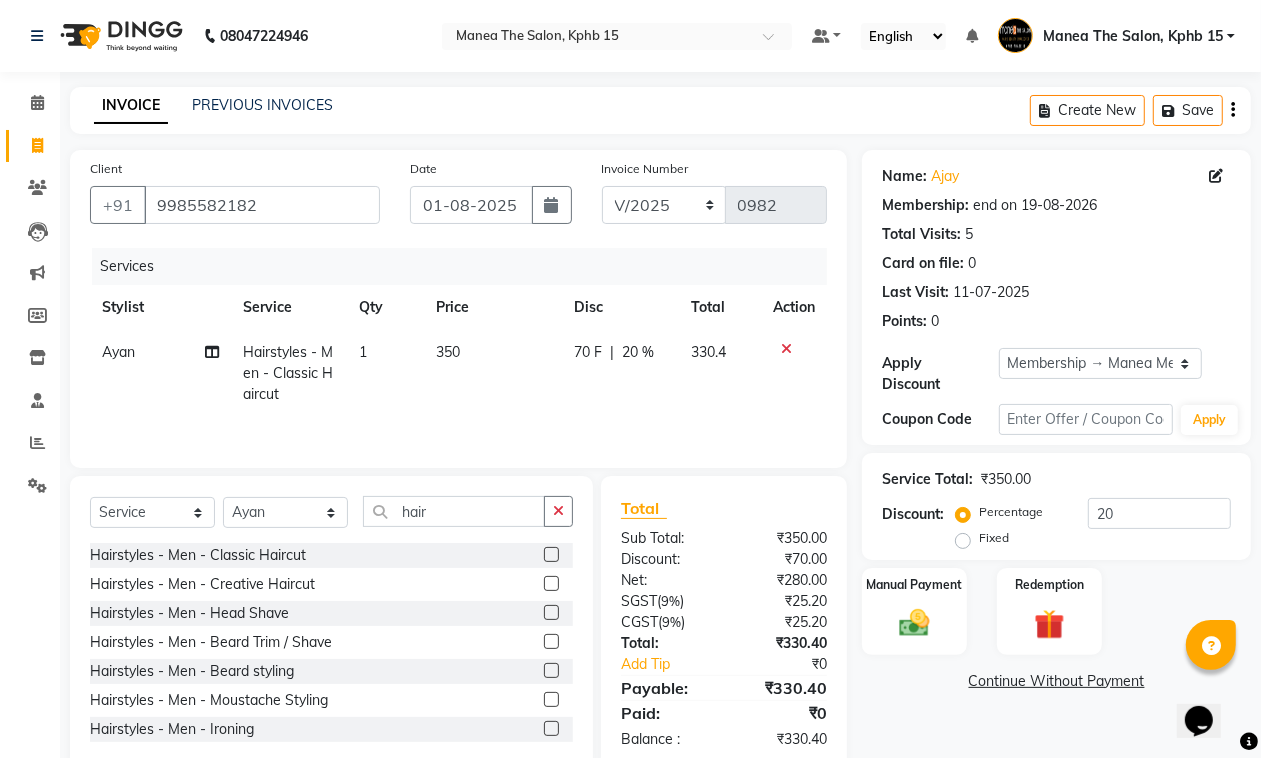click on "20 %" 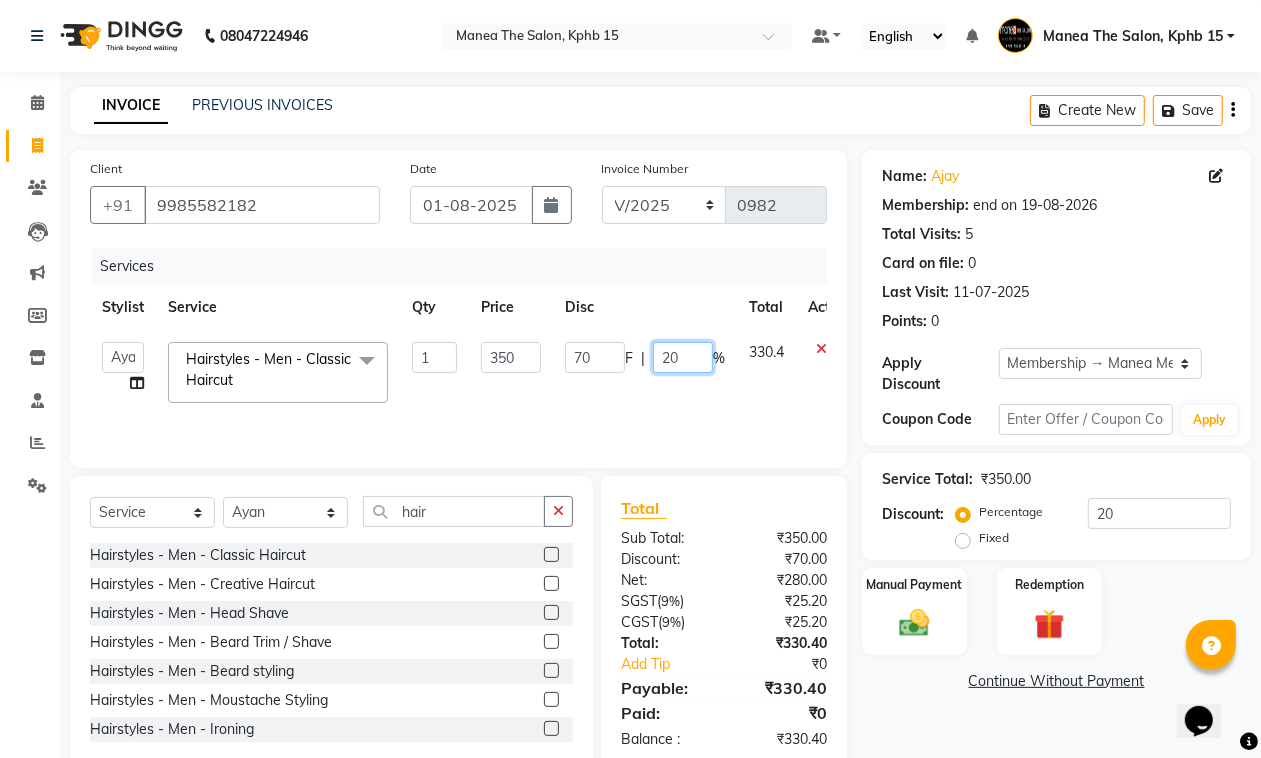 drag, startPoint x: 690, startPoint y: 361, endPoint x: 642, endPoint y: 383, distance: 52.801514 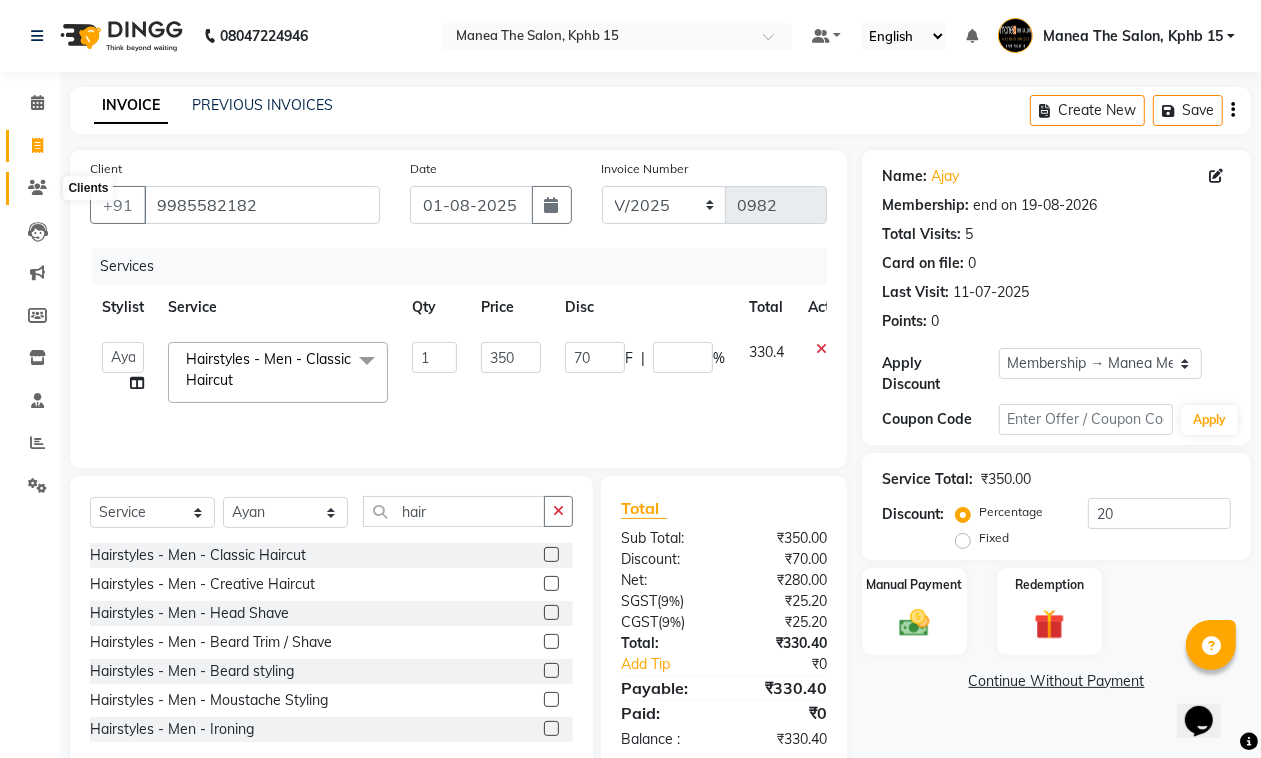 click 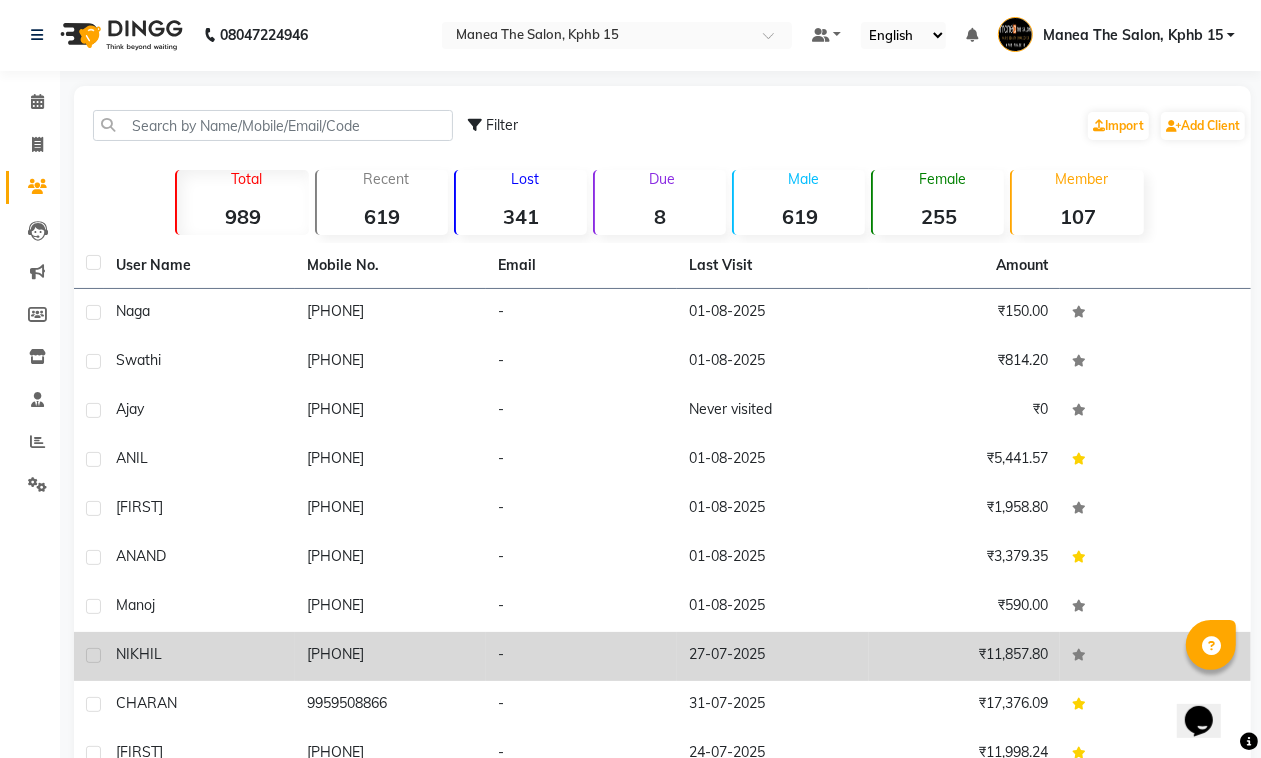 scroll, scrollTop: 107, scrollLeft: 0, axis: vertical 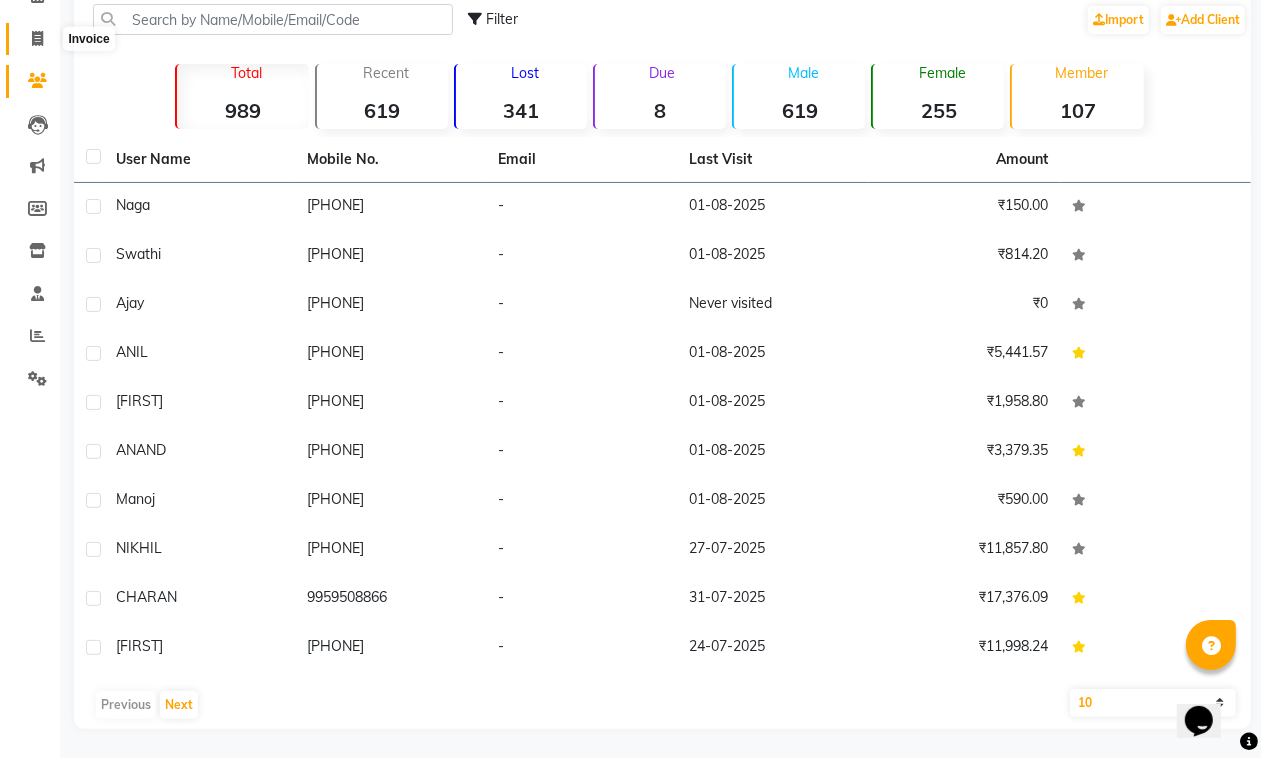 click 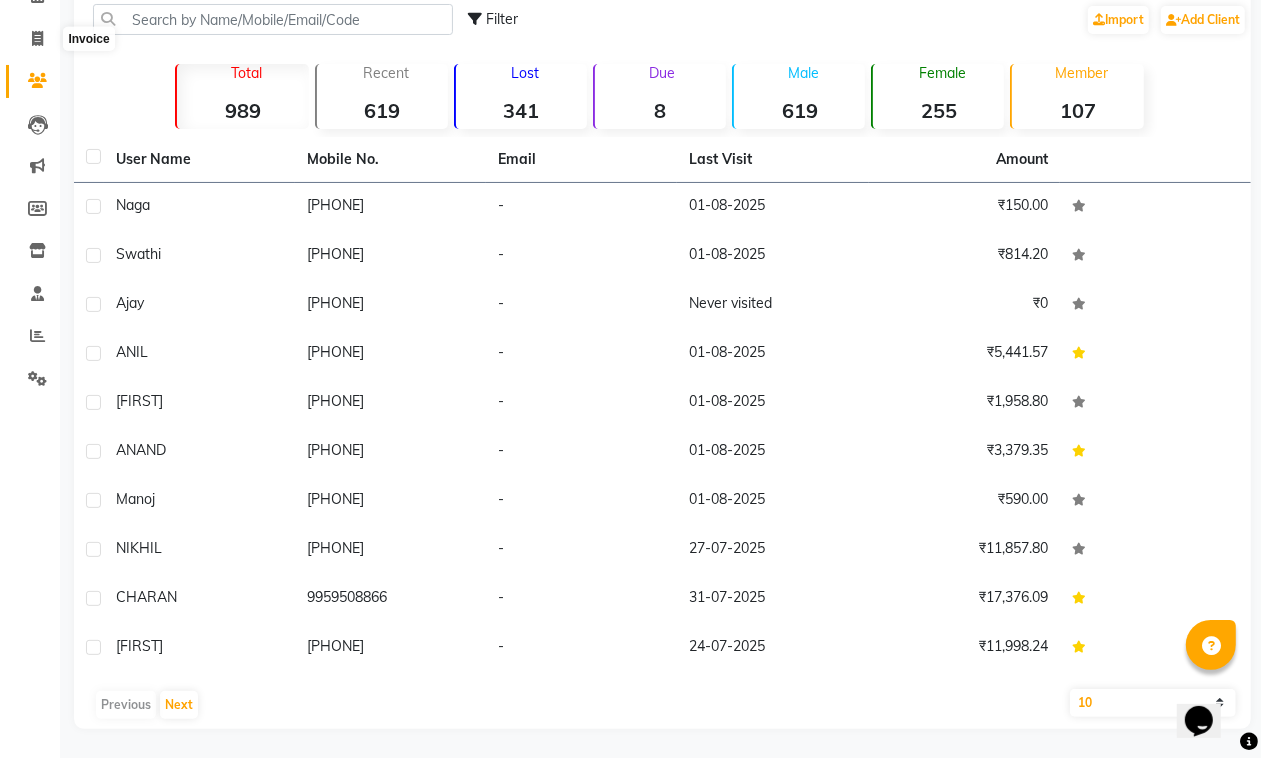 select on "7321" 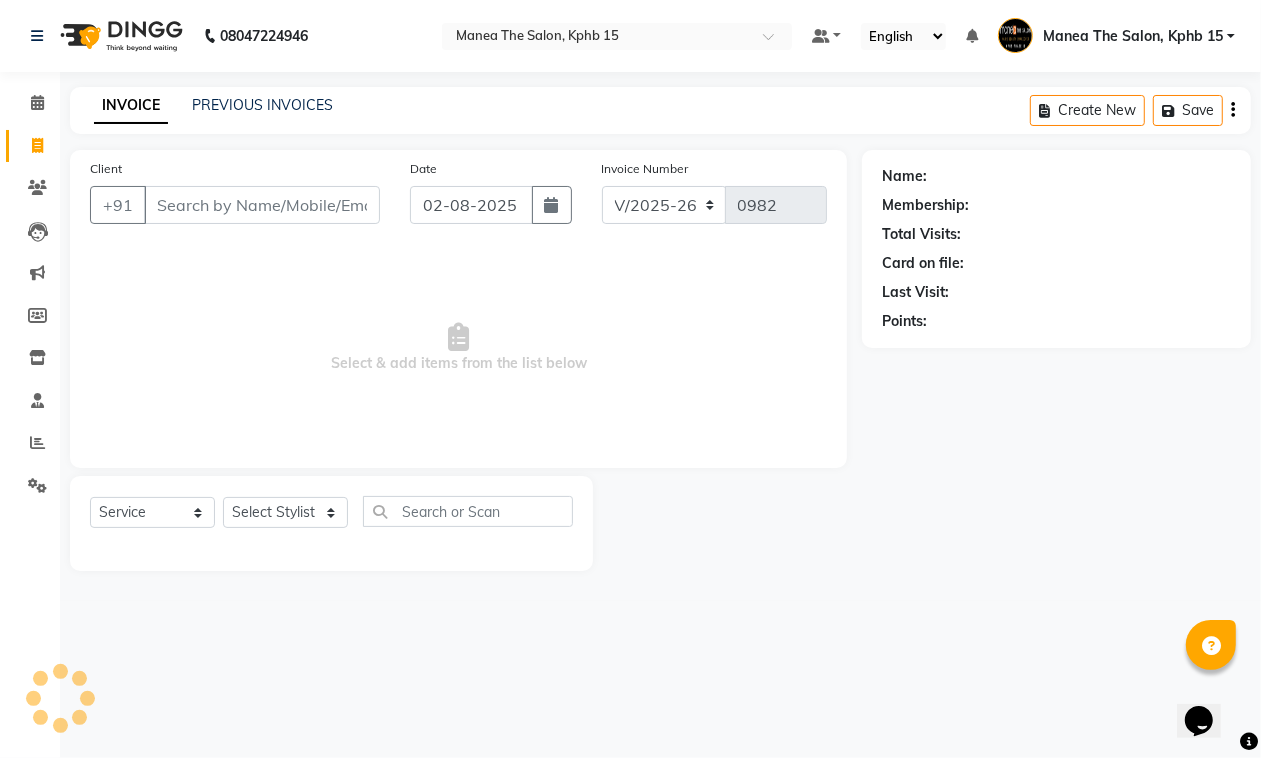 scroll, scrollTop: 0, scrollLeft: 0, axis: both 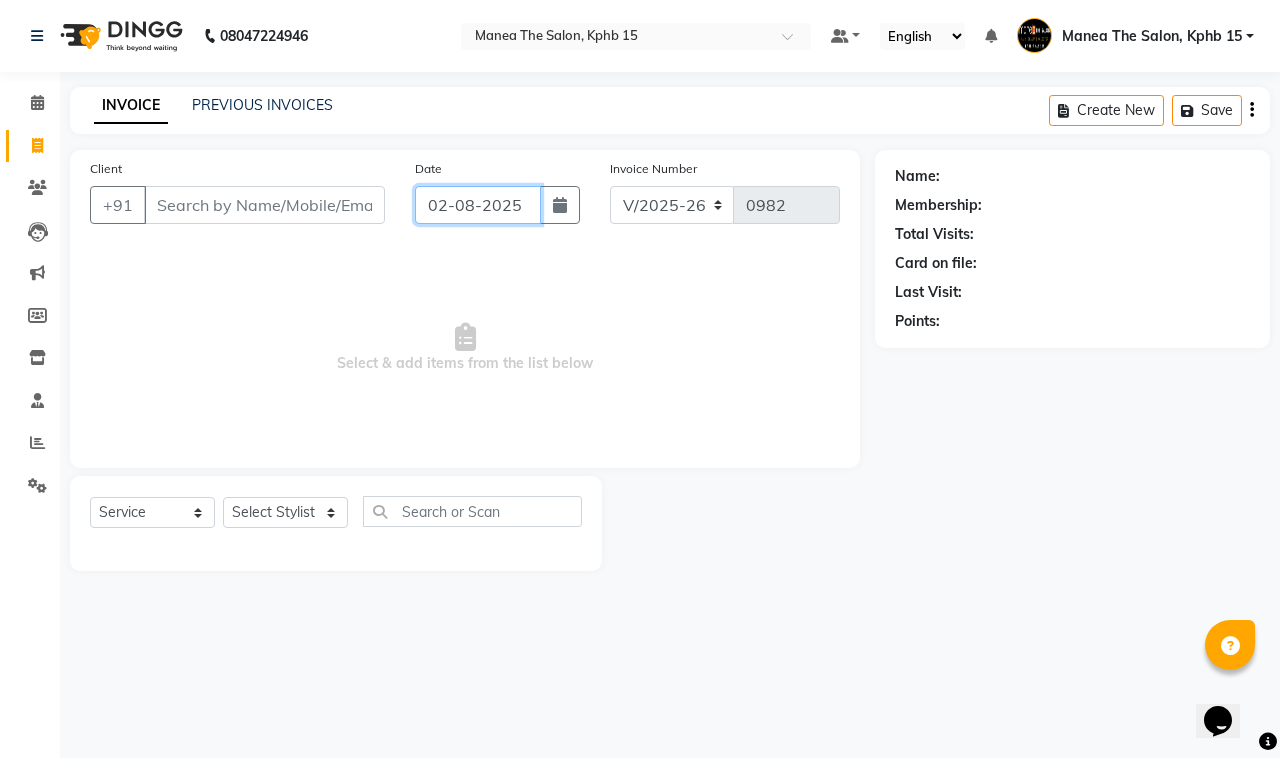 drag, startPoint x: 486, startPoint y: 202, endPoint x: 486, endPoint y: 215, distance: 13 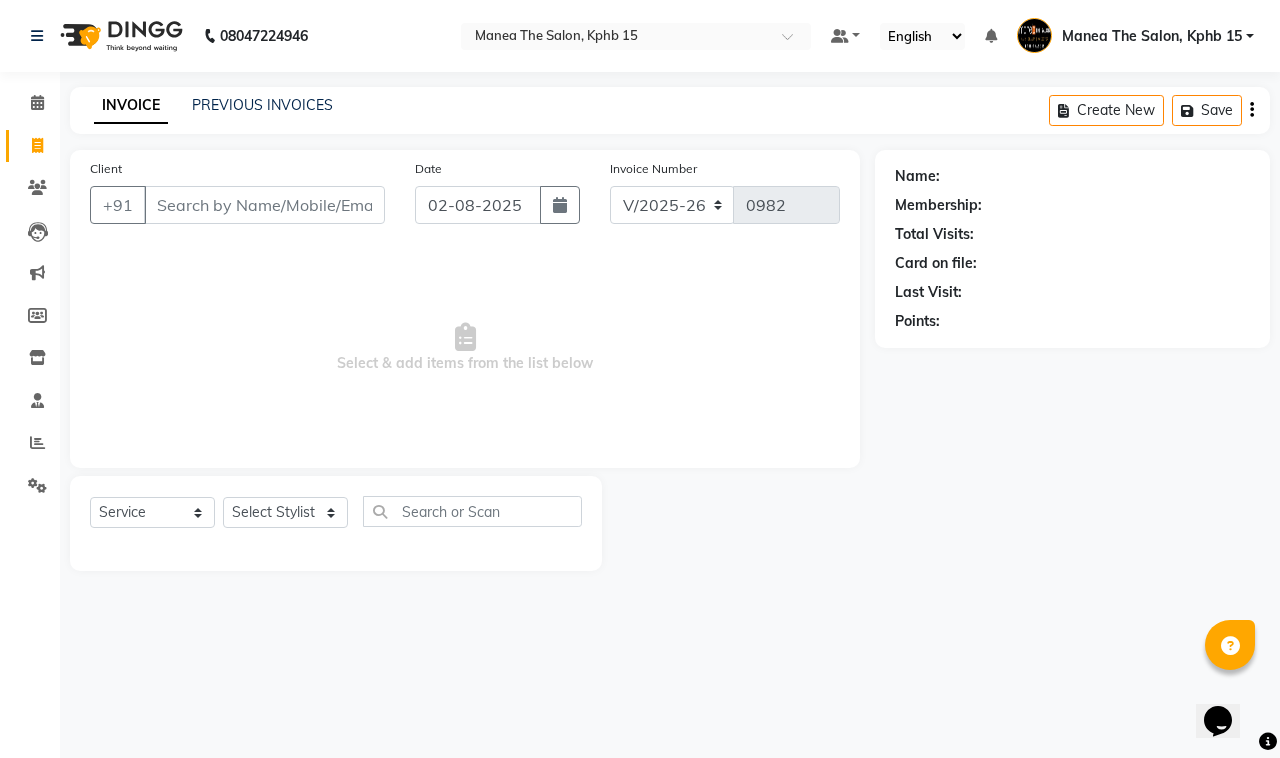 select on "8" 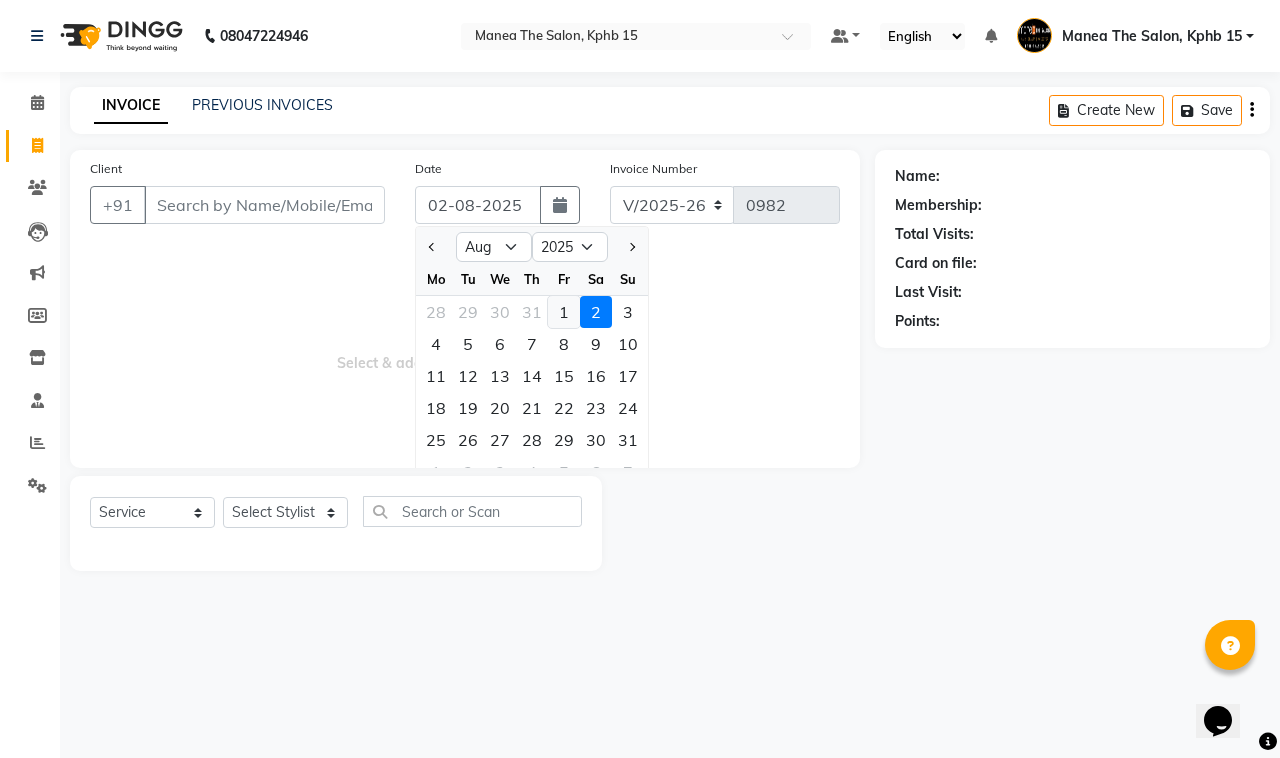 click on "1" 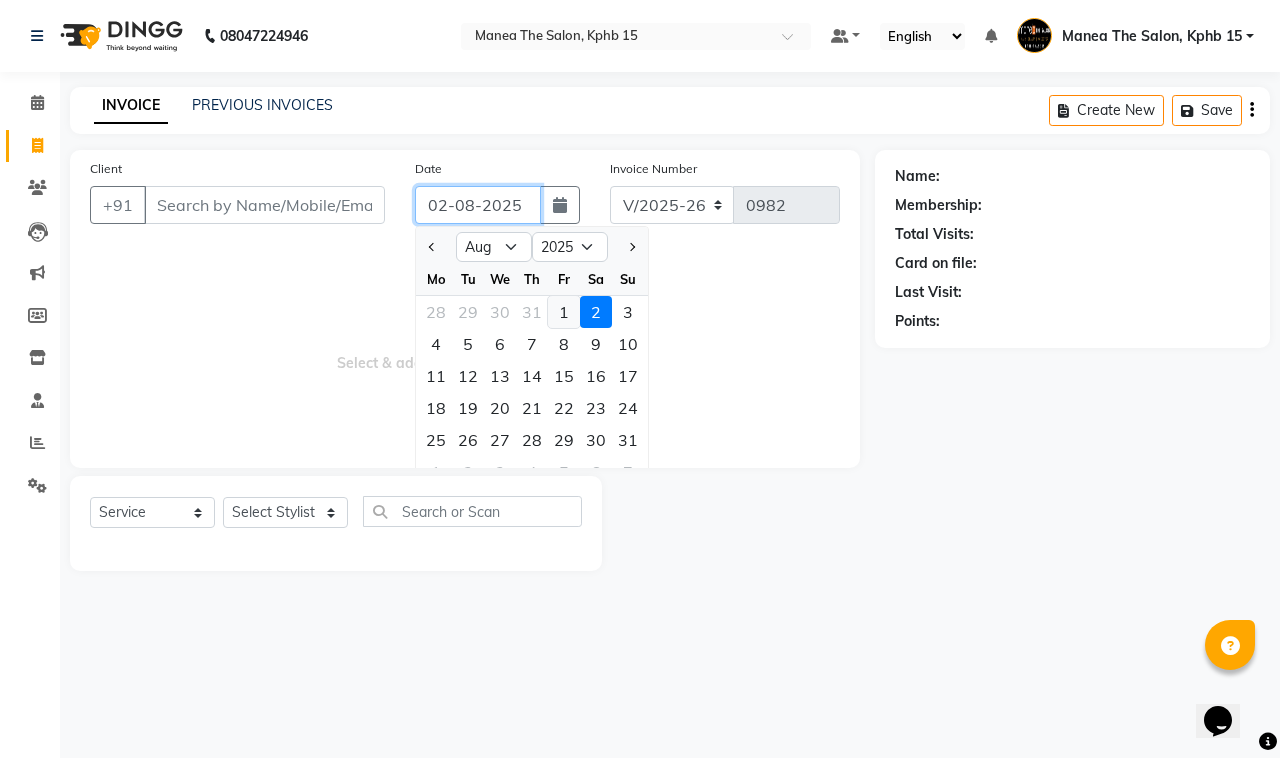 type on "01-08-2025" 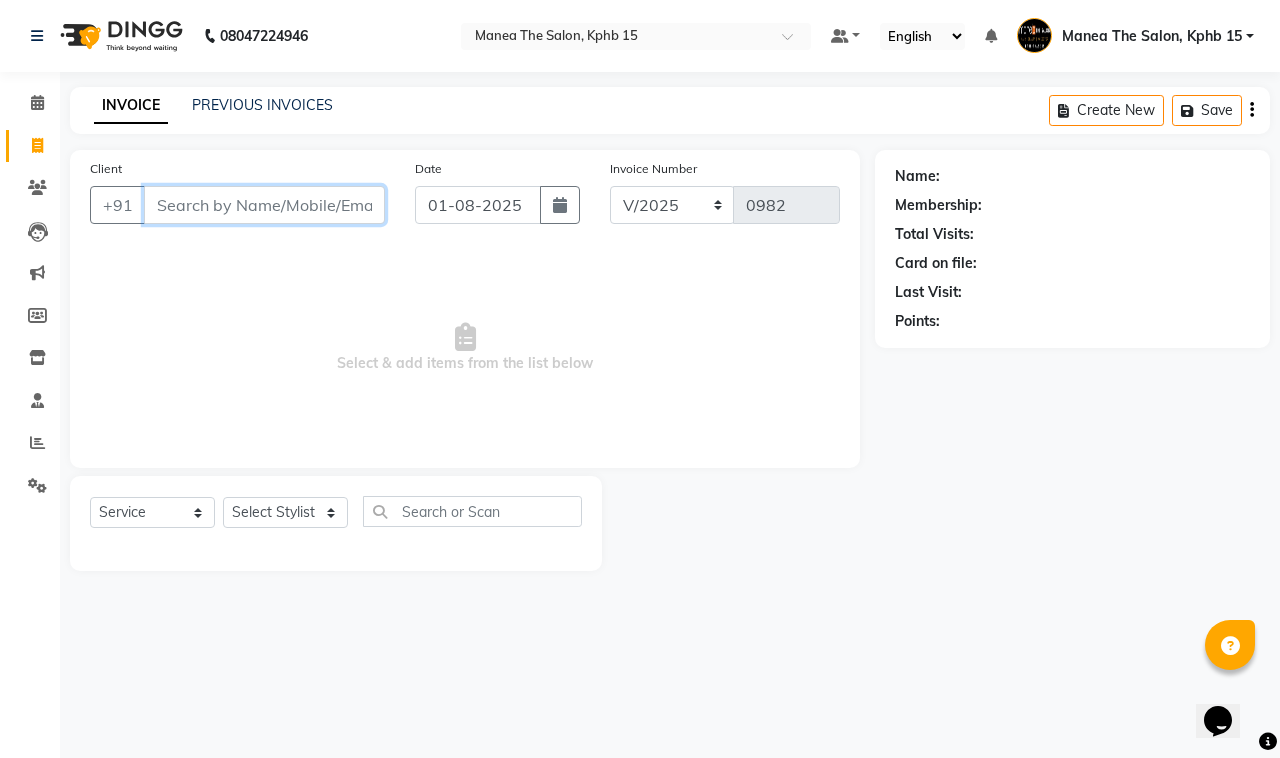 click on "Client" at bounding box center [264, 205] 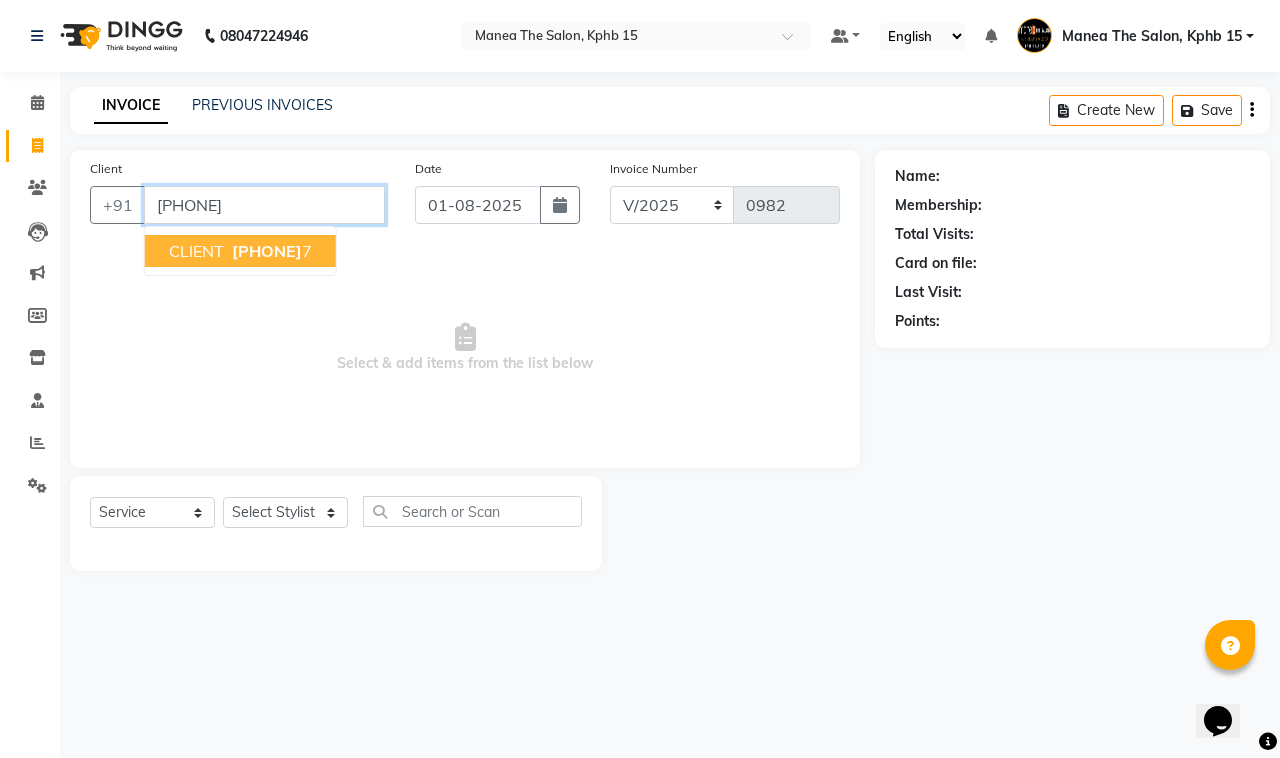 type on "[PHONE]" 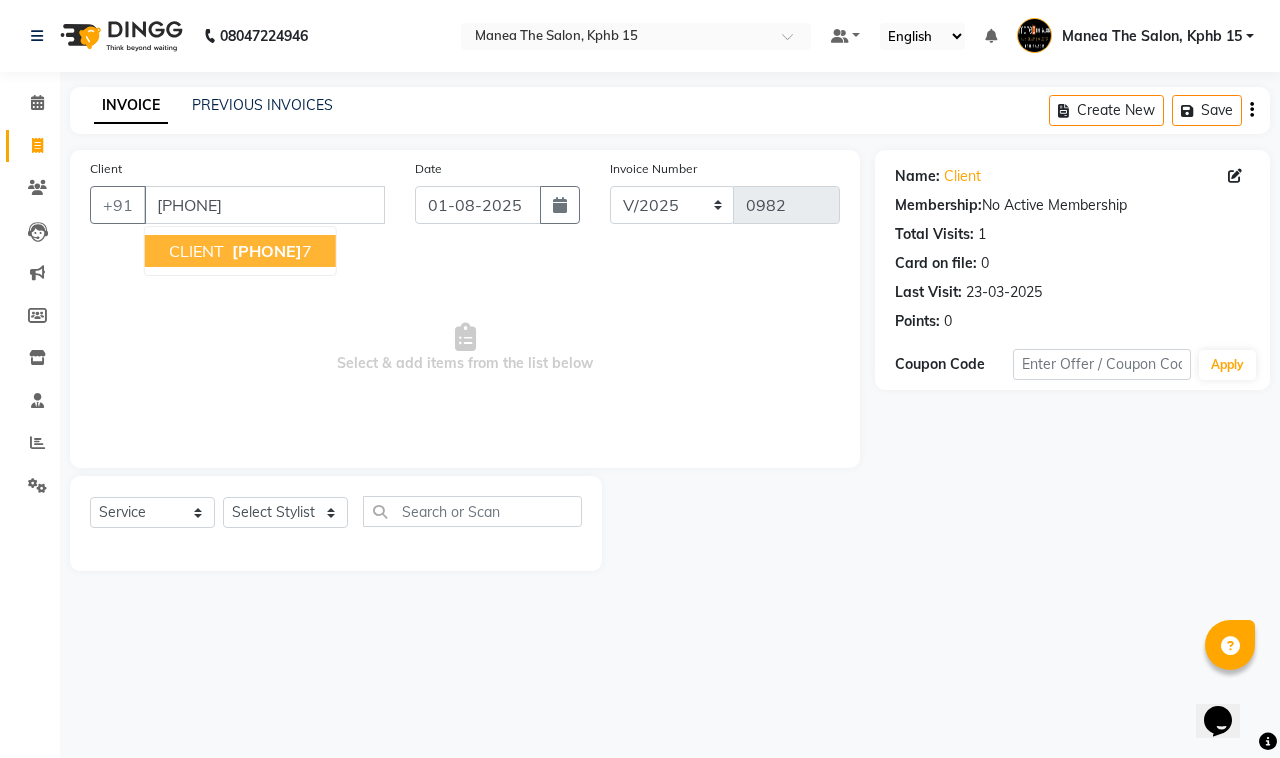 click on "CLIENT   [PHONE] 7" at bounding box center (240, 251) 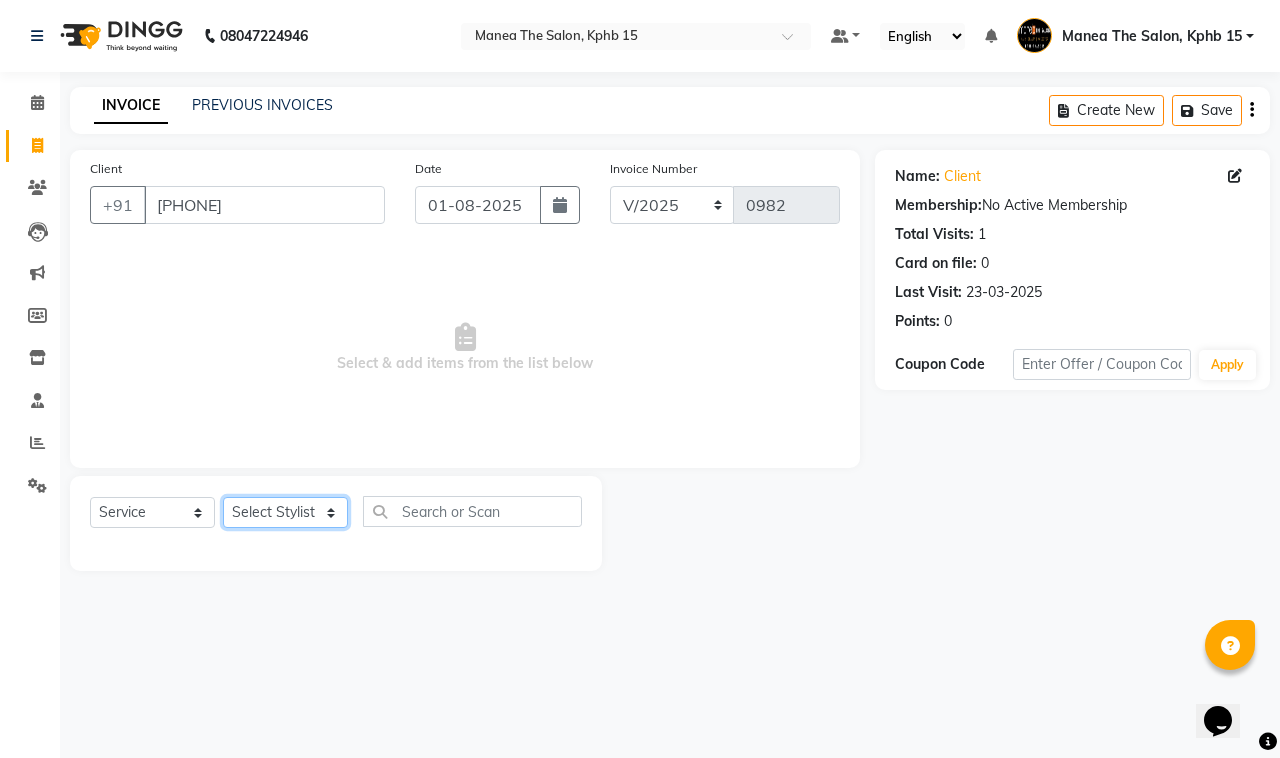 click on "Select Stylist Ayan  MUZAMMIL Nikhil  nitu Raghu Roopa  Shrisha Teju" 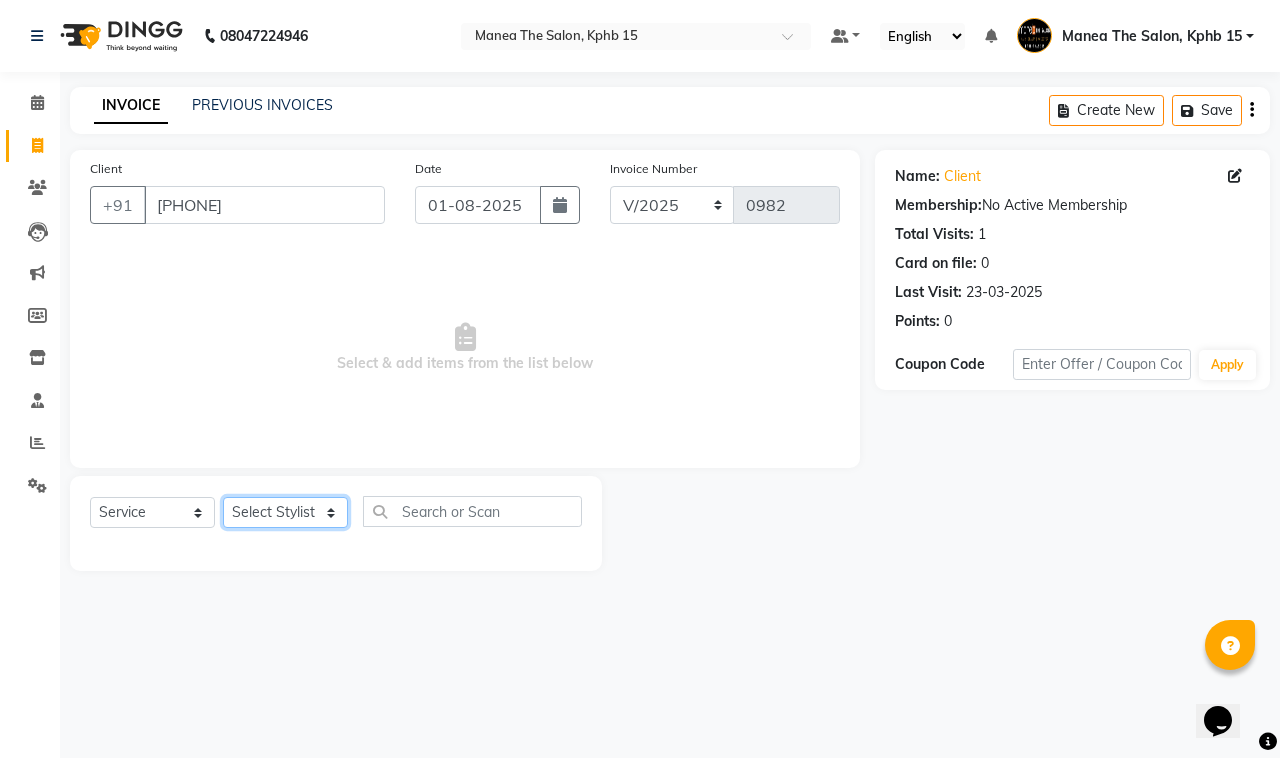 select on "62840" 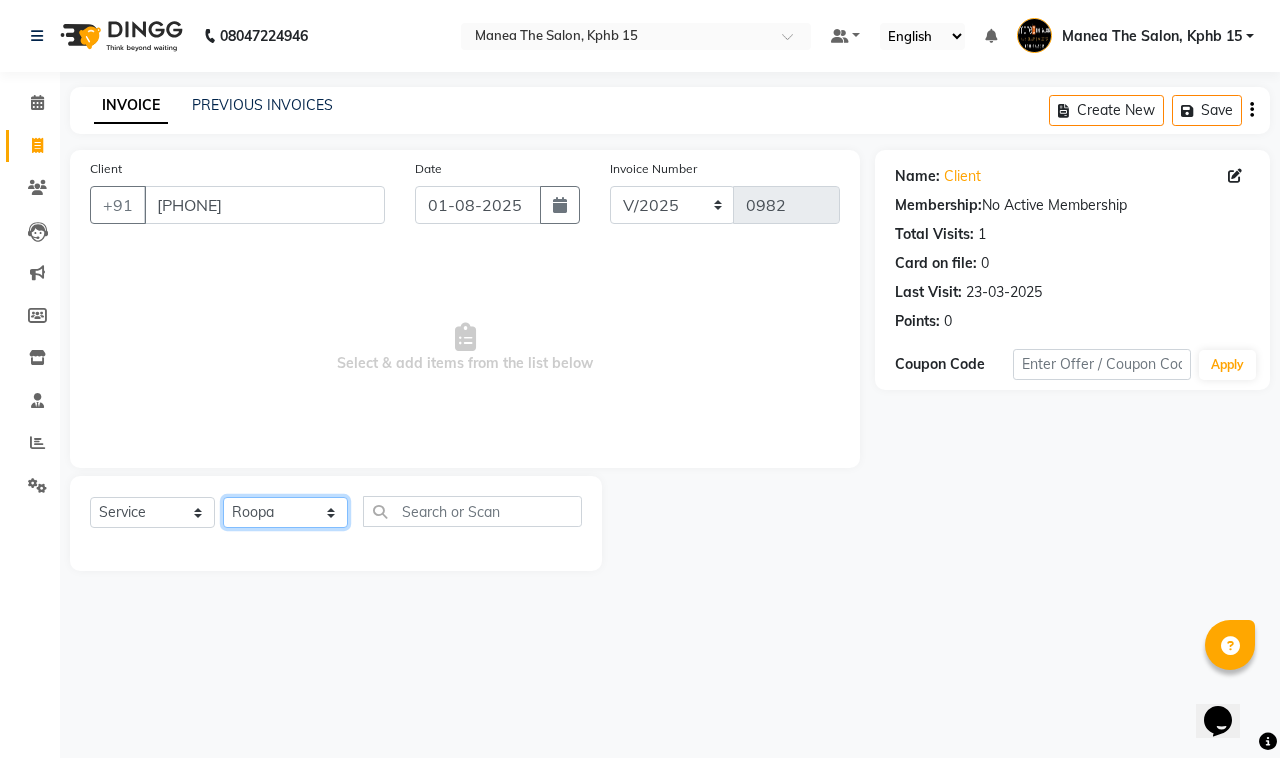 click on "Select Stylist Ayan  MUZAMMIL Nikhil  nitu Raghu Roopa  Shrisha Teju" 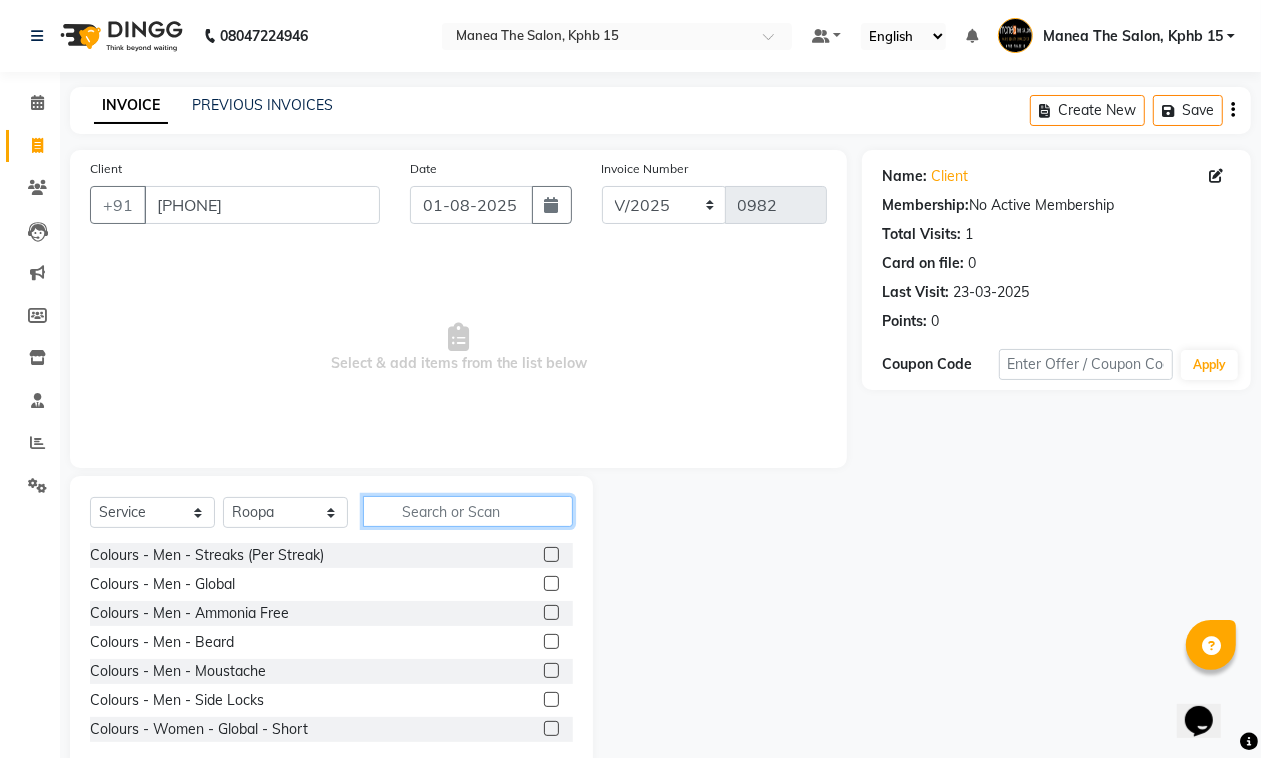 click 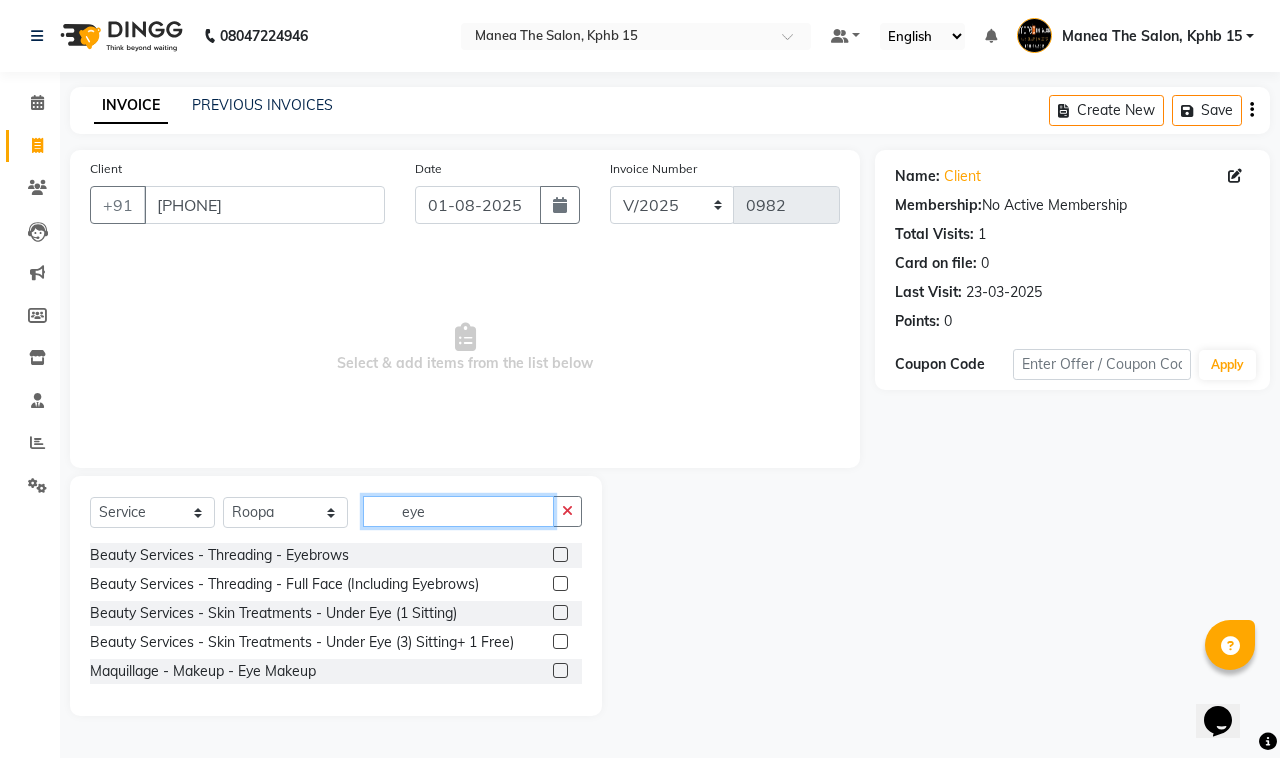 type on "eye" 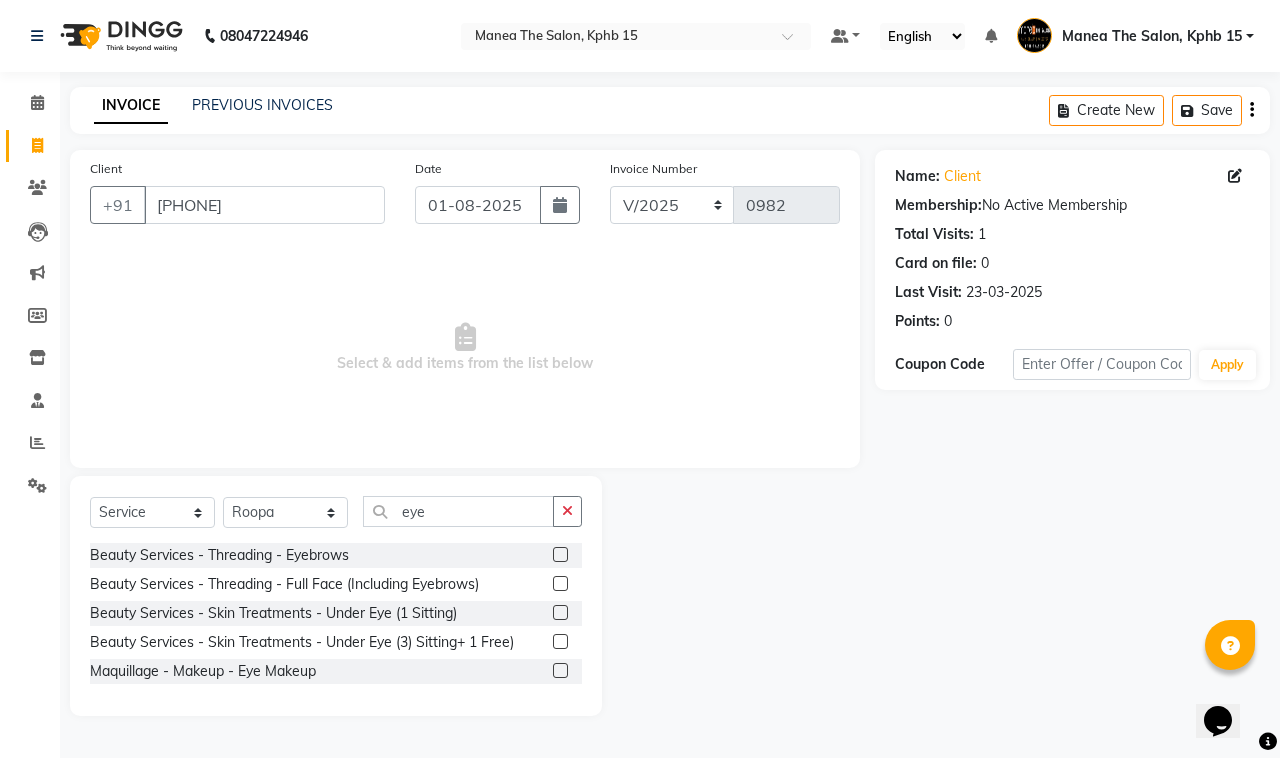 click 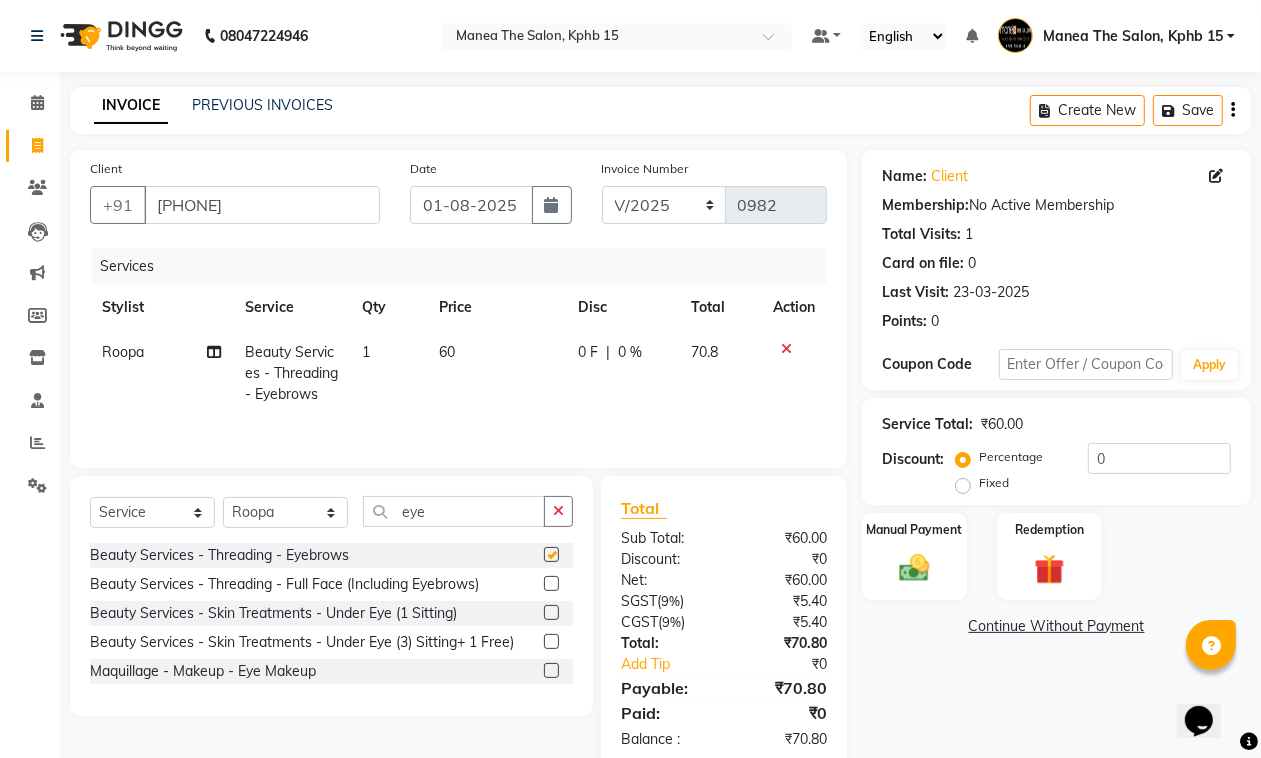checkbox on "false" 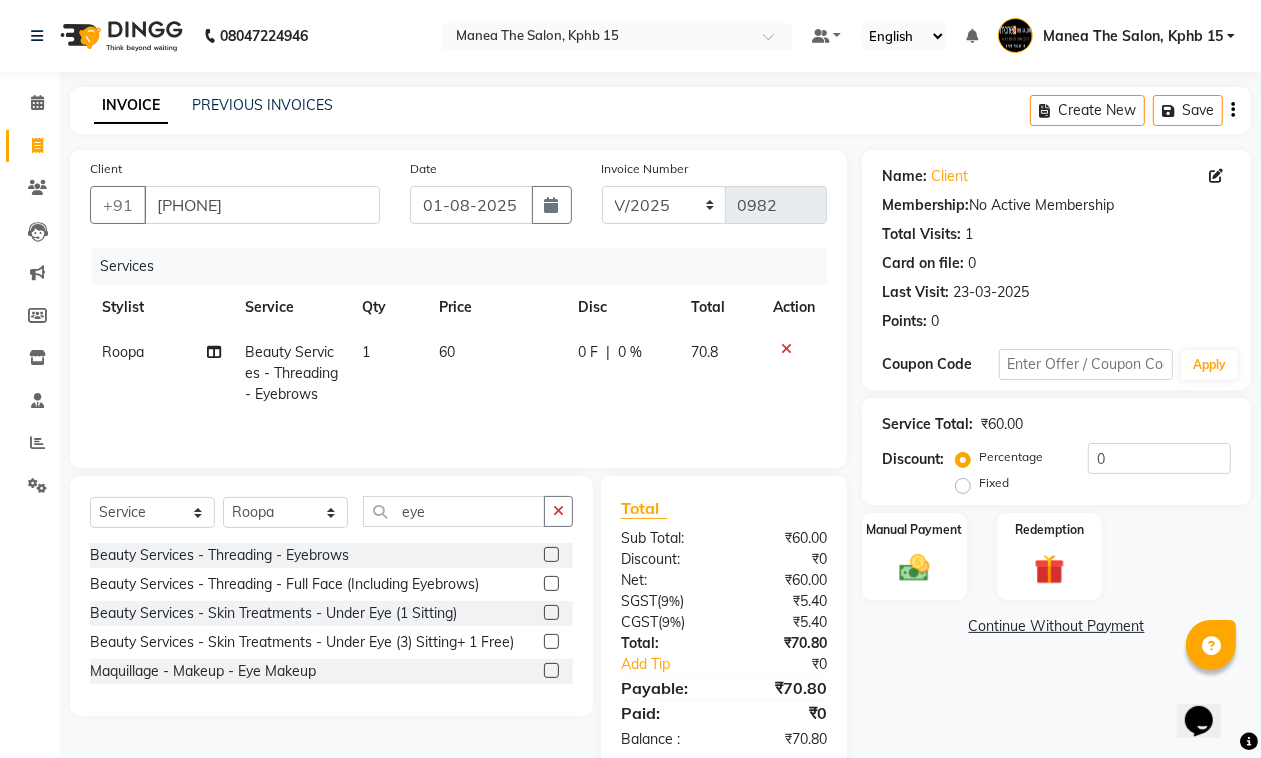 click 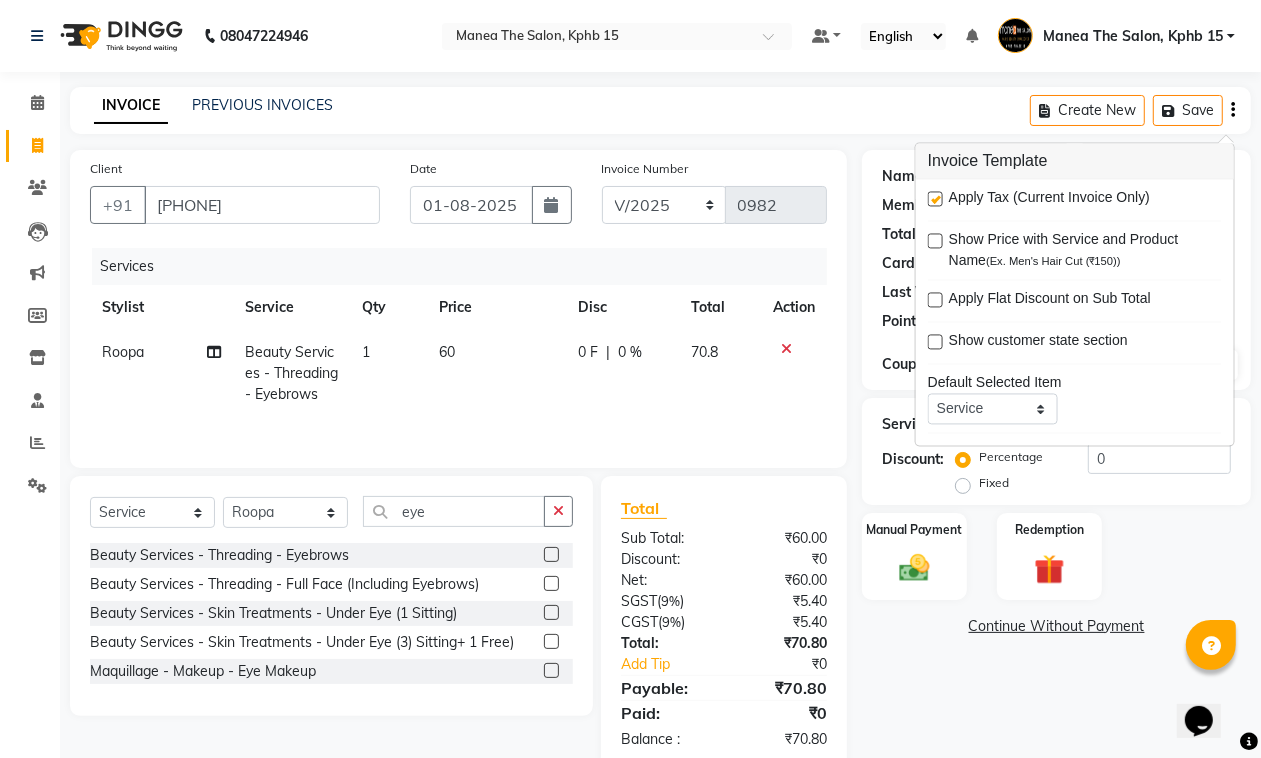 click at bounding box center (935, 199) 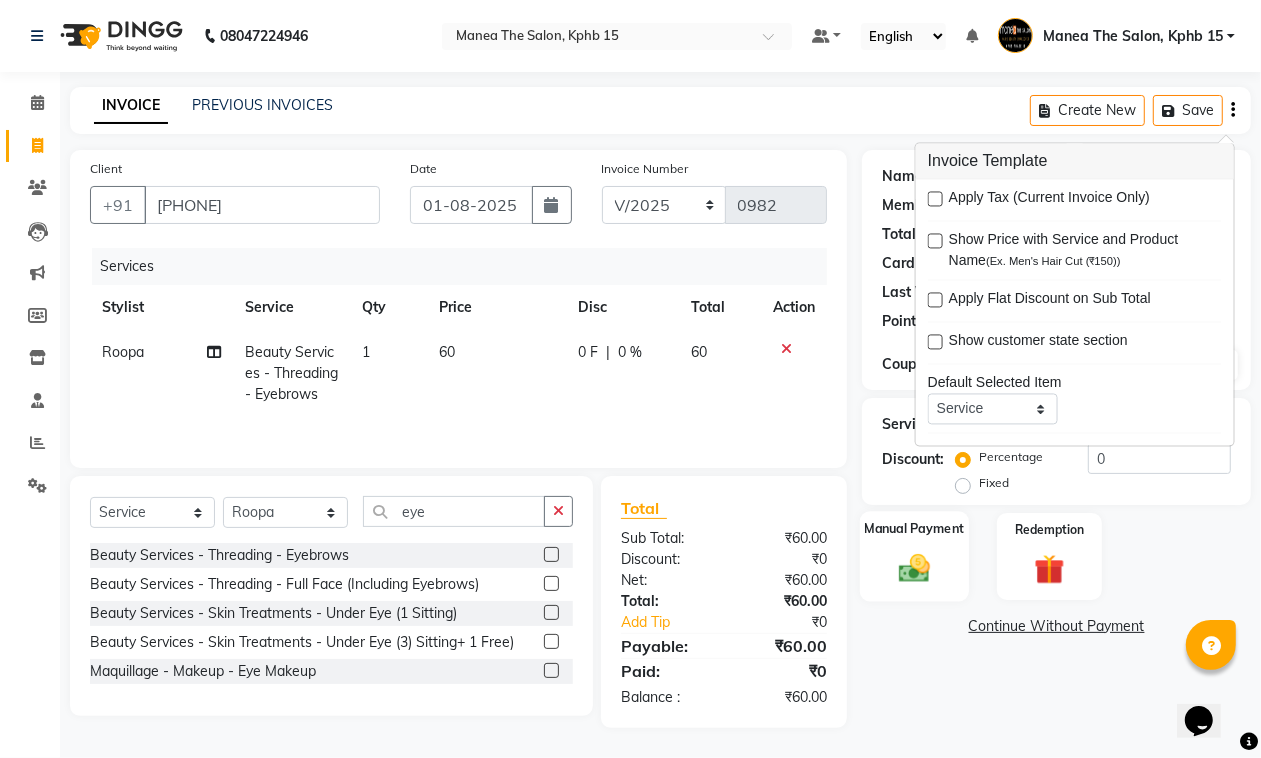 click 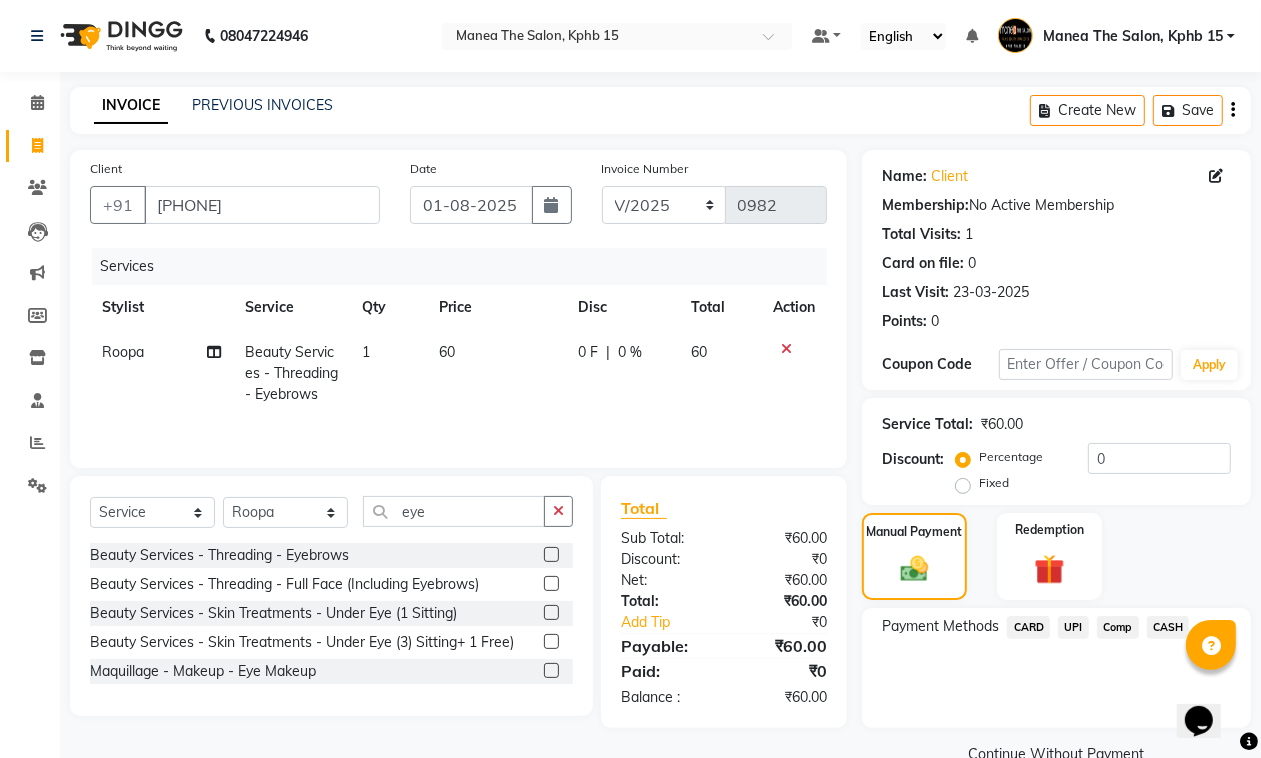 click on "UPI" 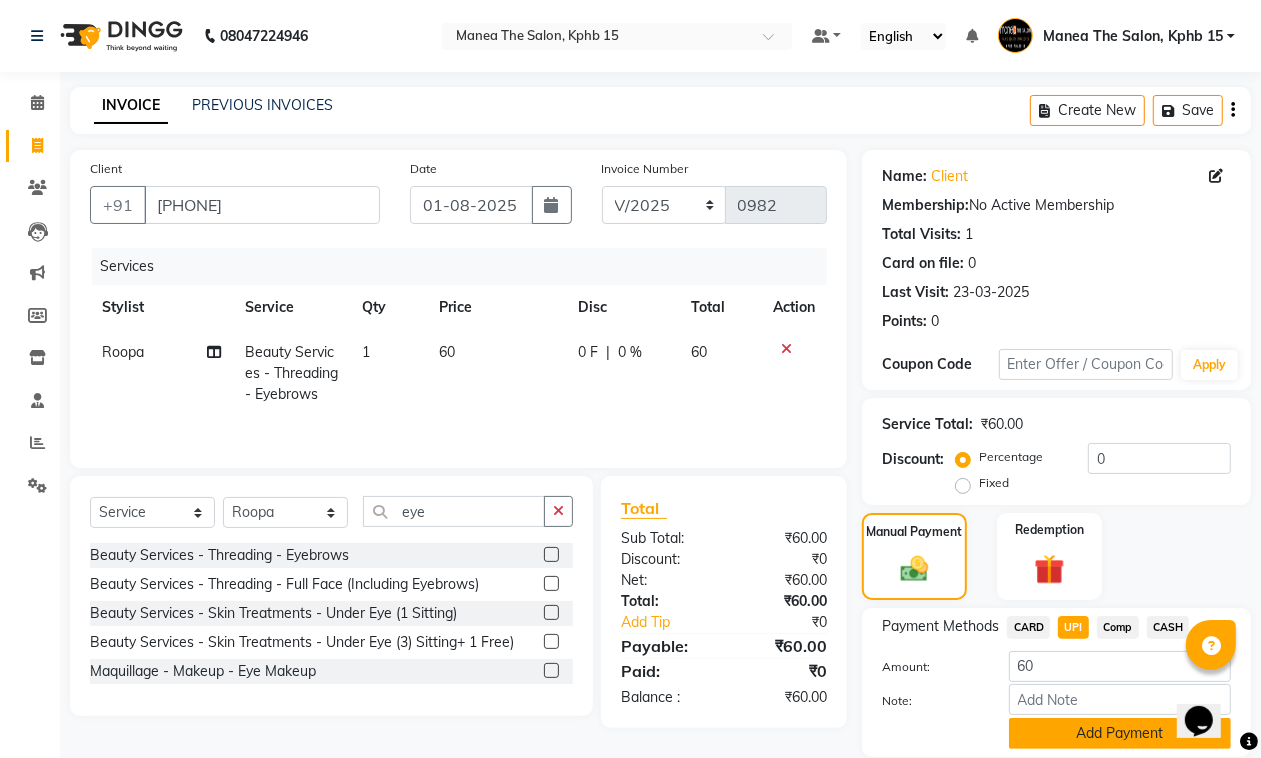 click on "Add Payment" 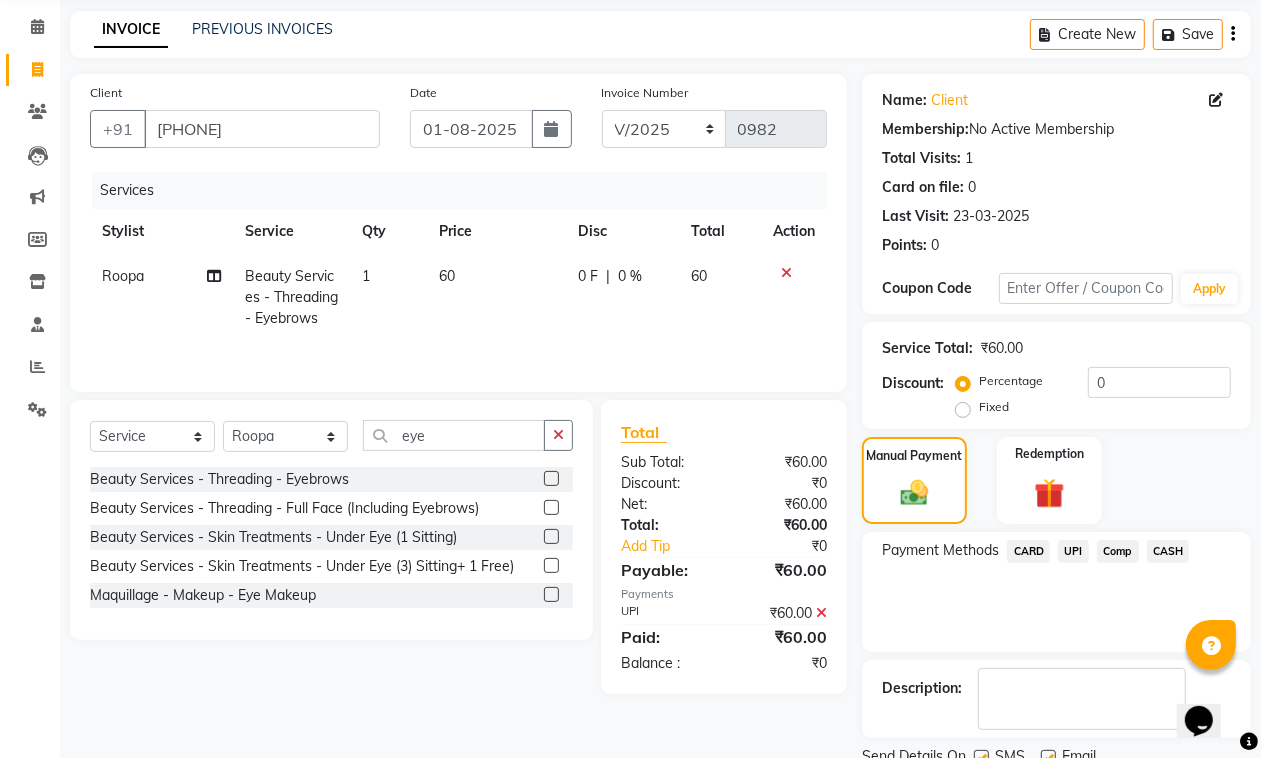 scroll, scrollTop: 153, scrollLeft: 0, axis: vertical 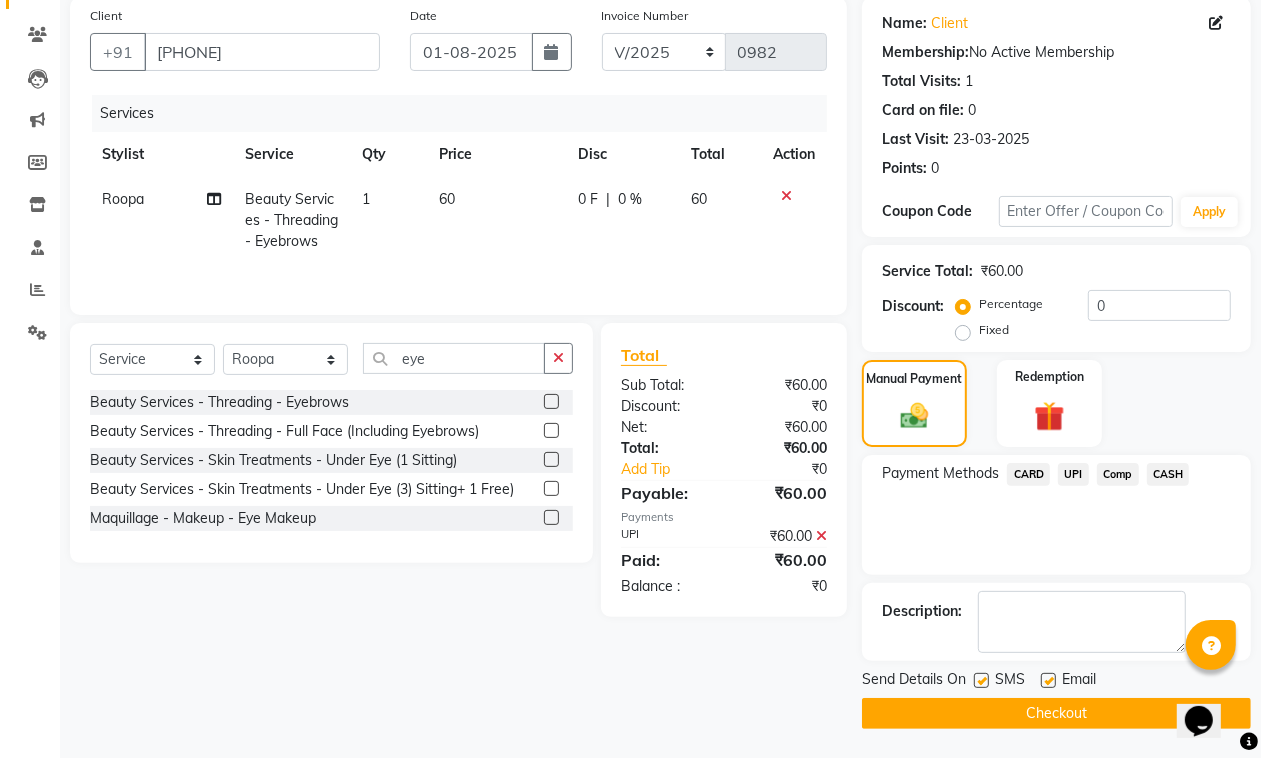 click 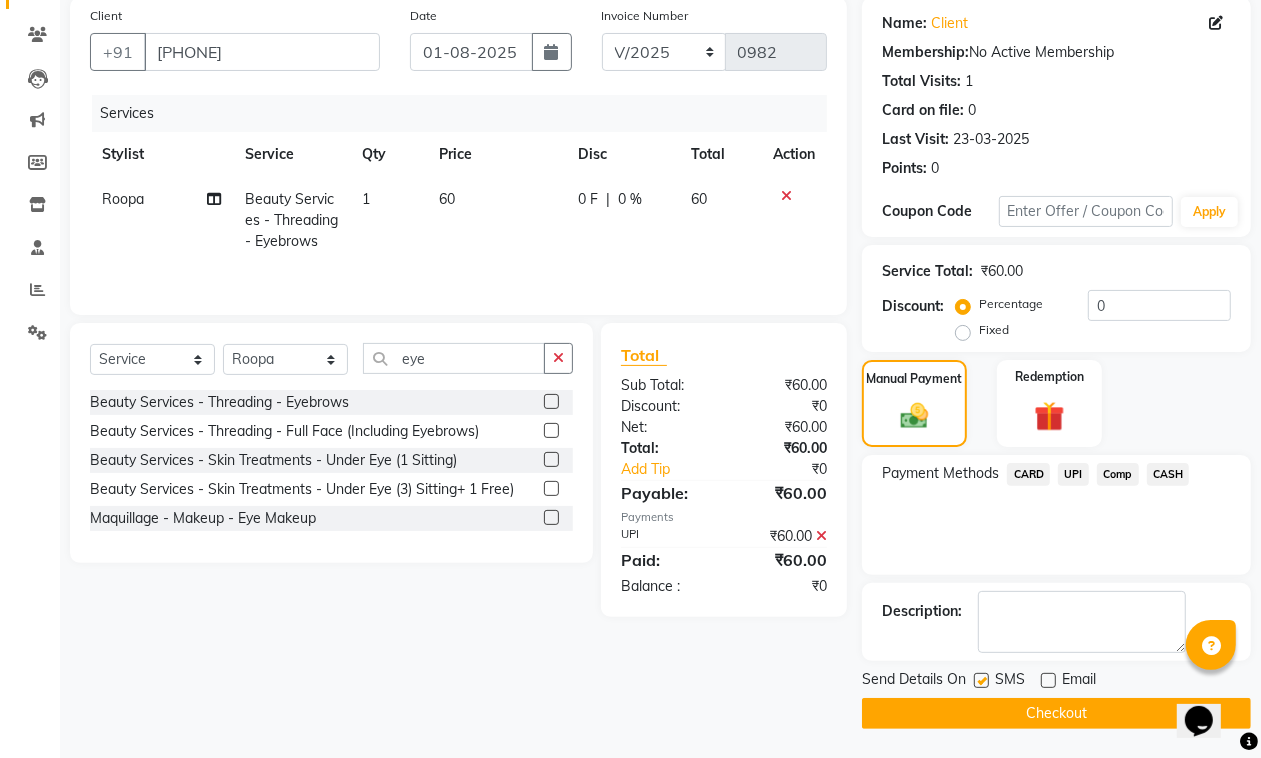click on "Checkout" 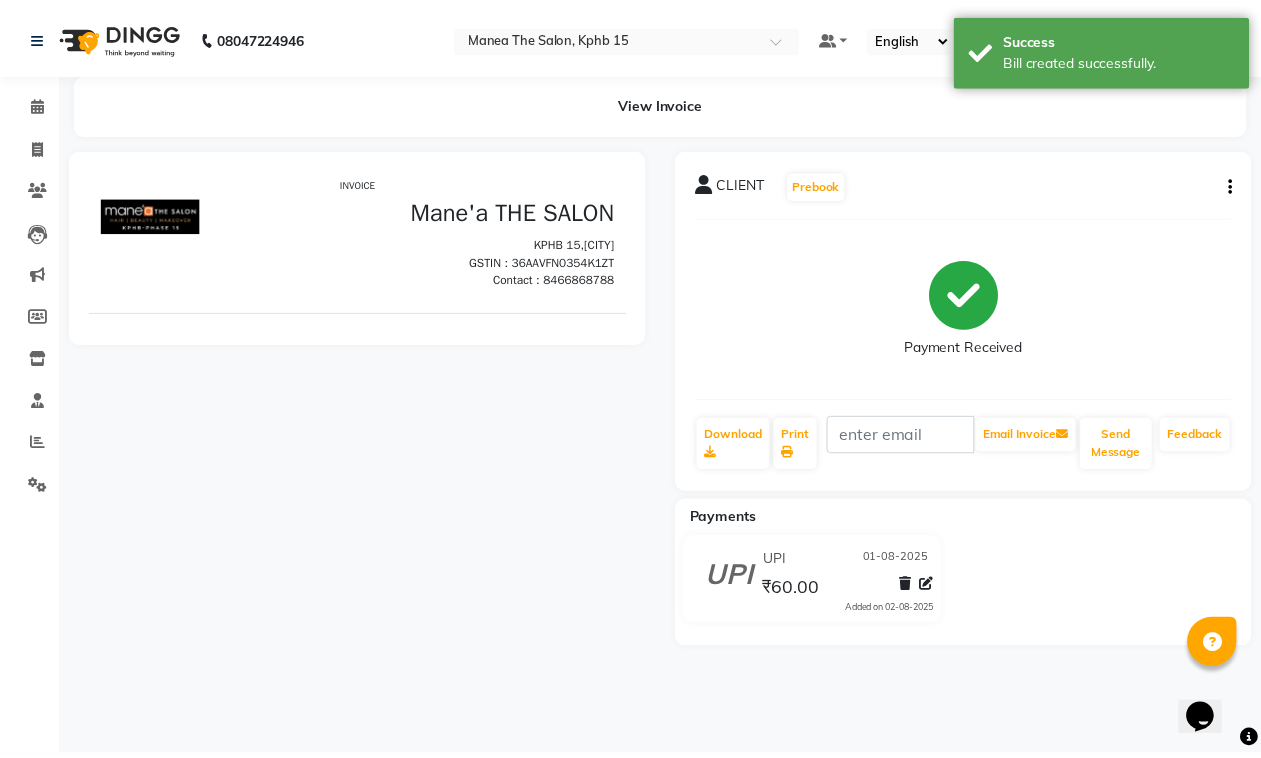 scroll, scrollTop: 0, scrollLeft: 0, axis: both 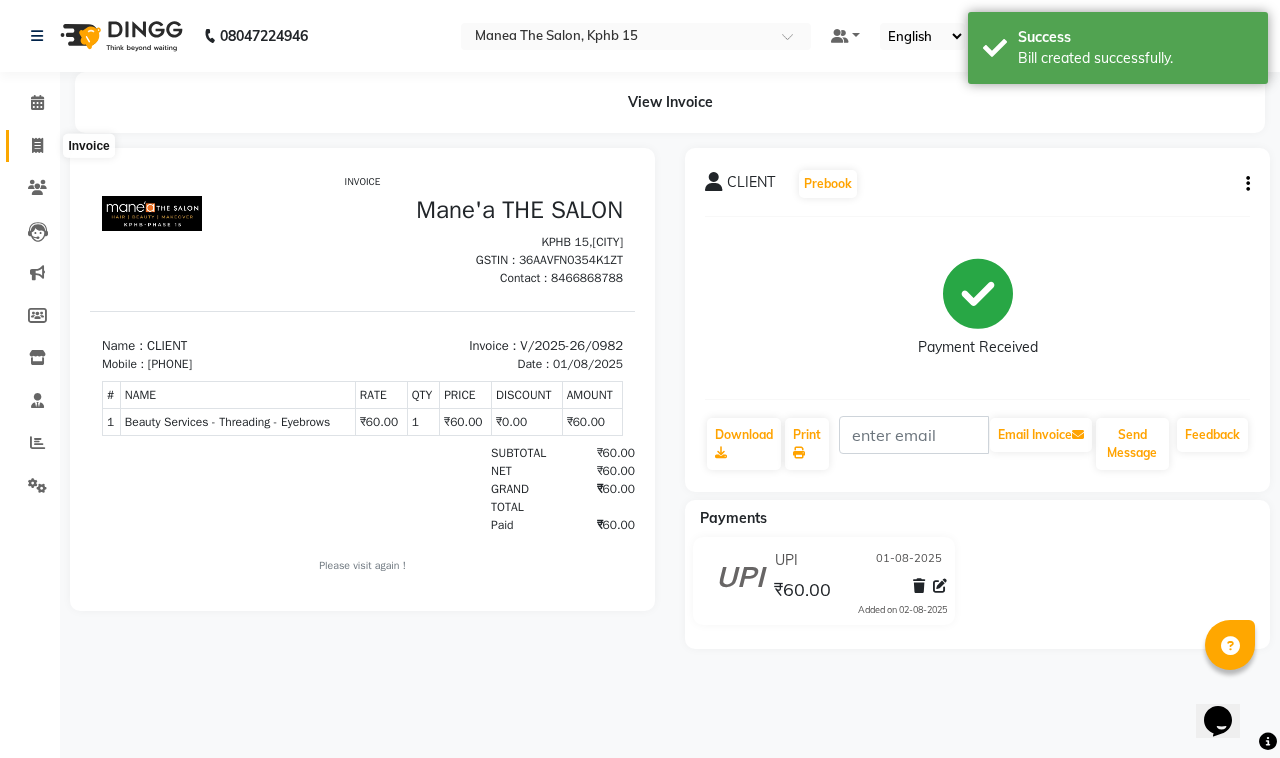 click 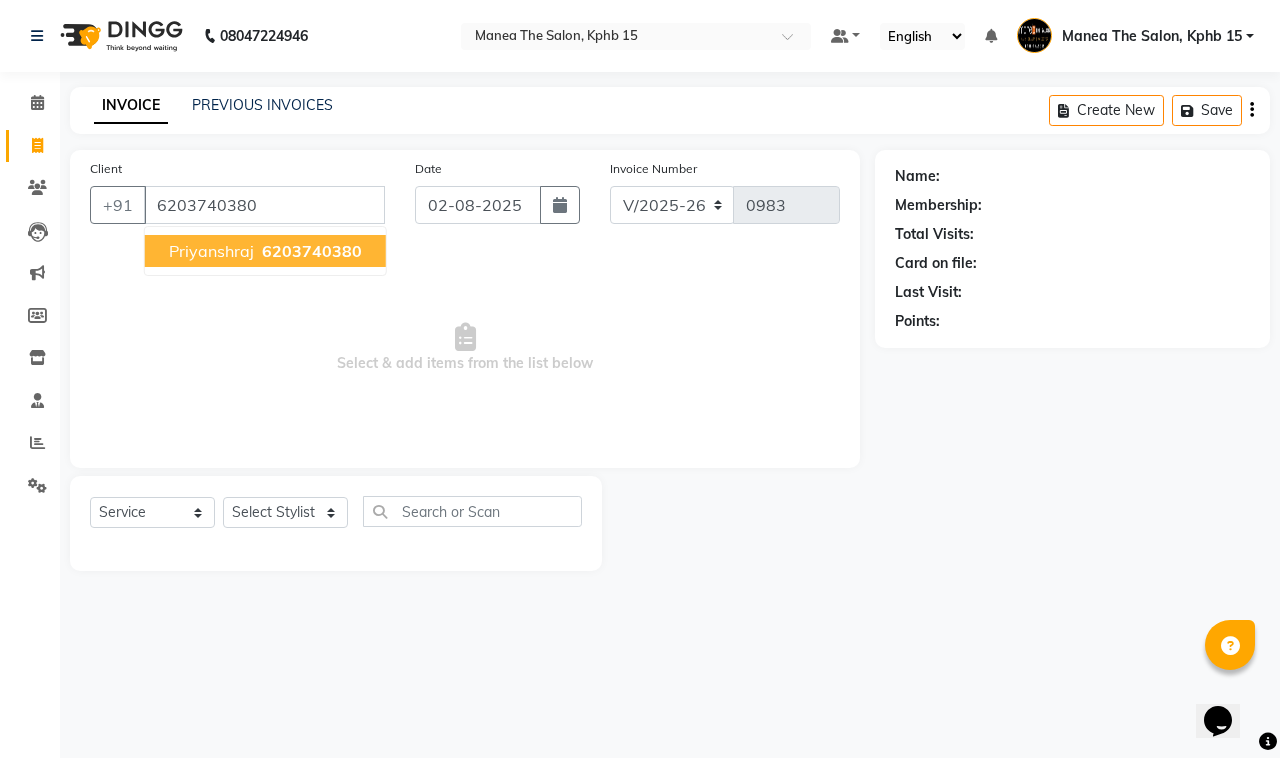 type on "6203740380" 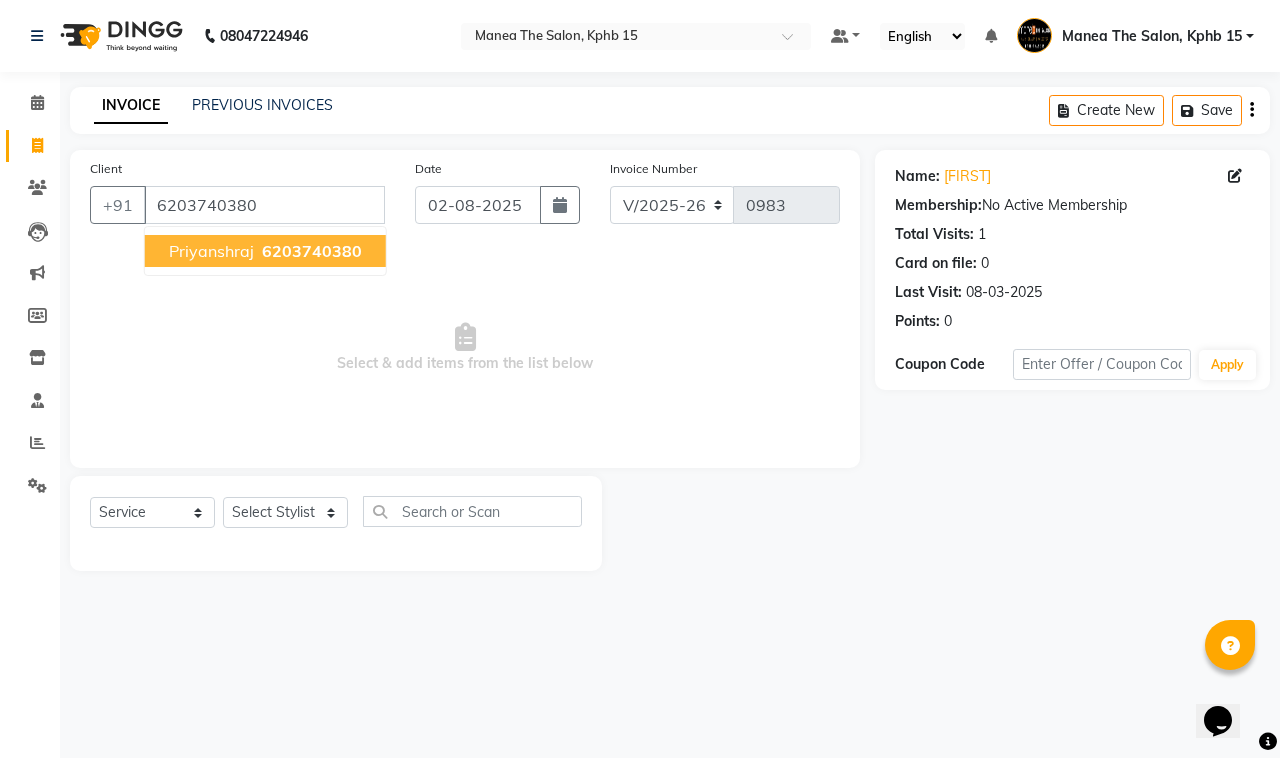 click on "[FIRST]   [PHONE]" at bounding box center (265, 251) 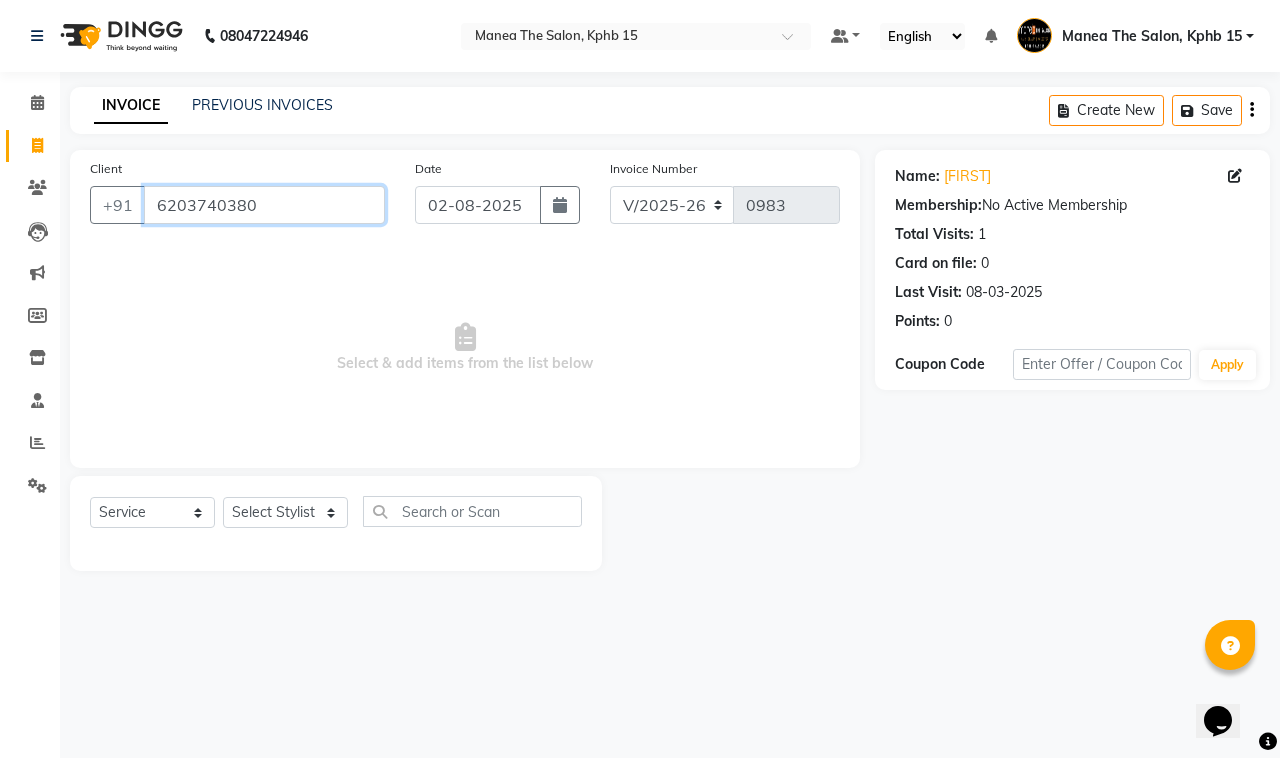 click on "6203740380" at bounding box center (264, 205) 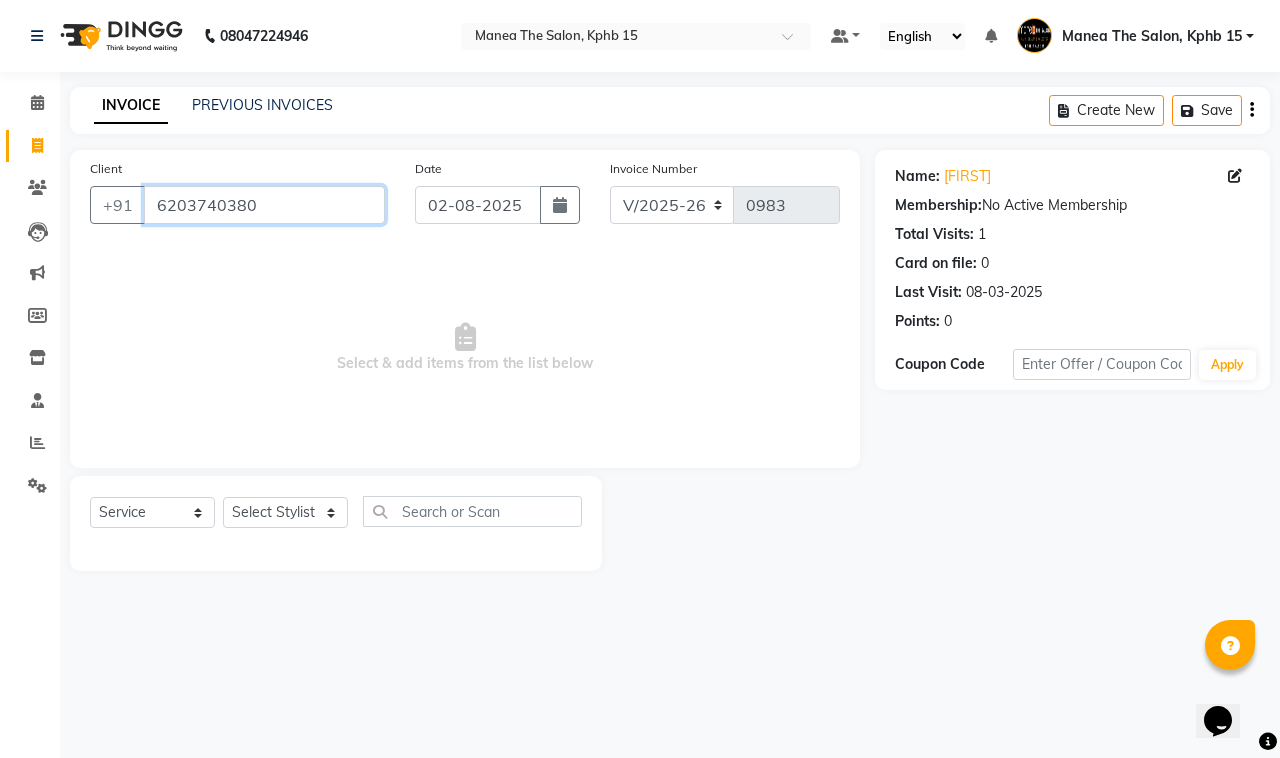 drag, startPoint x: 261, startPoint y: 203, endPoint x: 66, endPoint y: 212, distance: 195.20758 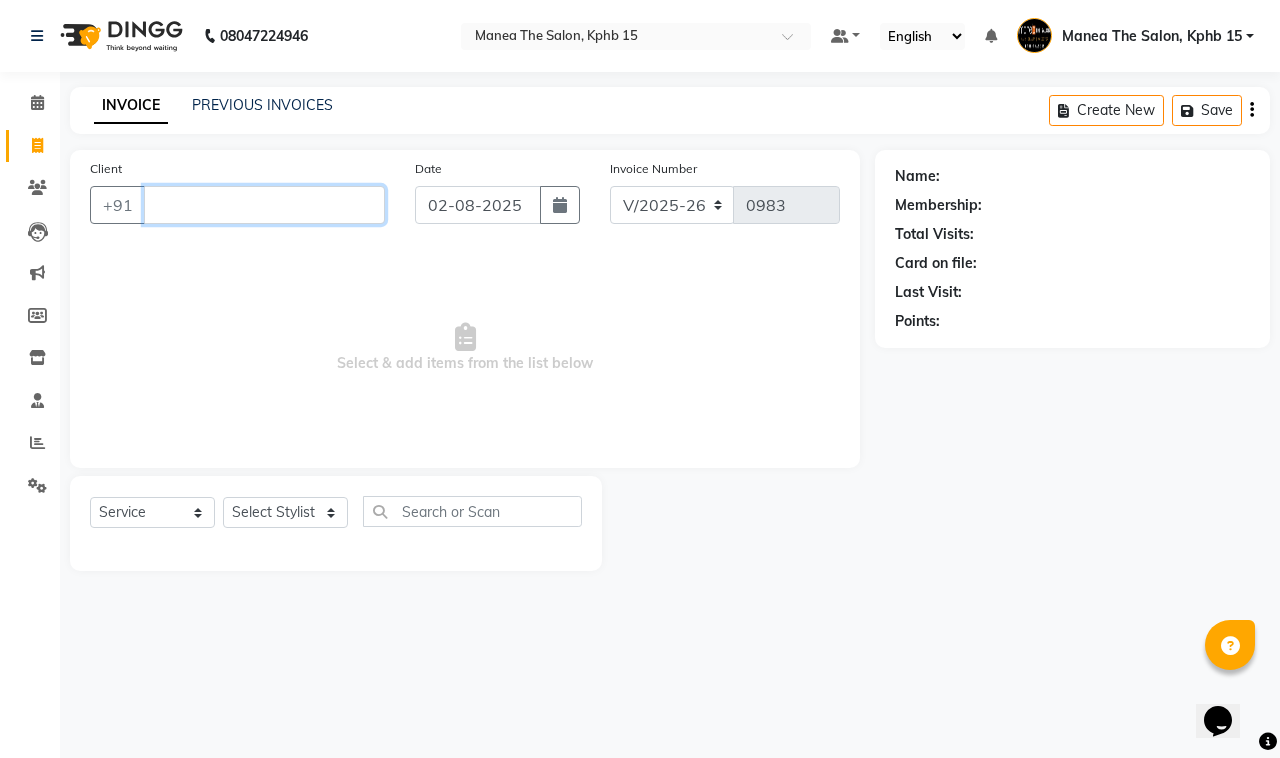 type 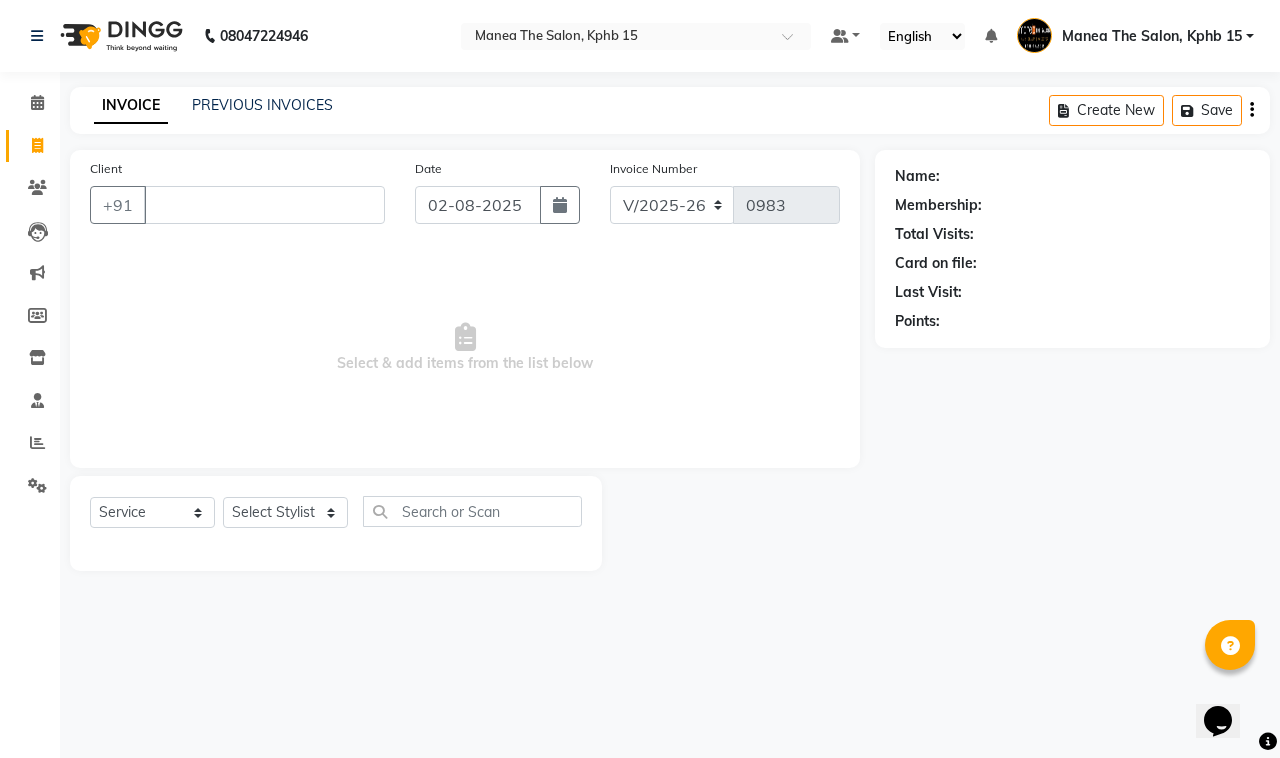 click on "Select & add items from the list below" at bounding box center [465, 348] 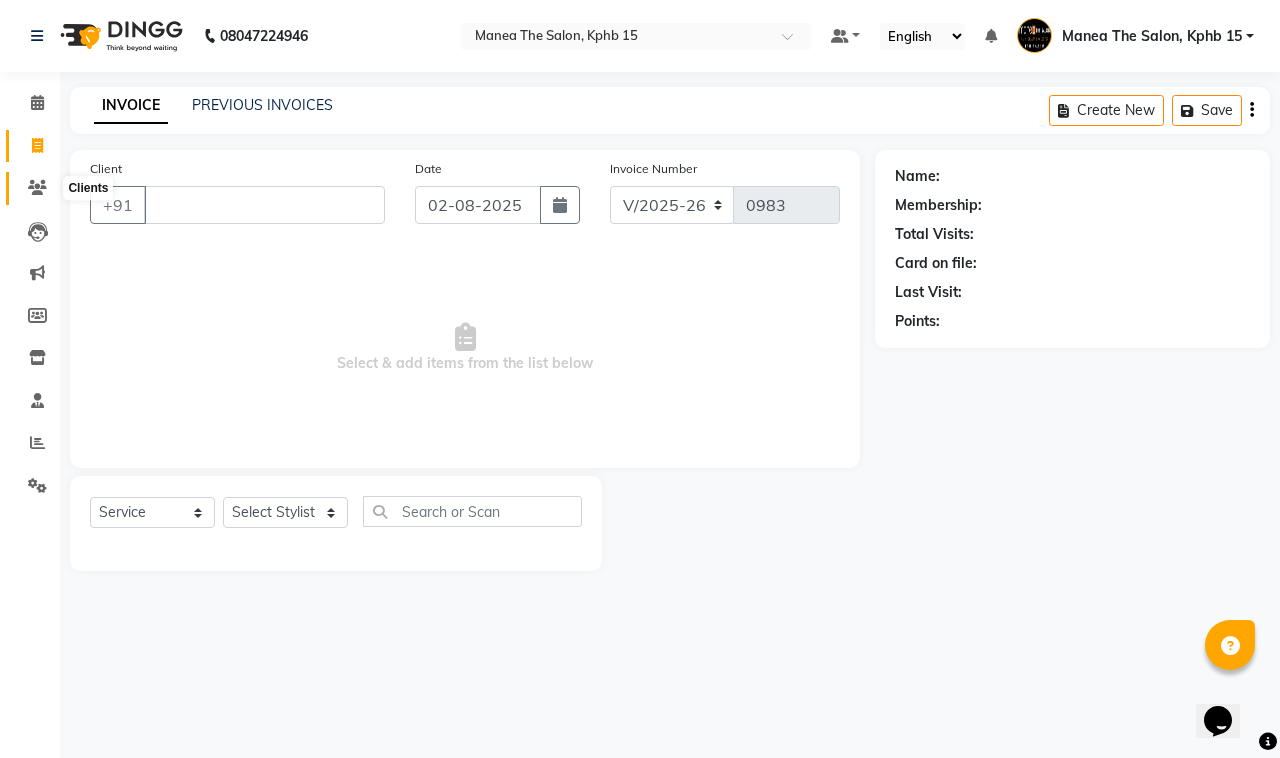 click 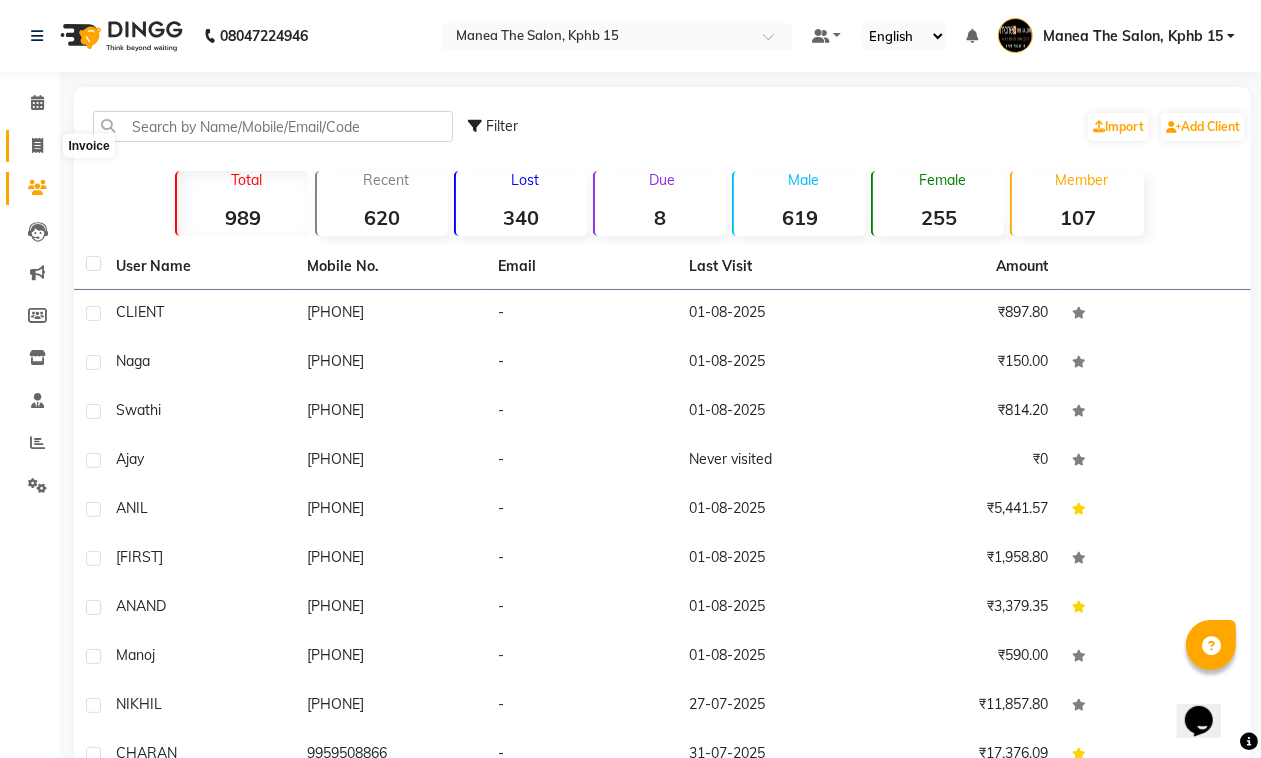 click 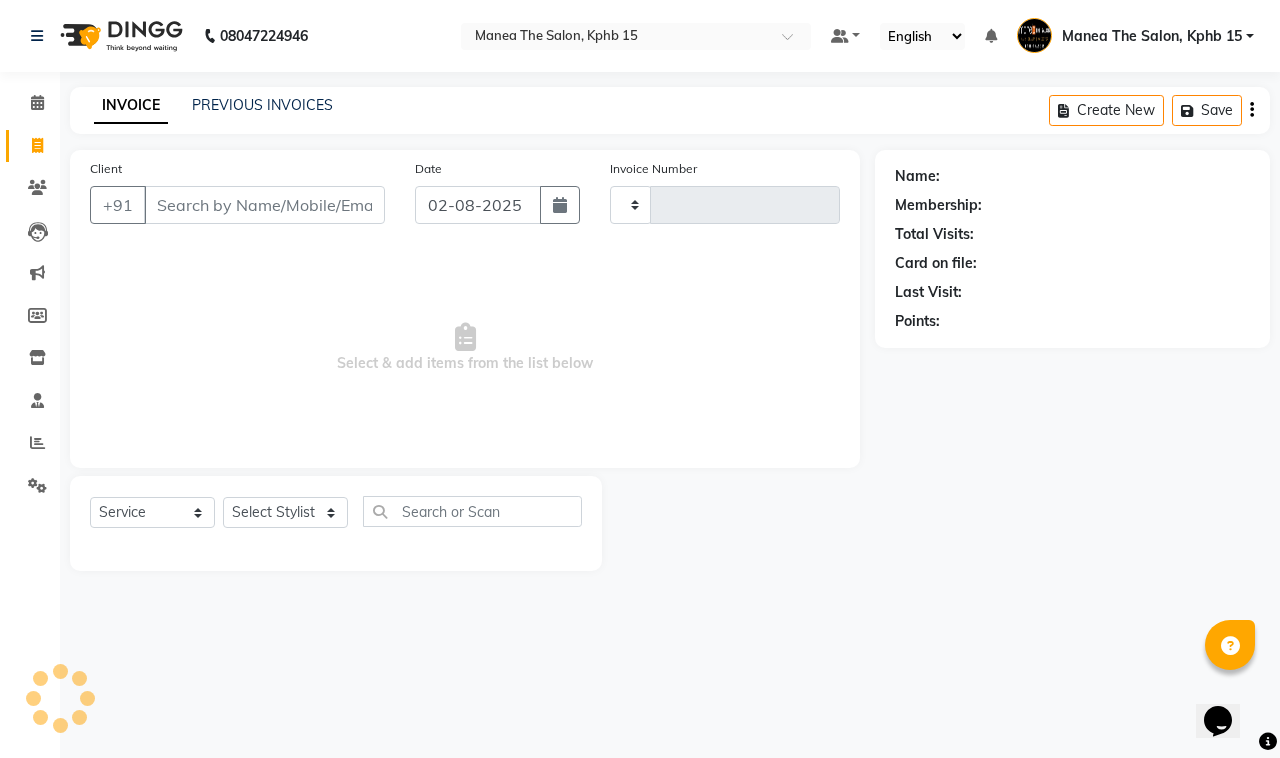 type on "0983" 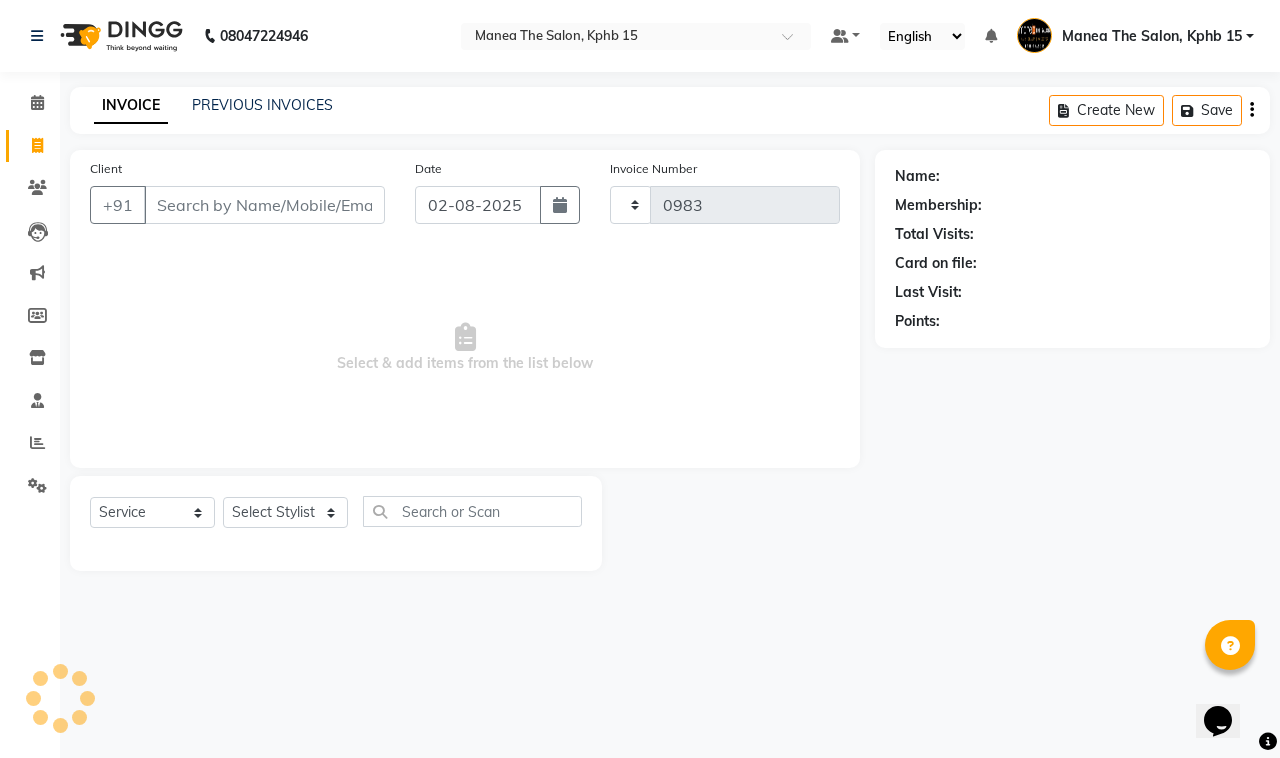 select on "7321" 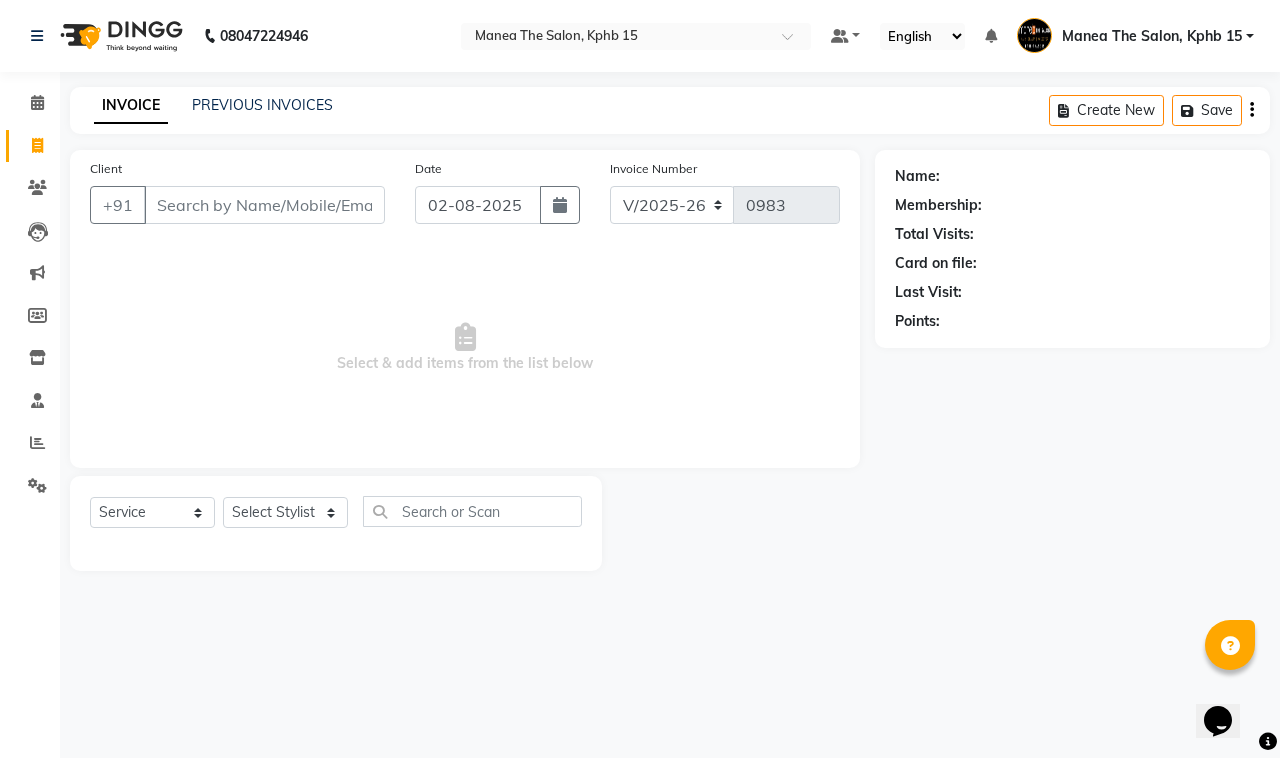 click on "Client" at bounding box center [264, 205] 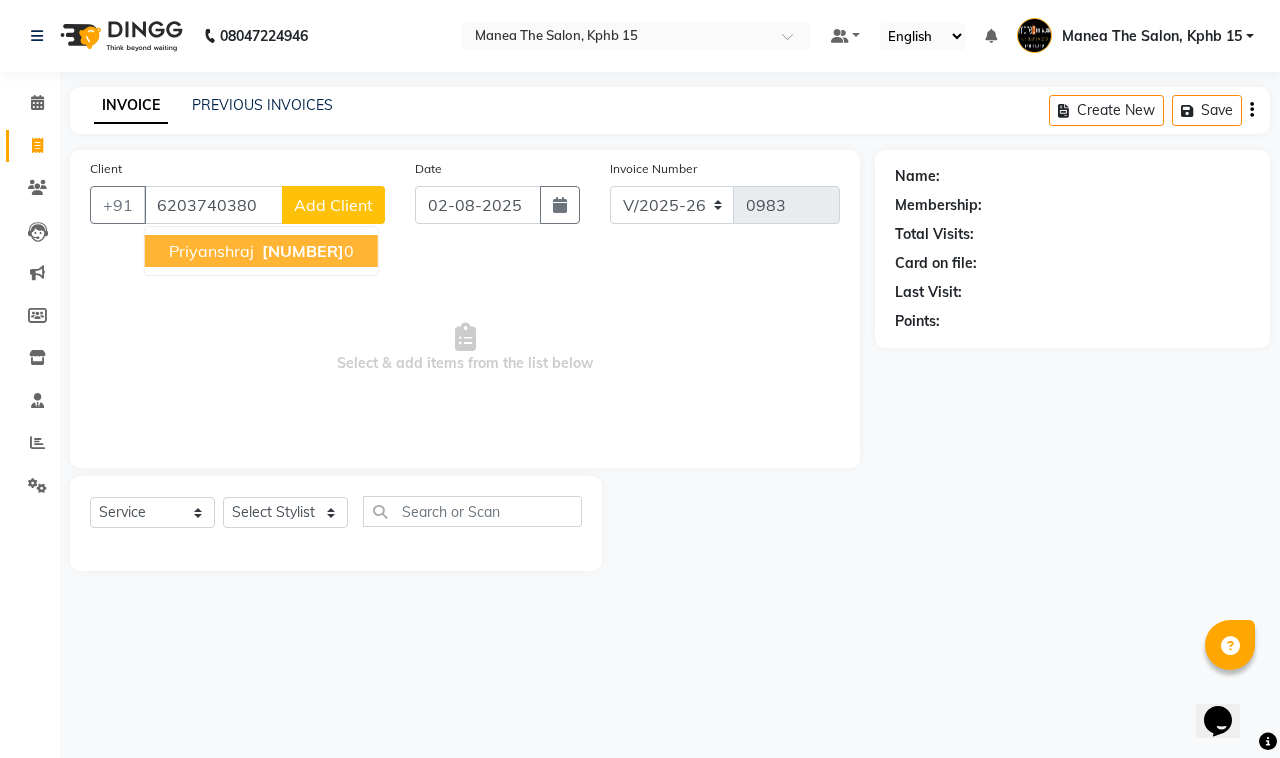 type on "6203740380" 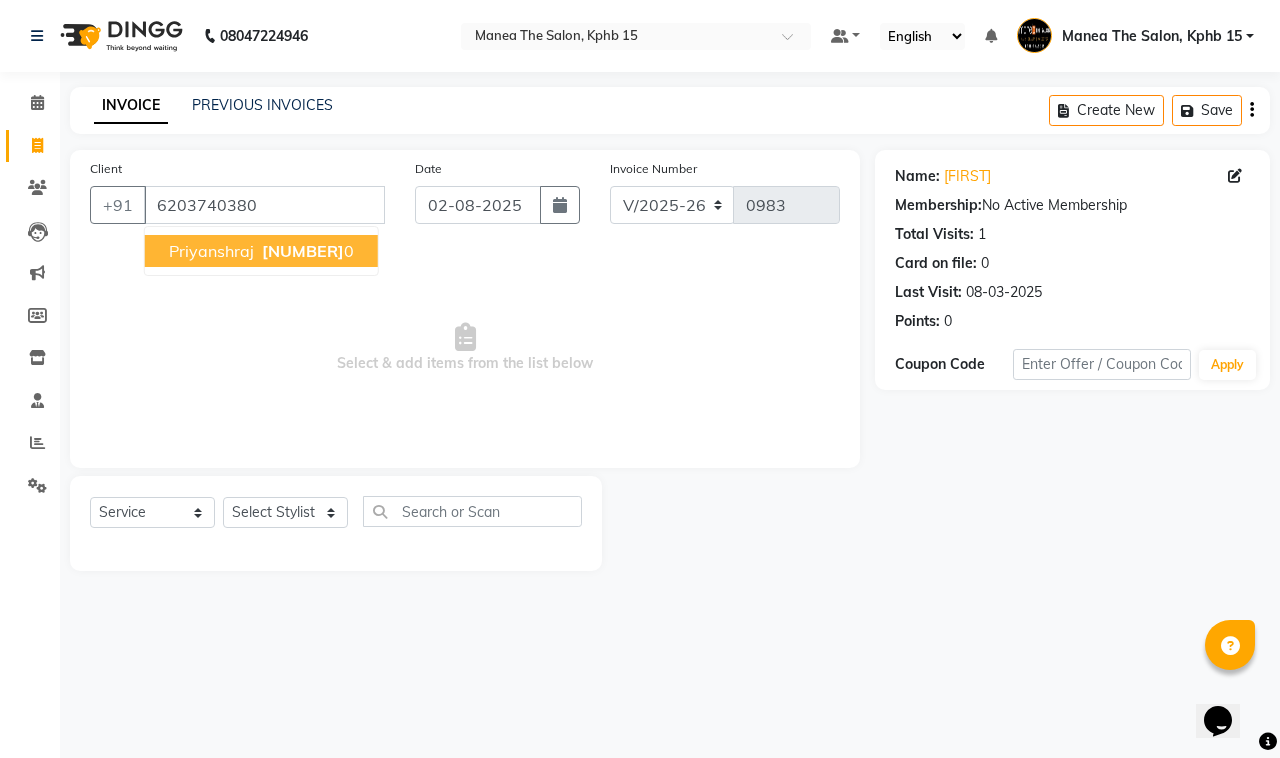 click on "[NUMBER]" at bounding box center [303, 251] 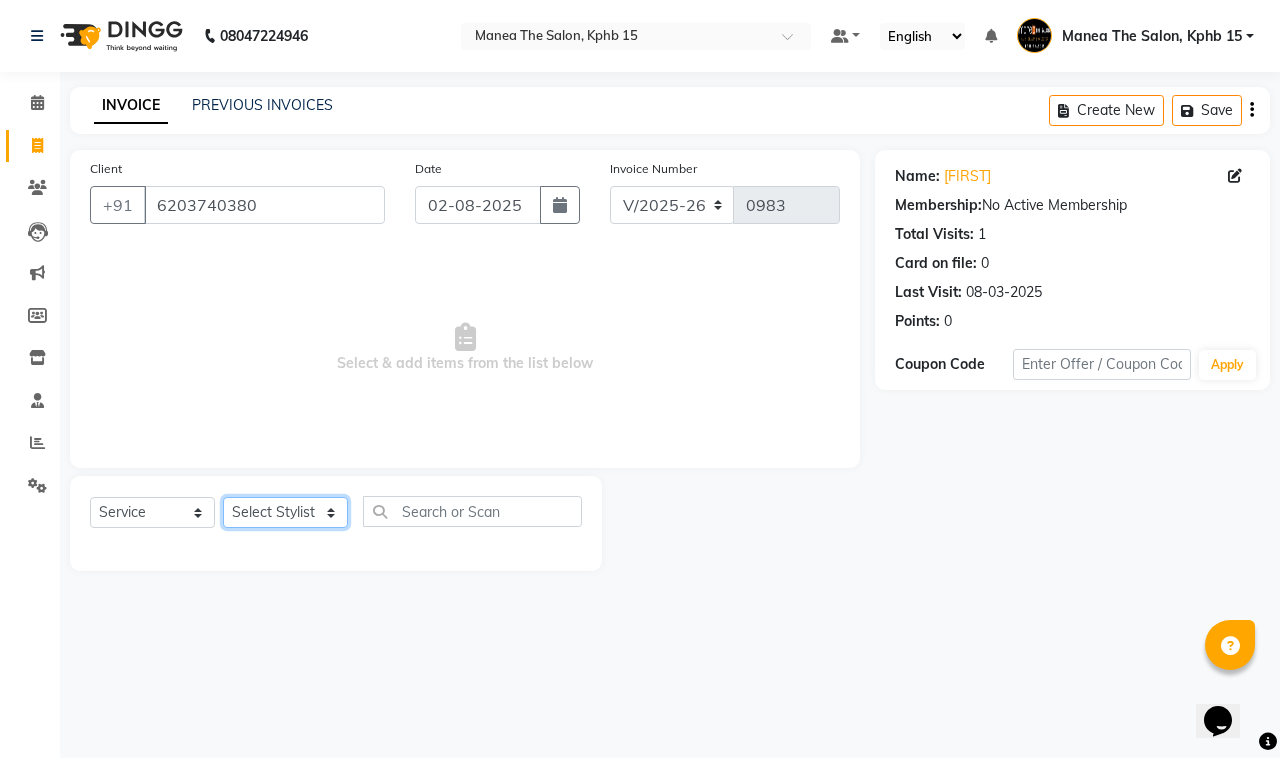 click on "Select Stylist Ayan  MUZAMMIL Nikhil  nitu Raghu Roopa  Shrisha Teju" 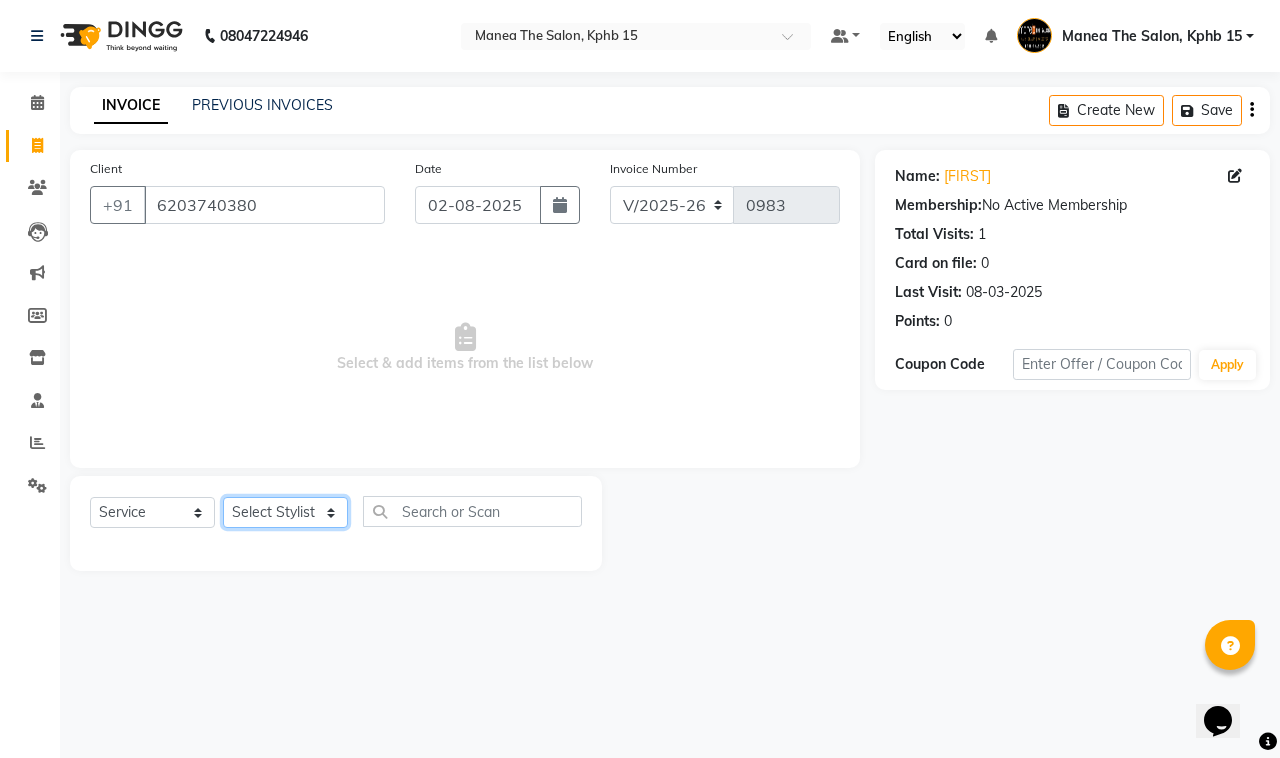 select on "62839" 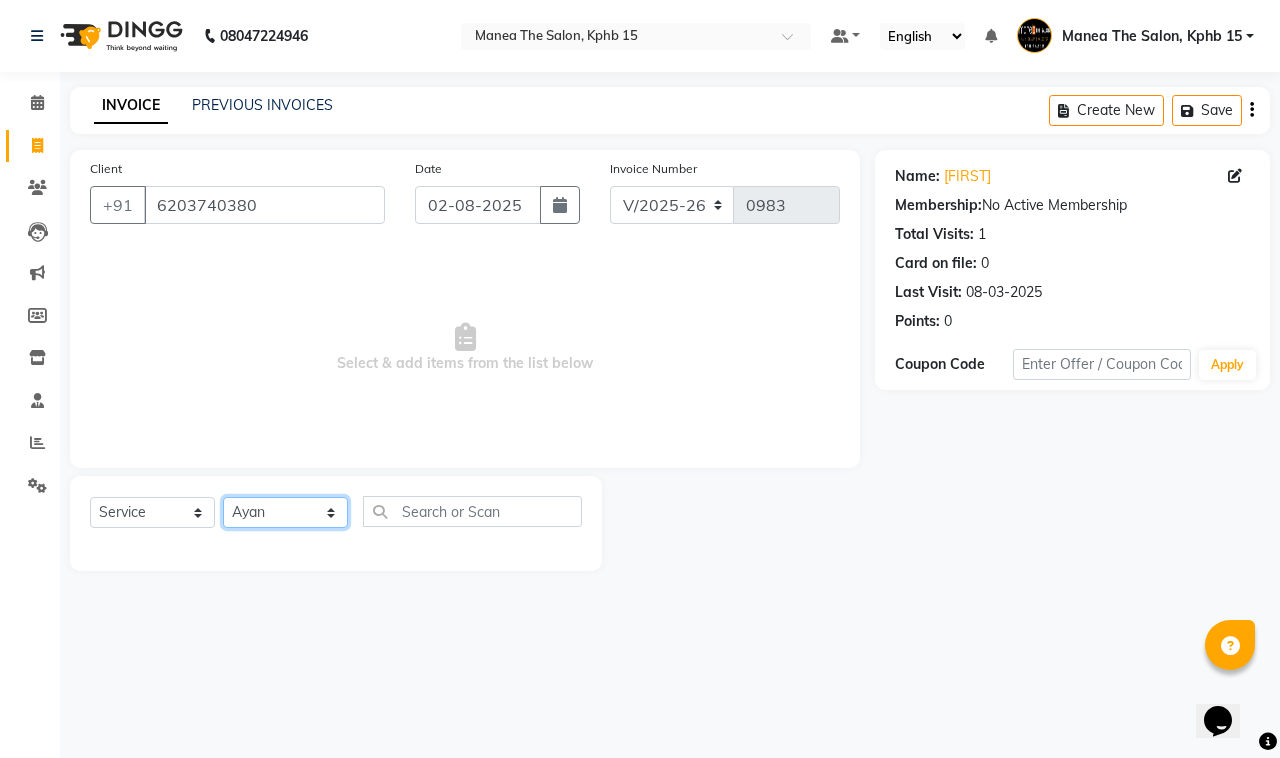click on "Select Stylist Ayan  MUZAMMIL Nikhil  nitu Raghu Roopa  Shrisha Teju" 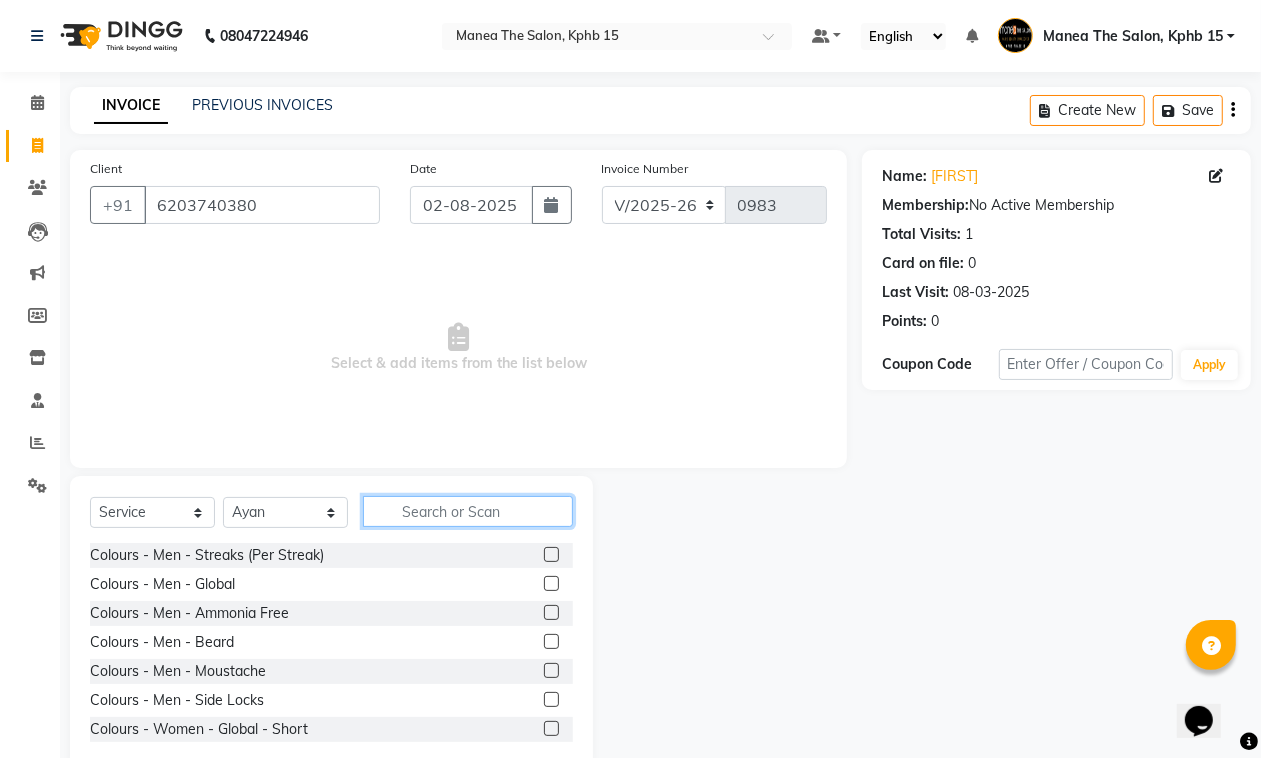 click 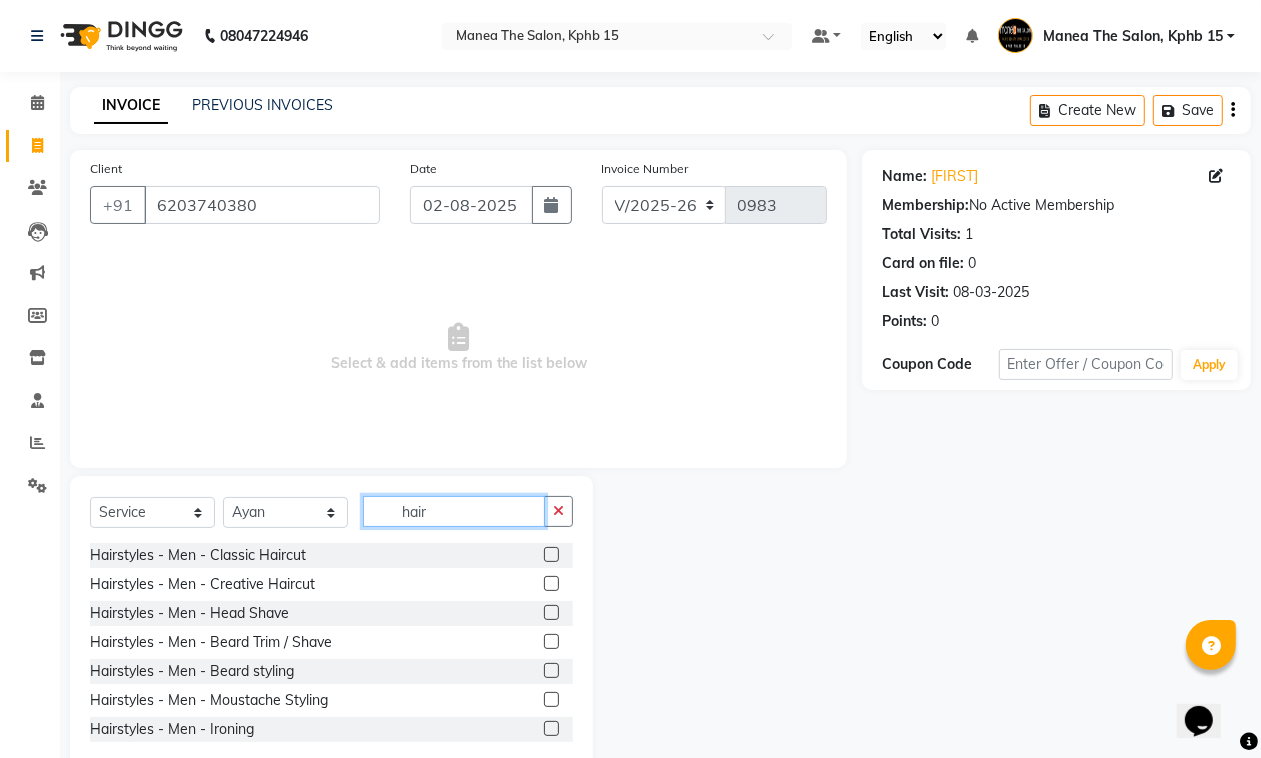 type on "hair" 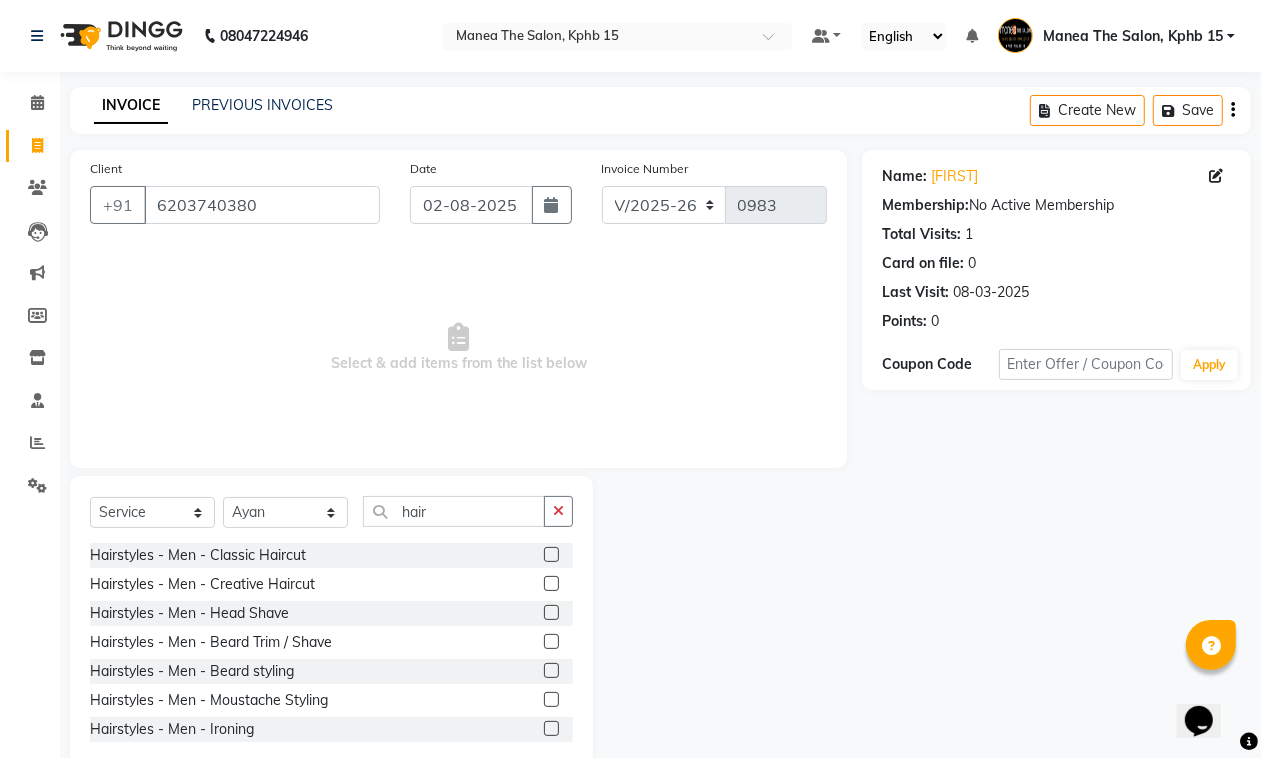 click 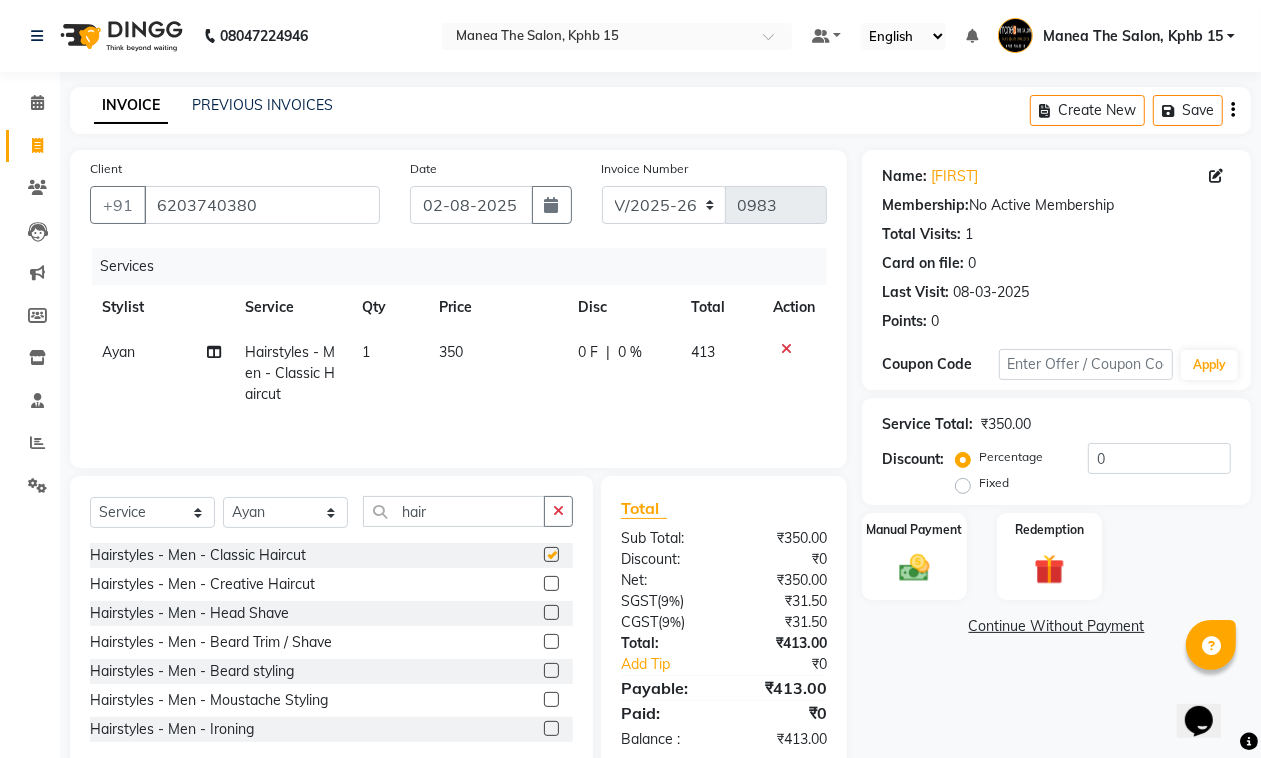 checkbox on "false" 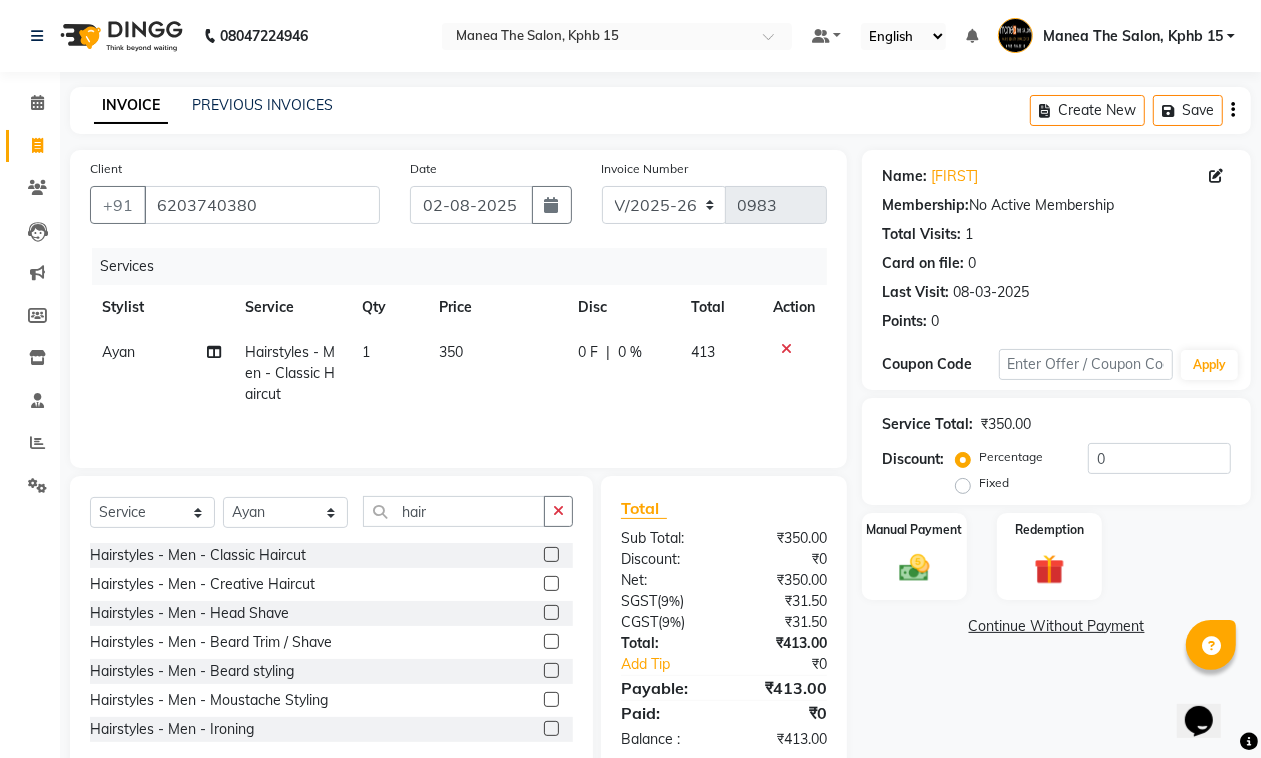click 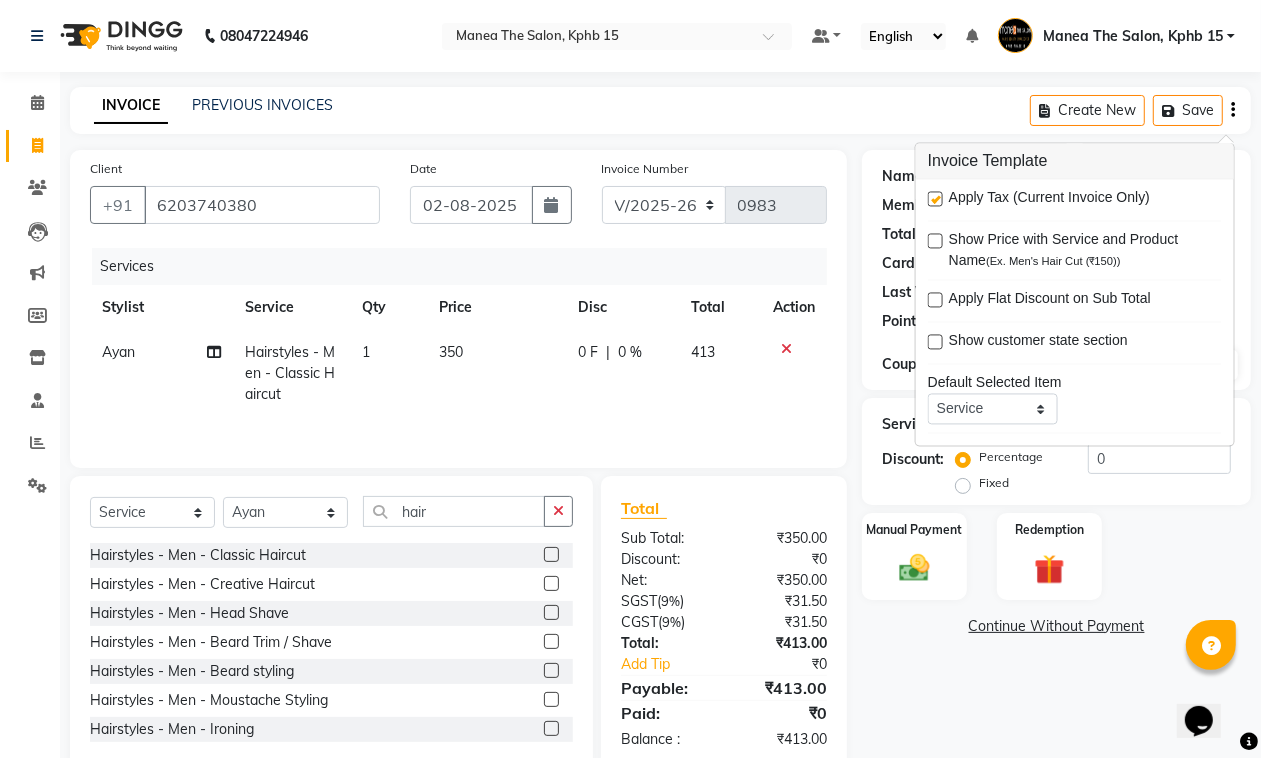 click at bounding box center (935, 199) 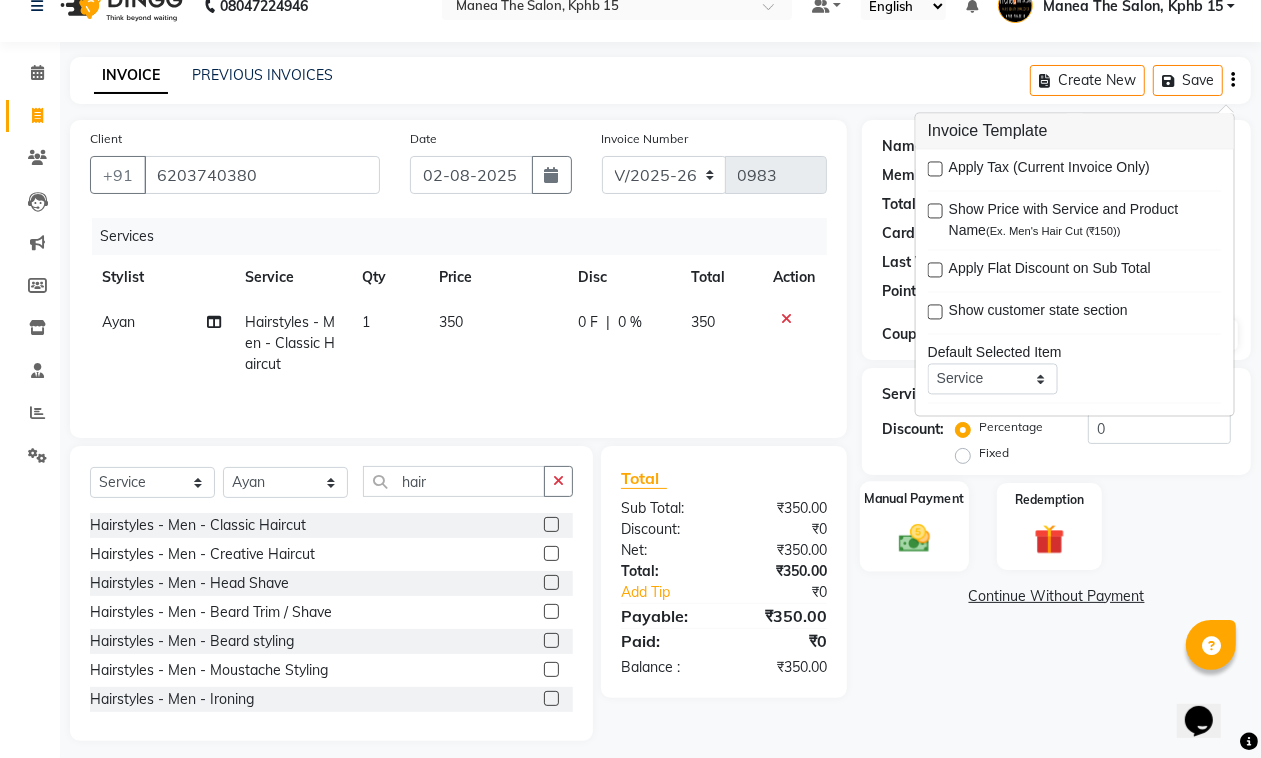 scroll, scrollTop: 46, scrollLeft: 0, axis: vertical 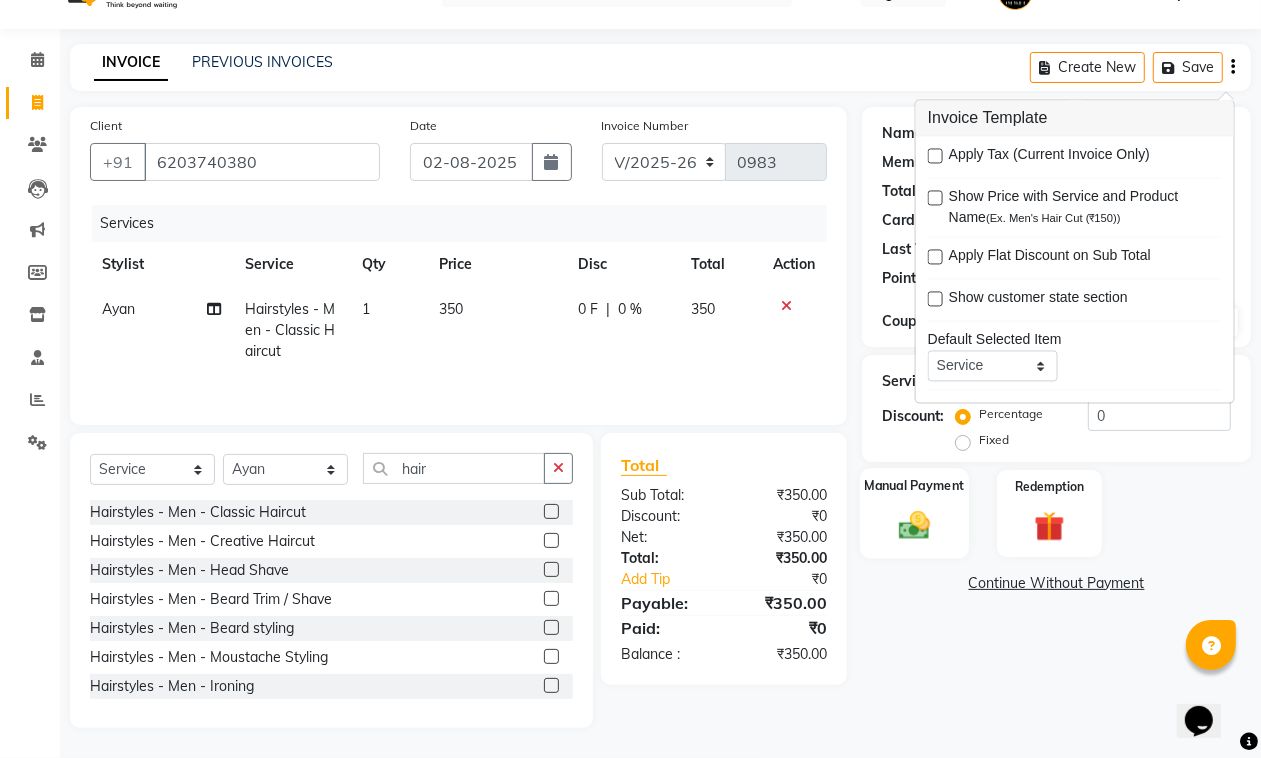 click 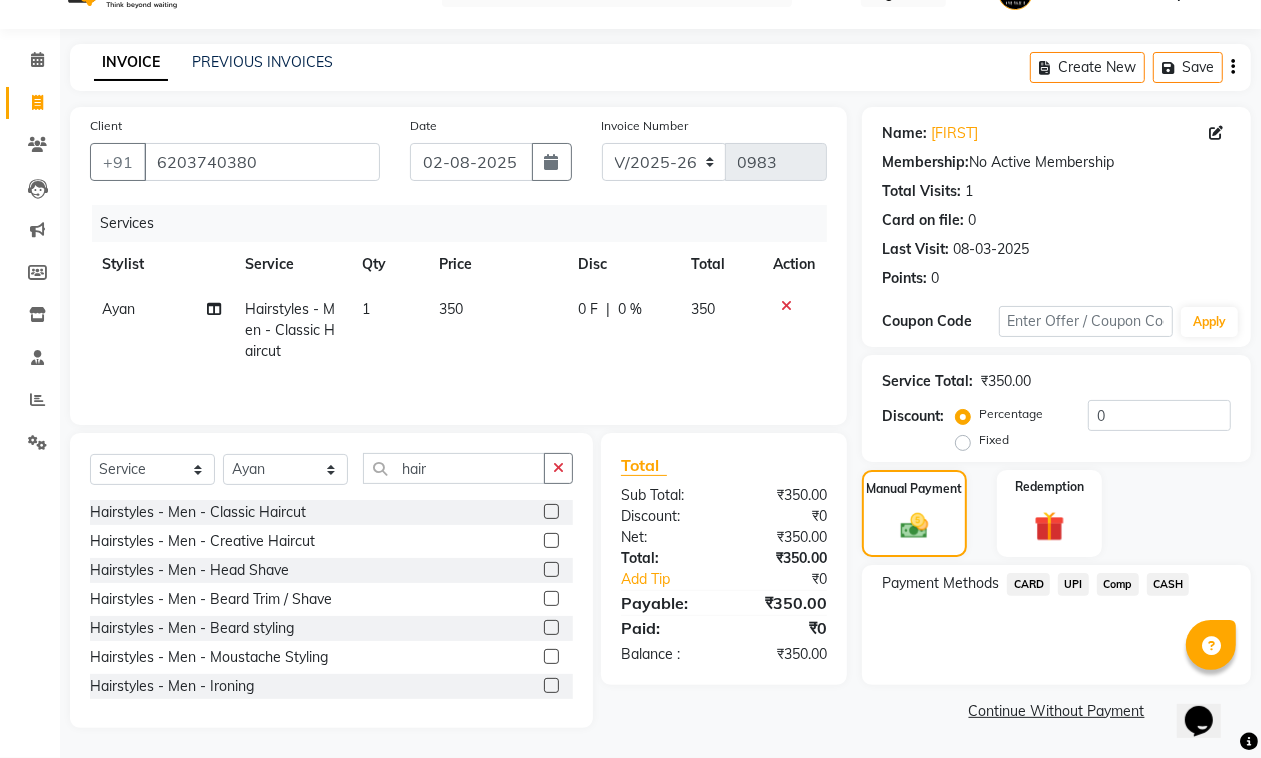 click on "UPI" 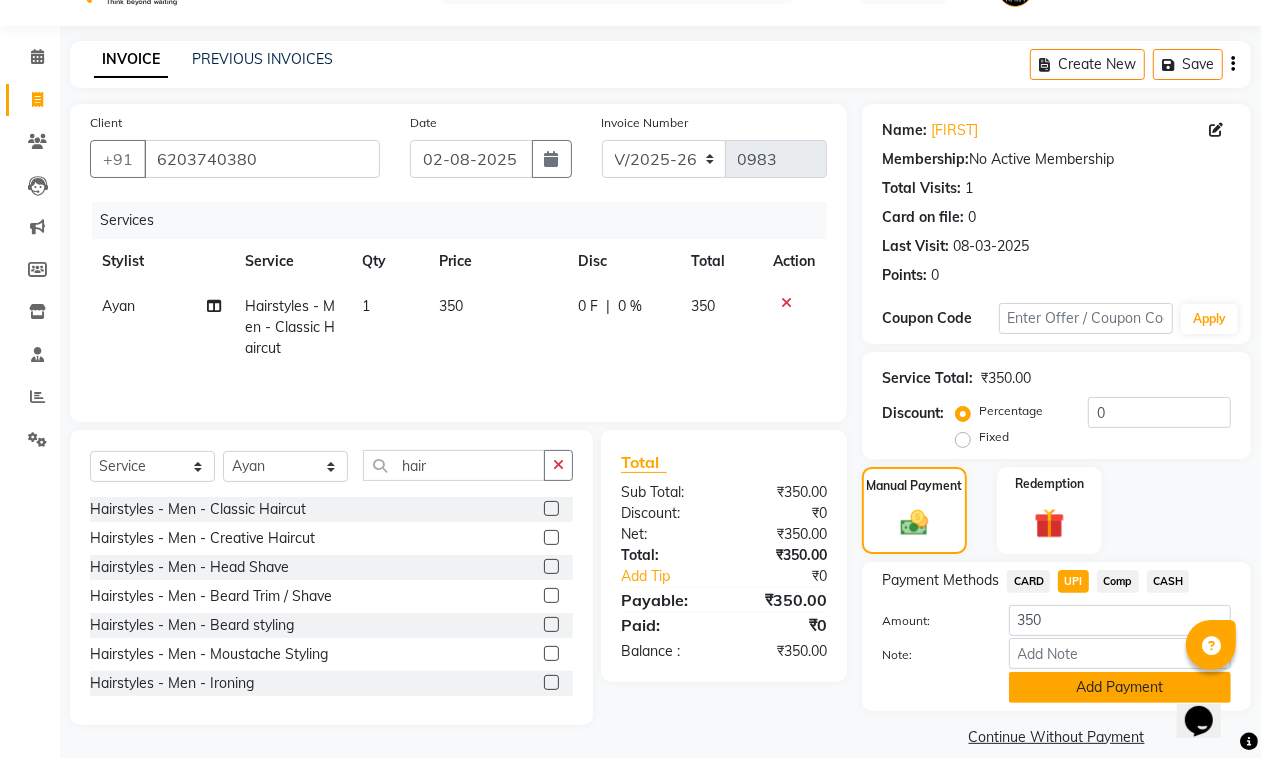 click on "Add Payment" 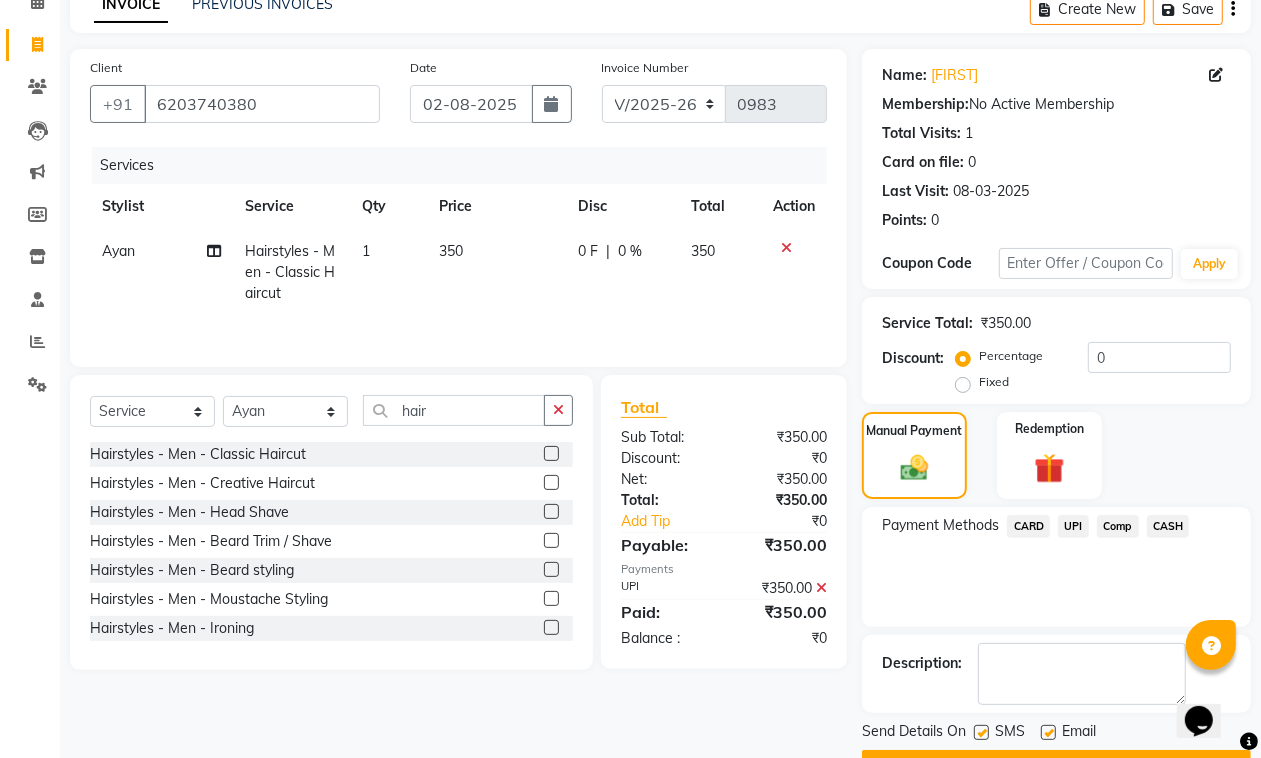 scroll, scrollTop: 153, scrollLeft: 0, axis: vertical 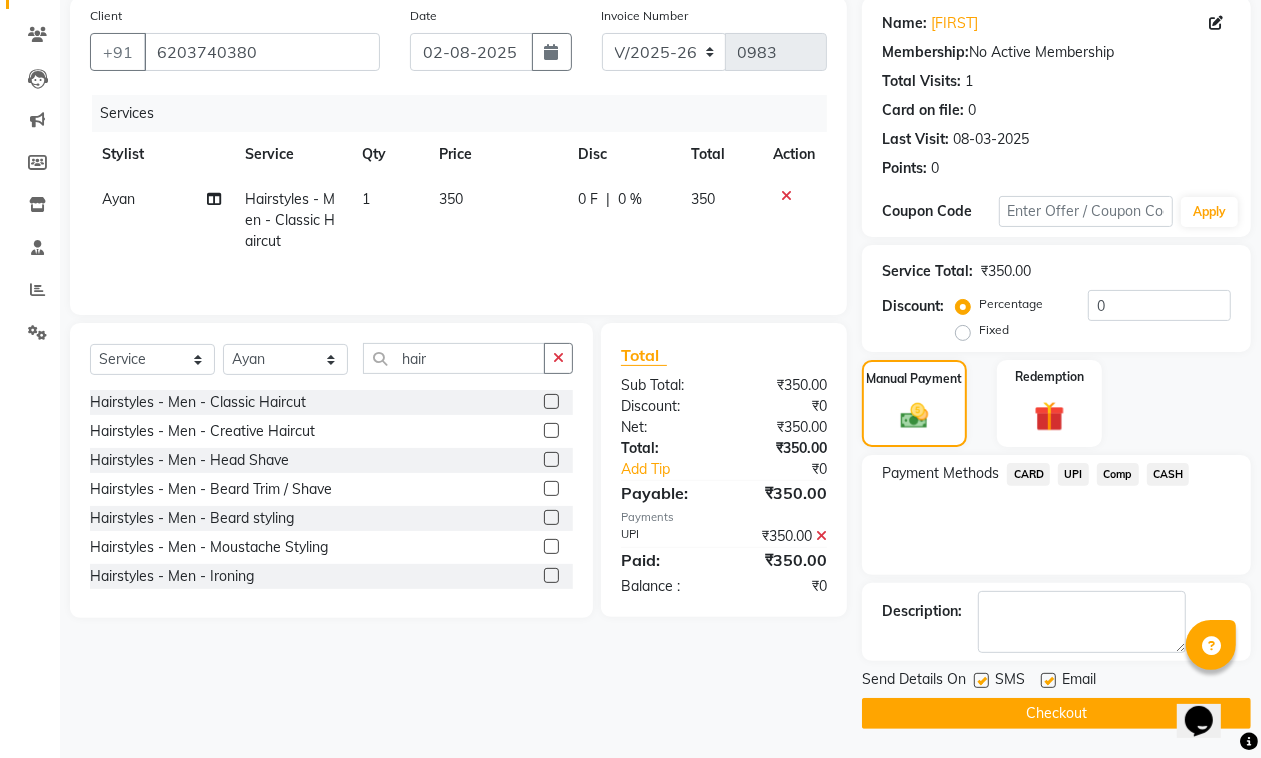 click 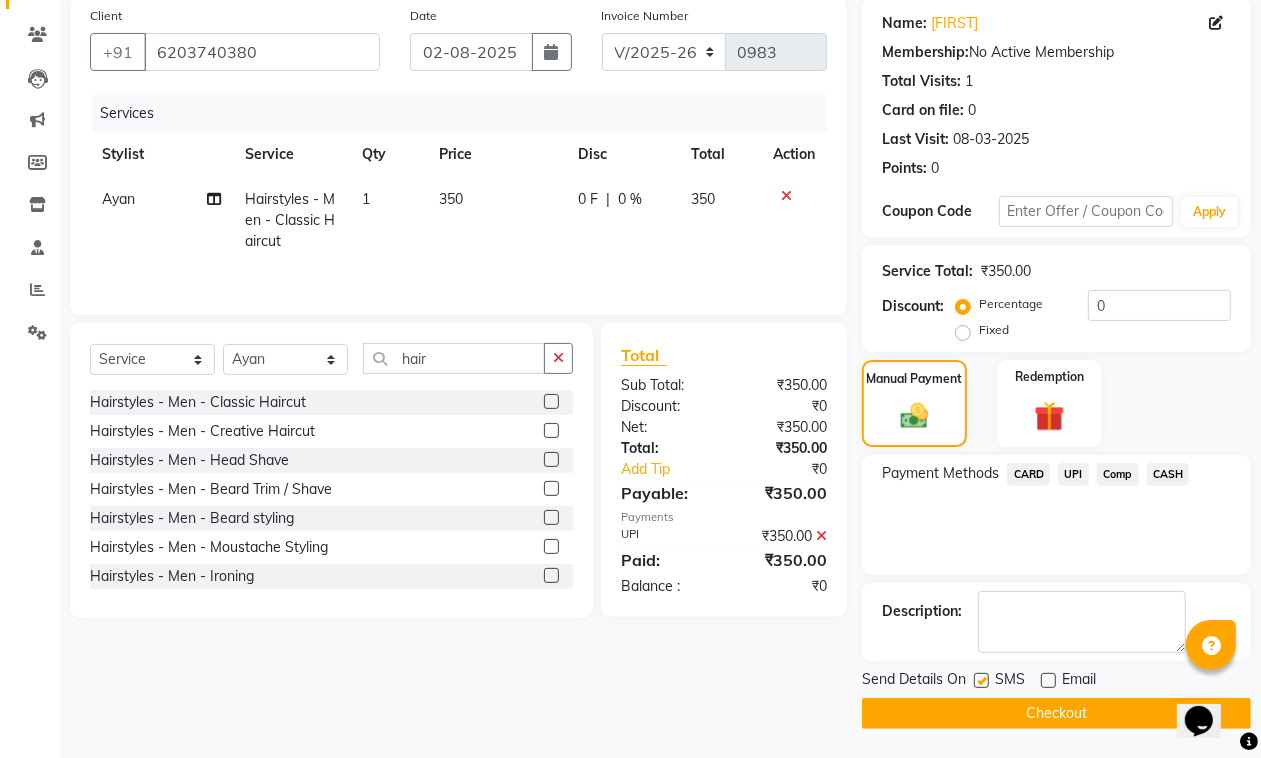 click on "INVOICE PREVIOUS INVOICES Create New   Save  Client +[PHONE] Date 02-08-2025 Invoice Number V/2025 V/2025-26 0983 Services Stylist Service Qty Price Disc Total Action Ayan  Hairstyles - Men - Classic Haircut 1 350 0 F | 0 % 350 Select  Service  Product  Membership  Package Voucher Prepaid Gift Card  Select Stylist Ayan  MUZAMMIL Nikhil  nitu Raghu Roopa  Shrisha Teju hair Hairstyles - Men - Classic Haircut  Hairstyles - Men - Creative Haircut  Hairstyles - Men - Head Shave  Hairstyles - Men - Beard Trim / Shave  Hairstyles - Men - Beard styling  Hairstyles - Men - Moustache Styling  Hairstyles - Men - Ironing  Hairstyles - Men - Wash & styling  Hairstyles - Women - Fringe Cut / Bangs  Hairstyles - Women - Straight / 'U' Cut  Hairstyles - Women - Creative Cut  Hairstyles - Women - Blowdry Straight  Hairstyles - Women - Blowdry Curls  Hairstyles - Women - Tonging  Hairstyles - Women - Ironing  Hairstyles - Women - Hair Styling [Up Do]  Hairstyles - Women - Kids (U-12)  Hair Treatment - Men - Botox  Total" 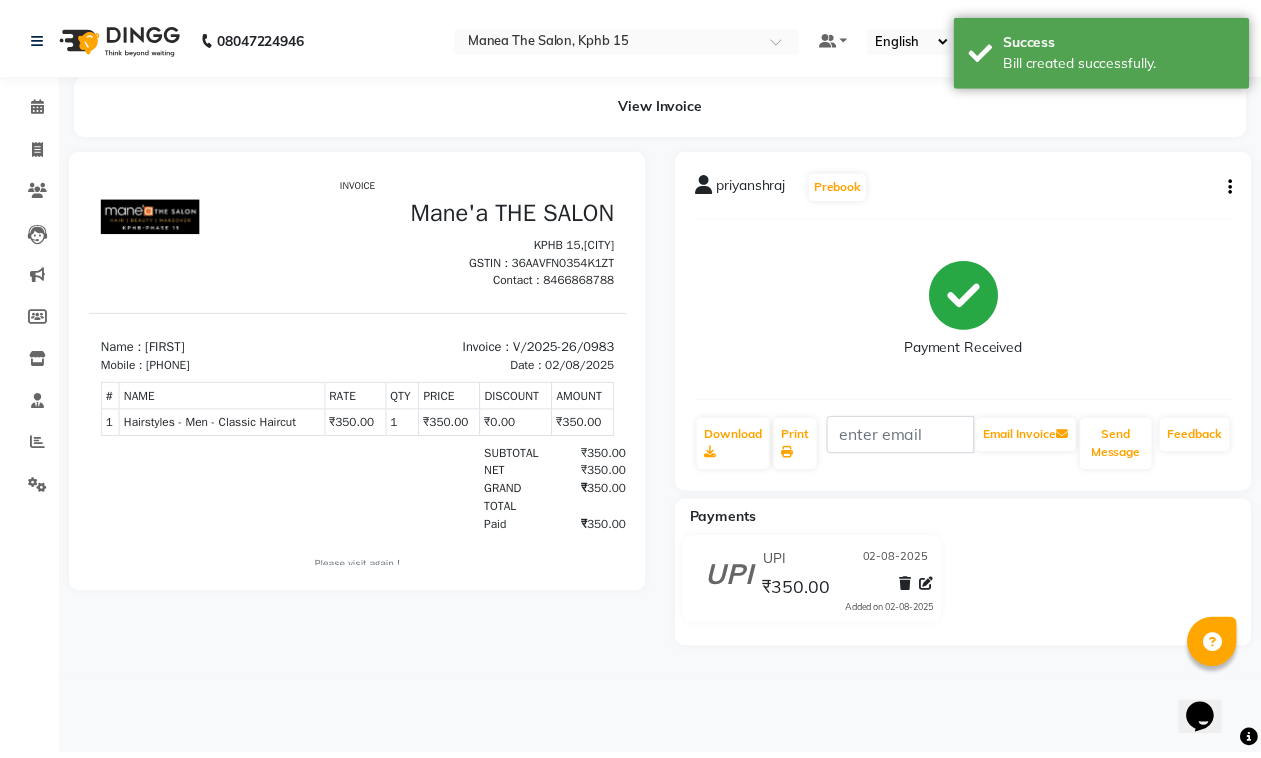 scroll, scrollTop: 0, scrollLeft: 0, axis: both 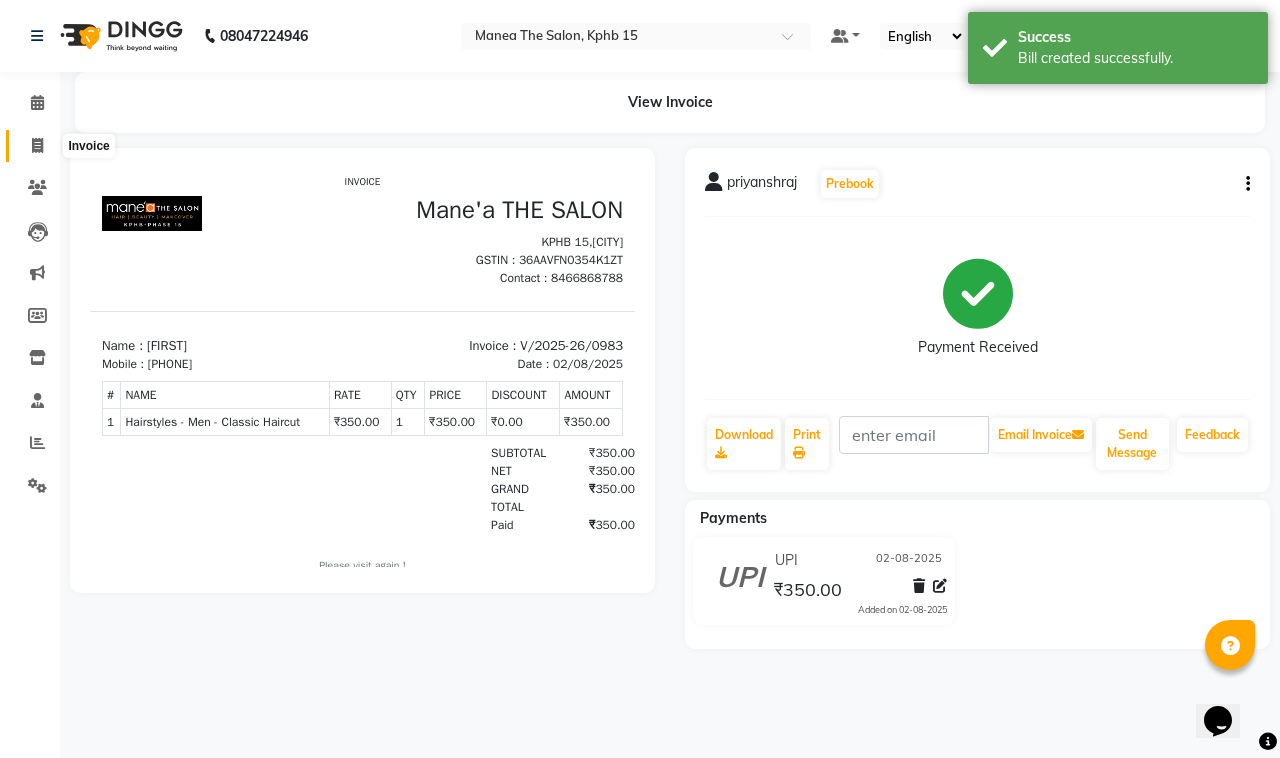 click 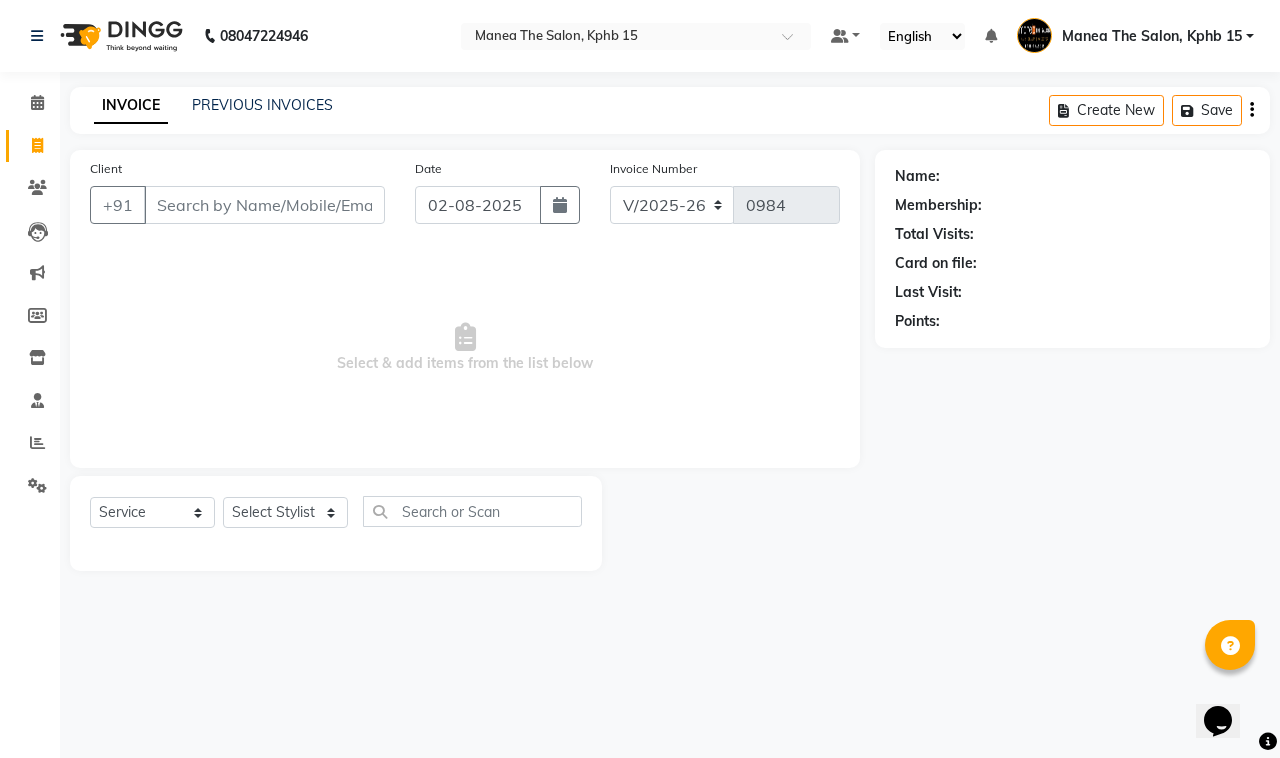 drag, startPoint x: 58, startPoint y: 2, endPoint x: 348, endPoint y: 337, distance: 443.0858 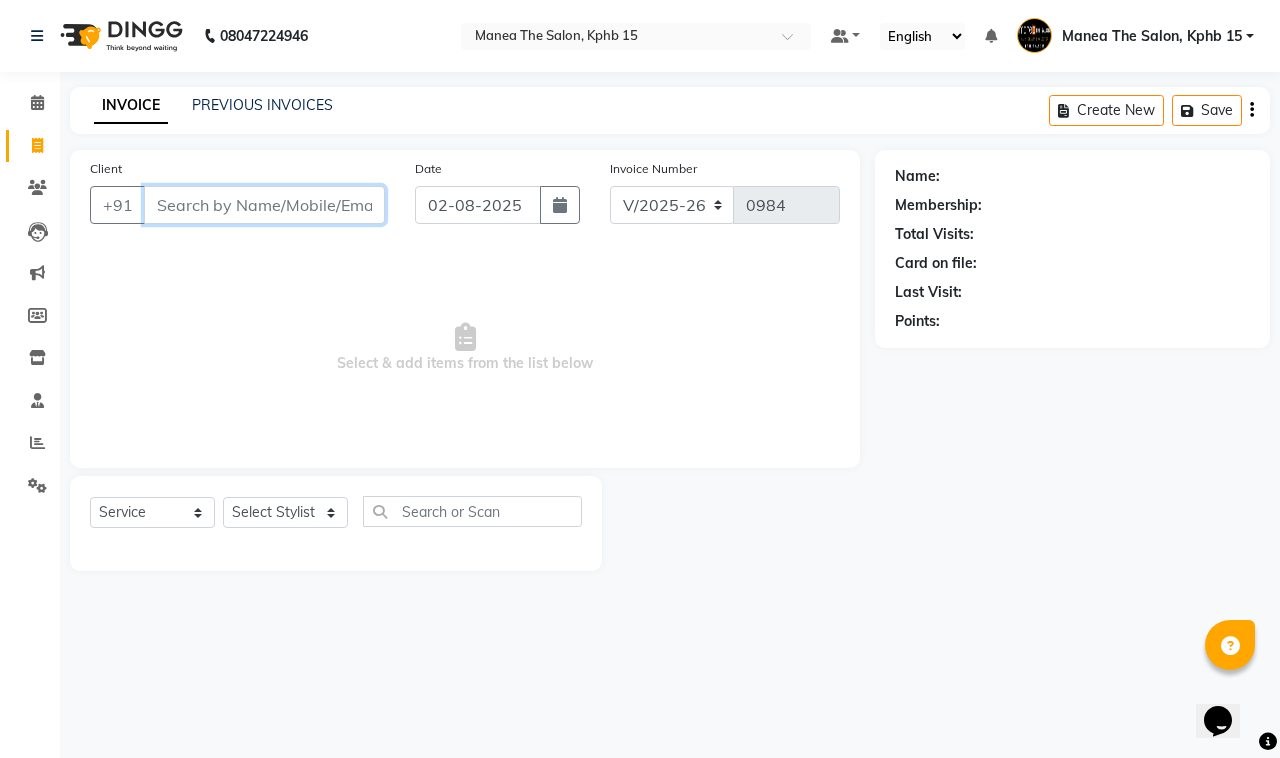 click on "Client" at bounding box center [264, 205] 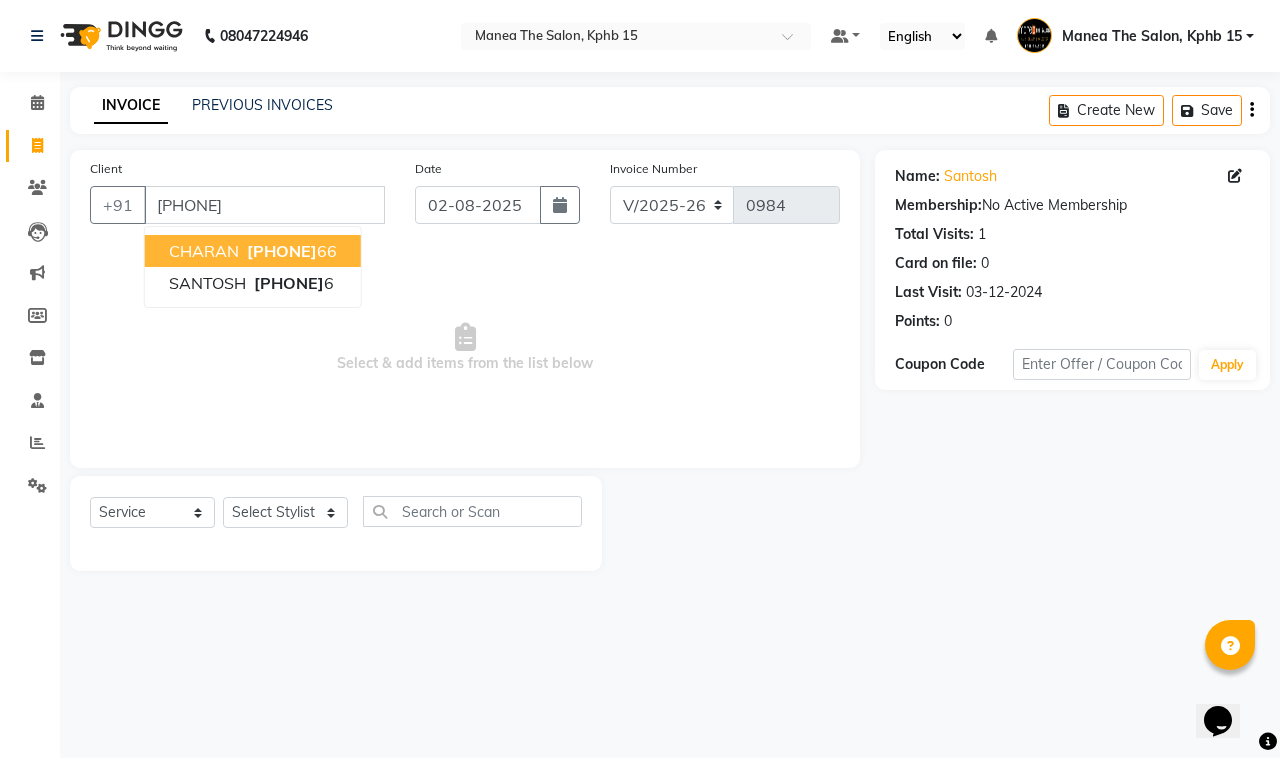 click on "[PHONE]" at bounding box center (282, 251) 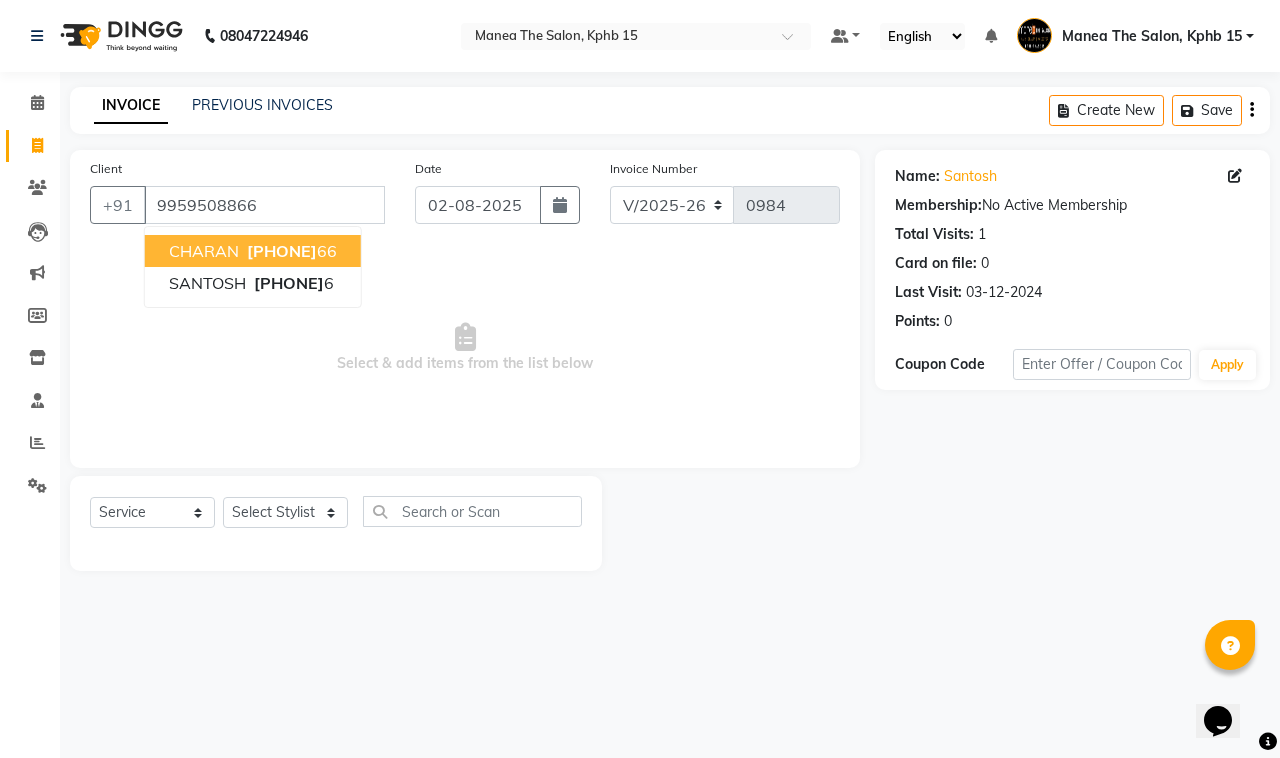 select on "1: Object" 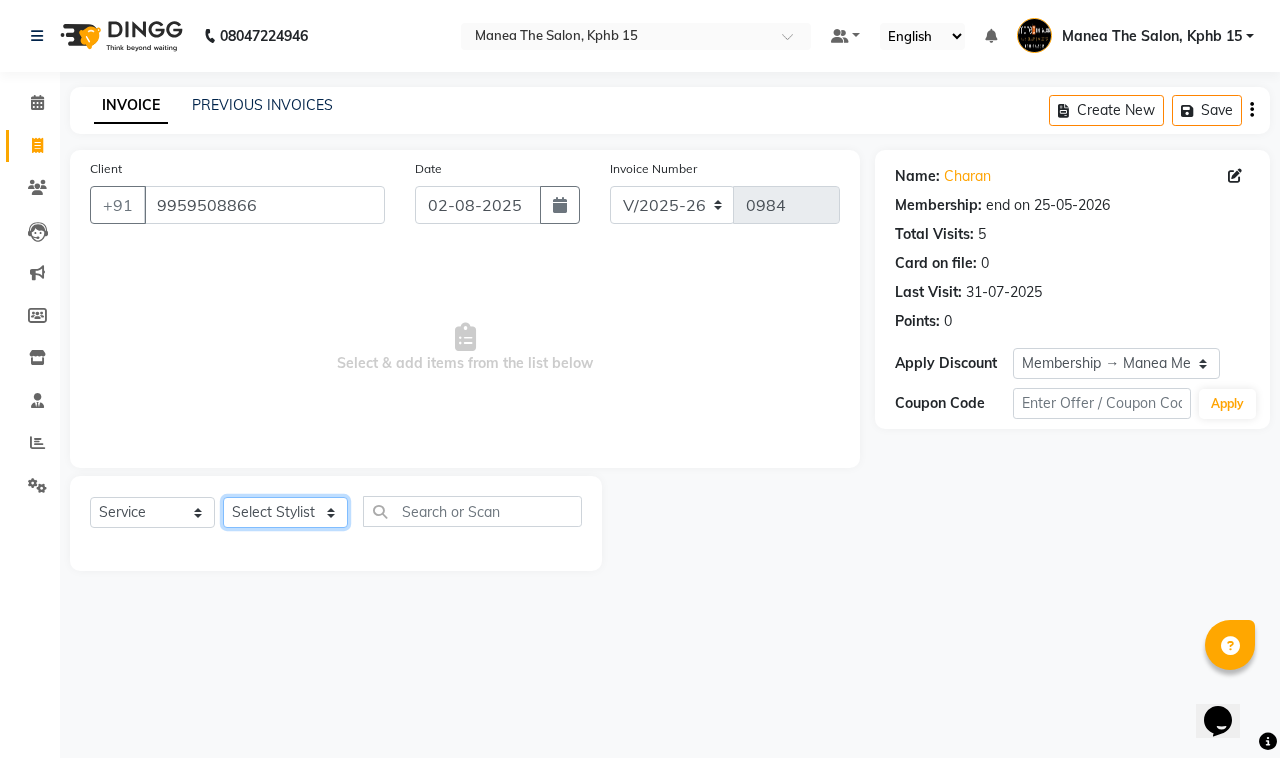 click on "Select Stylist Ayan  MUZAMMIL Nikhil  nitu Raghu Roopa  Shrisha Teju" 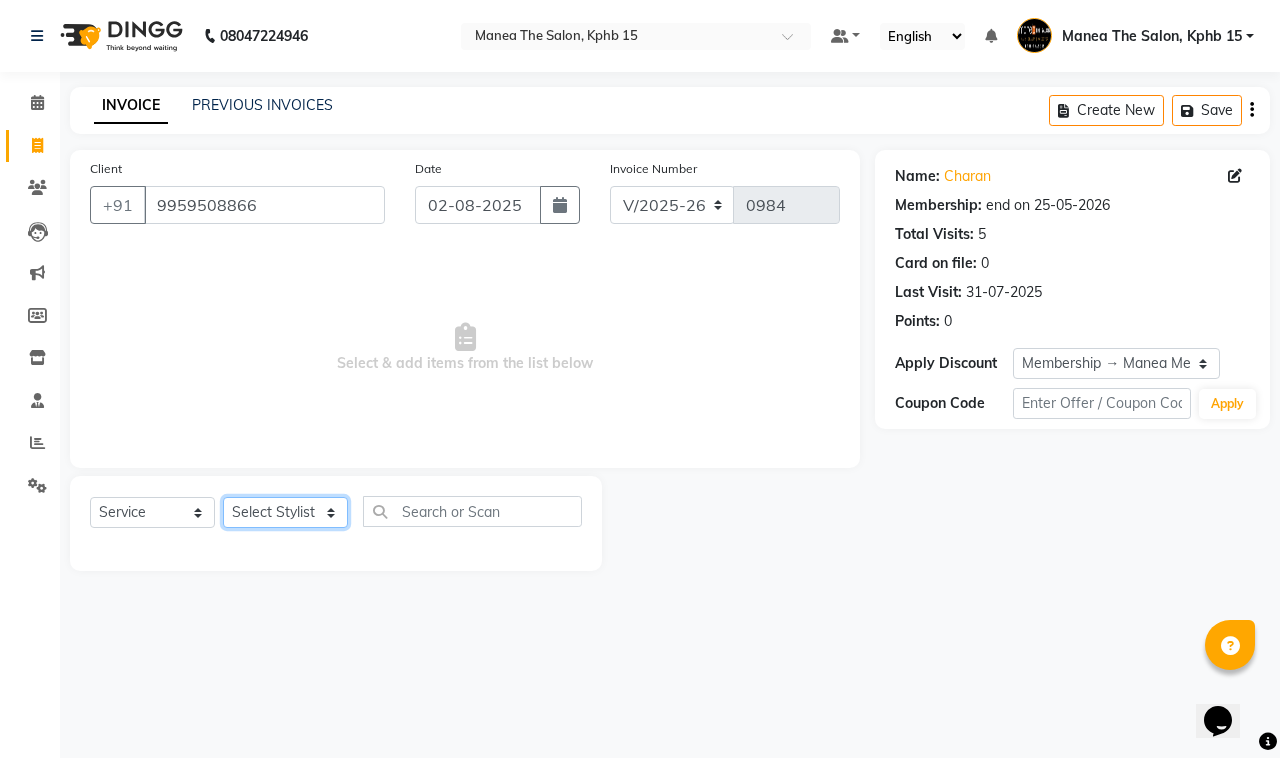 select on "62839" 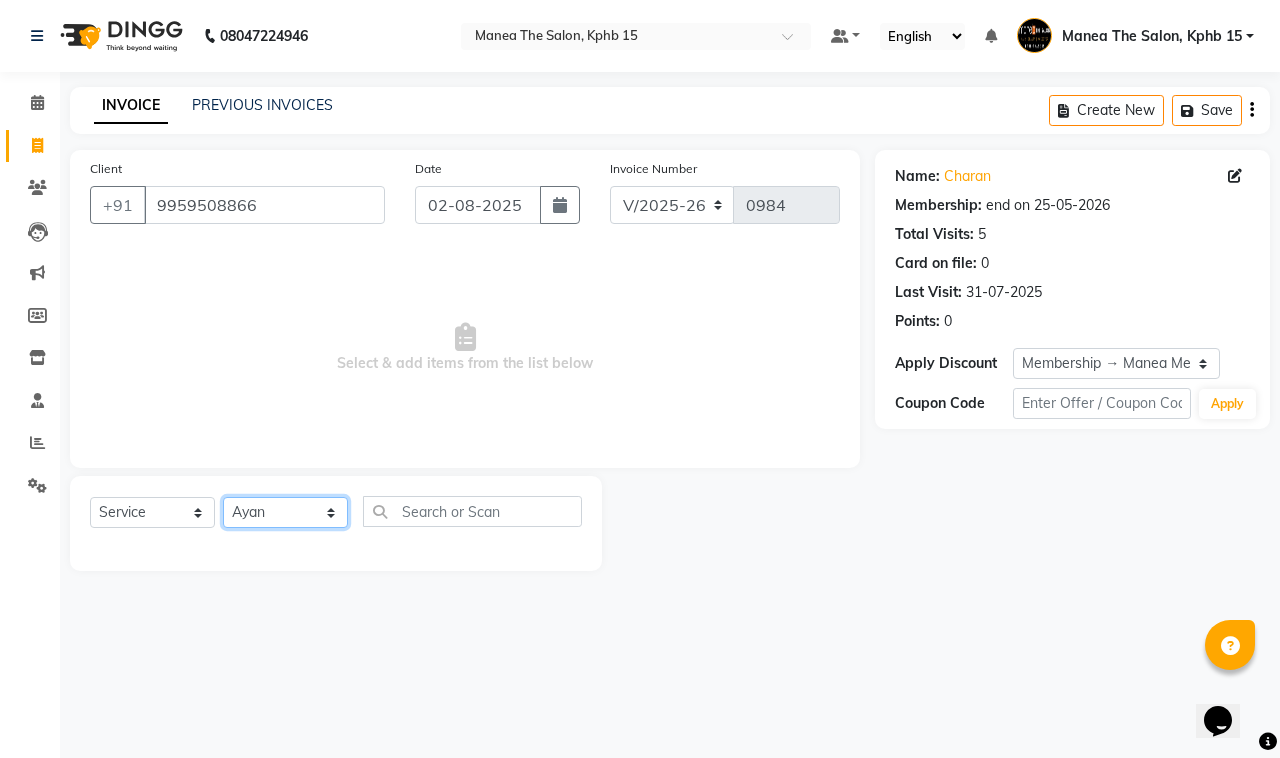 click on "Select Stylist Ayan  MUZAMMIL Nikhil  nitu Raghu Roopa  Shrisha Teju" 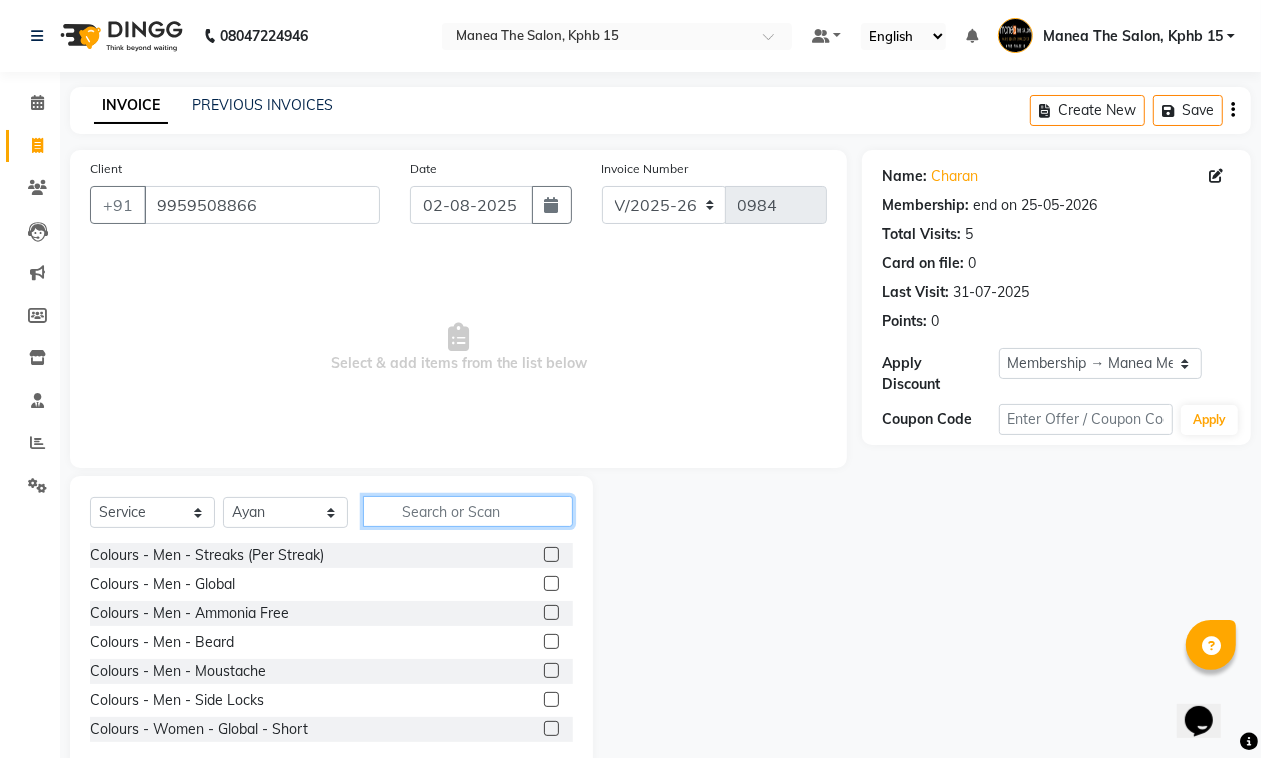 click 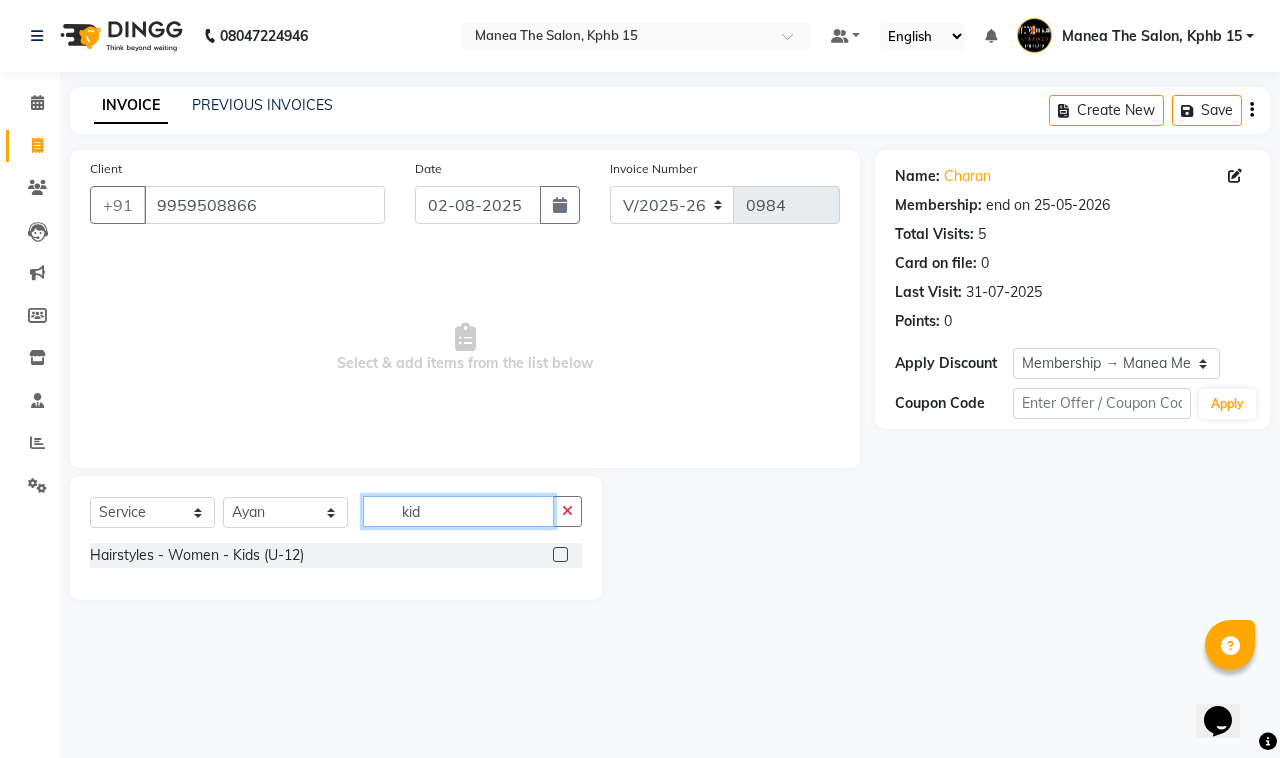 type on "kid" 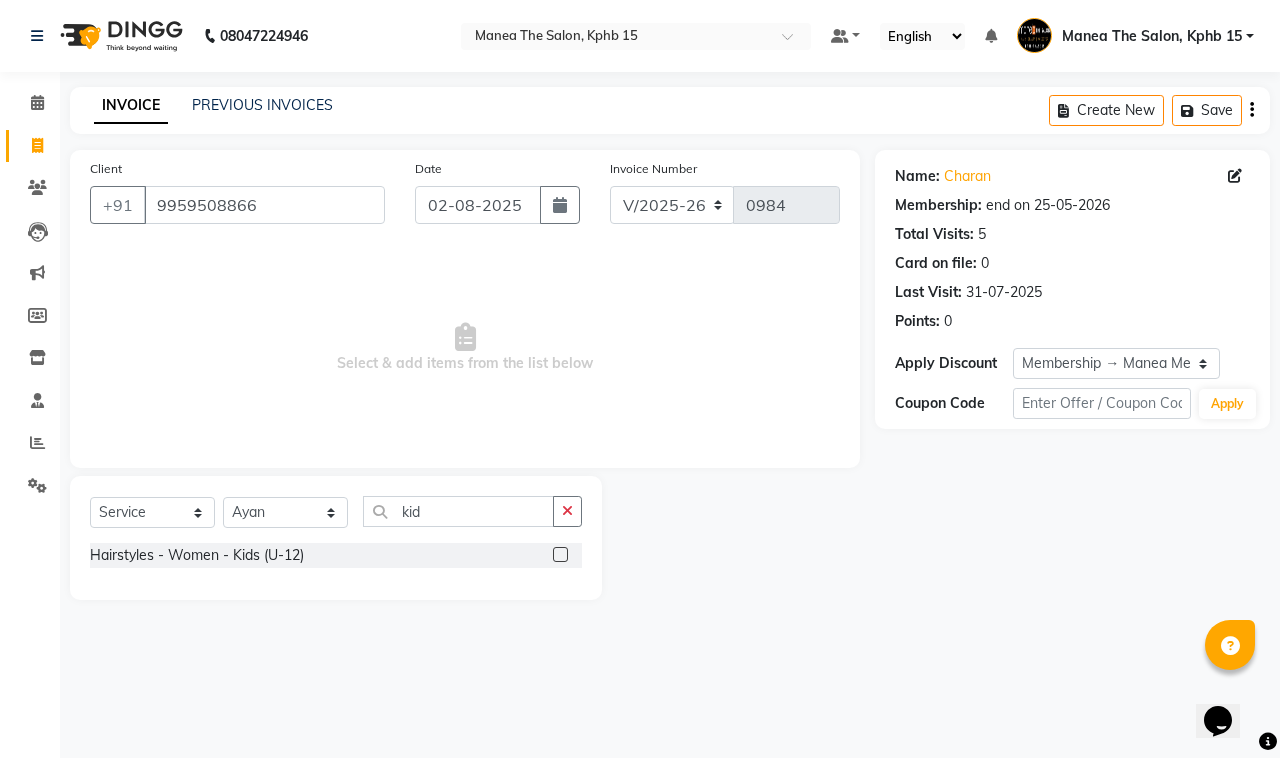 click 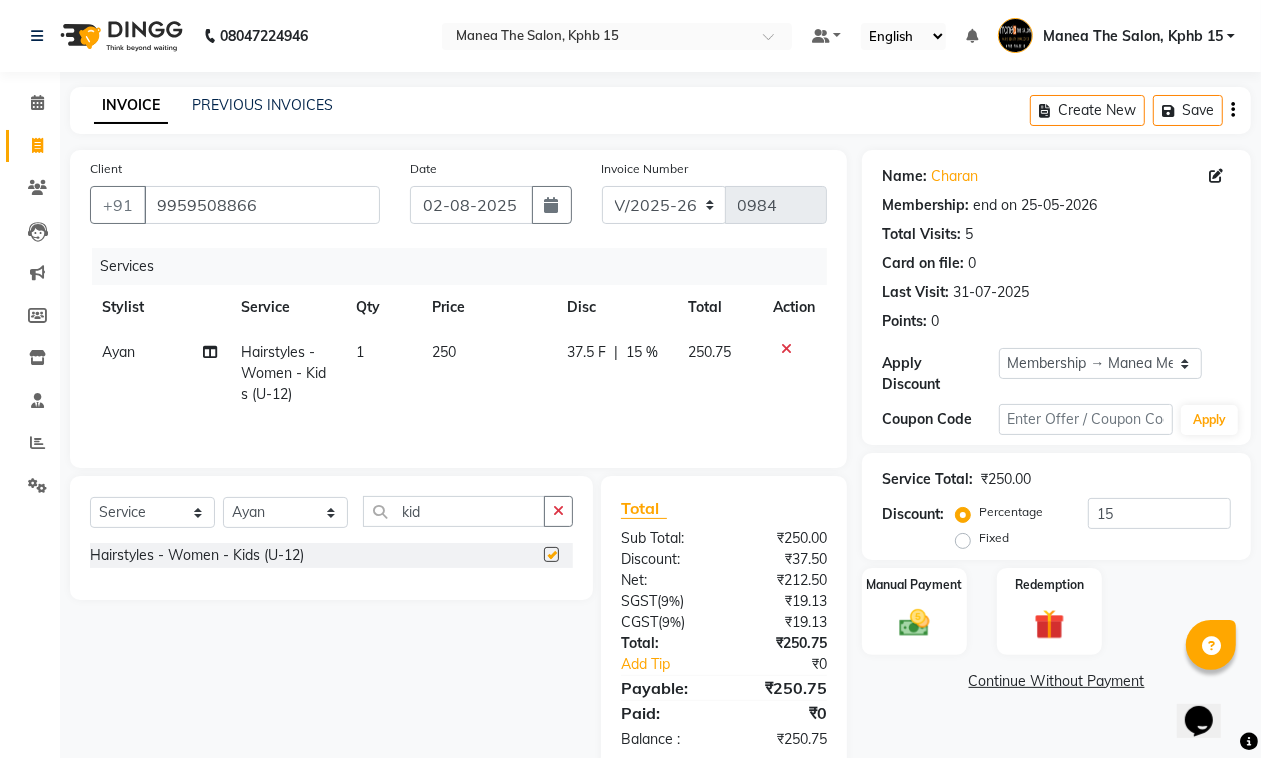 checkbox on "false" 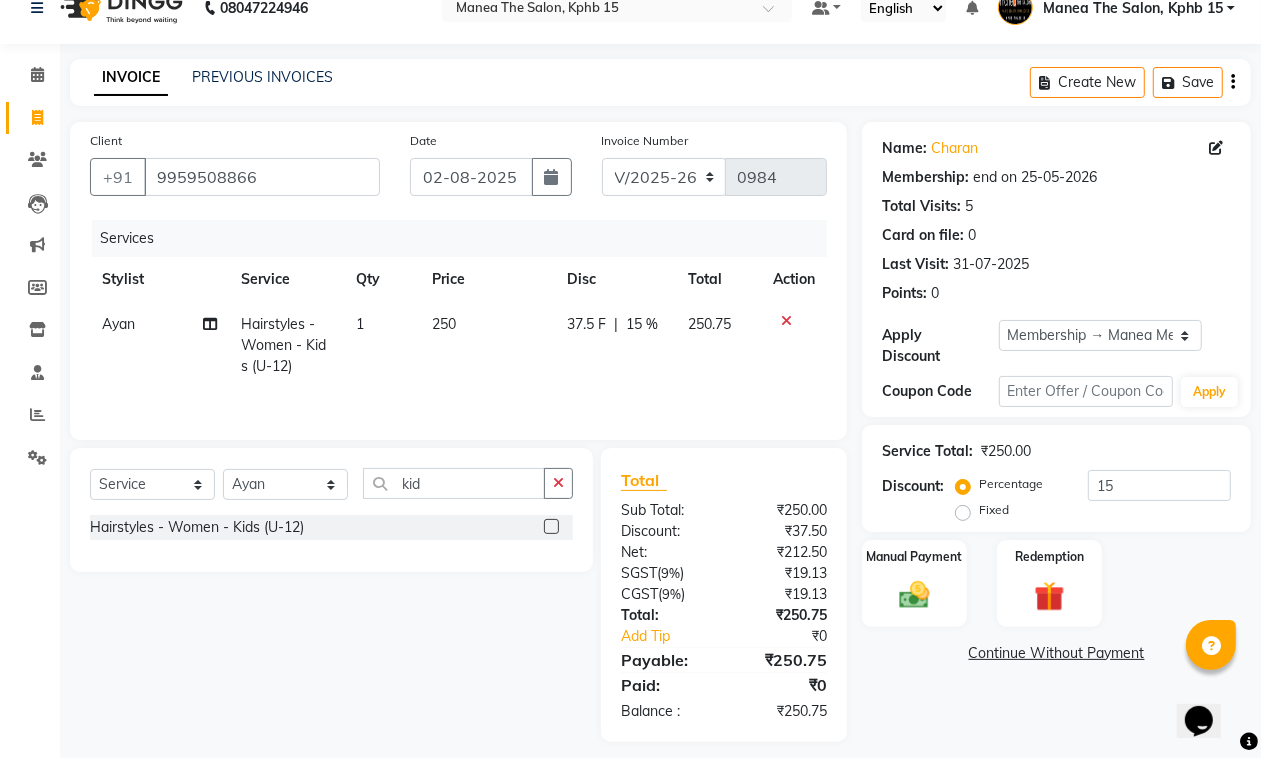 scroll, scrollTop: 45, scrollLeft: 0, axis: vertical 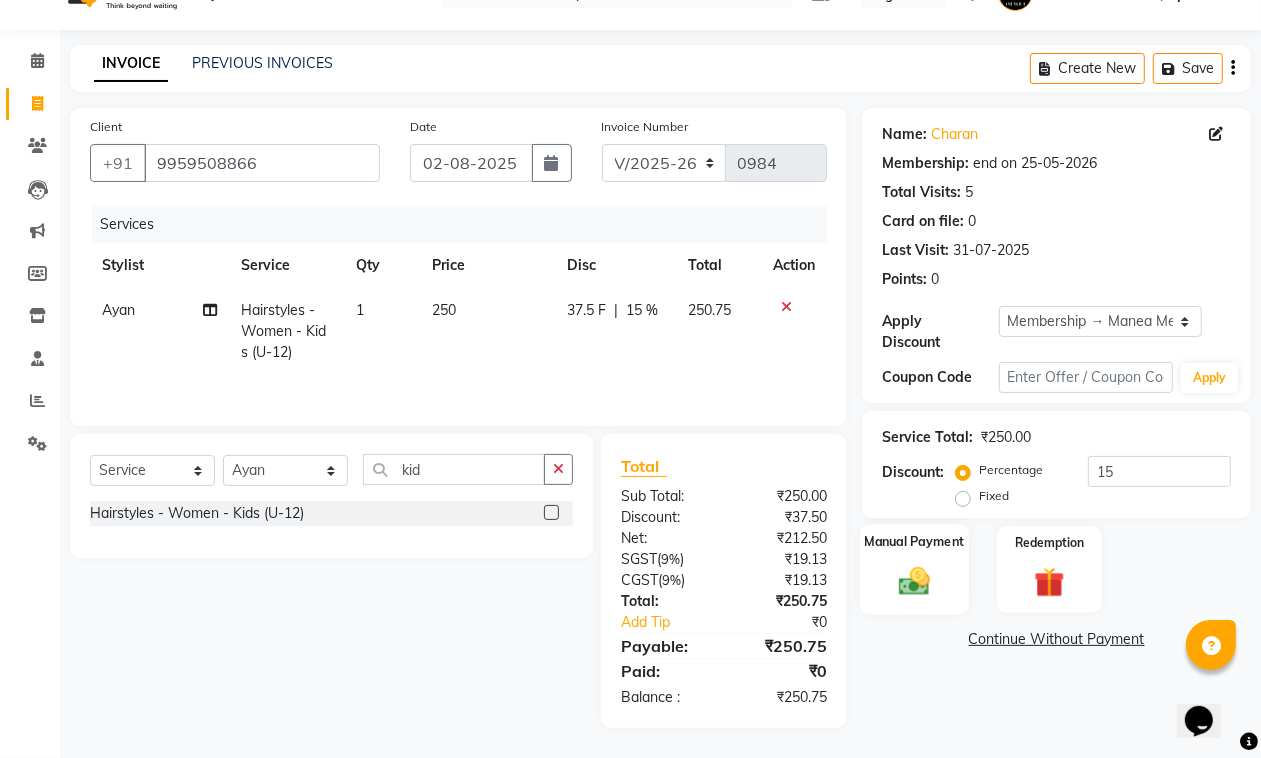 click 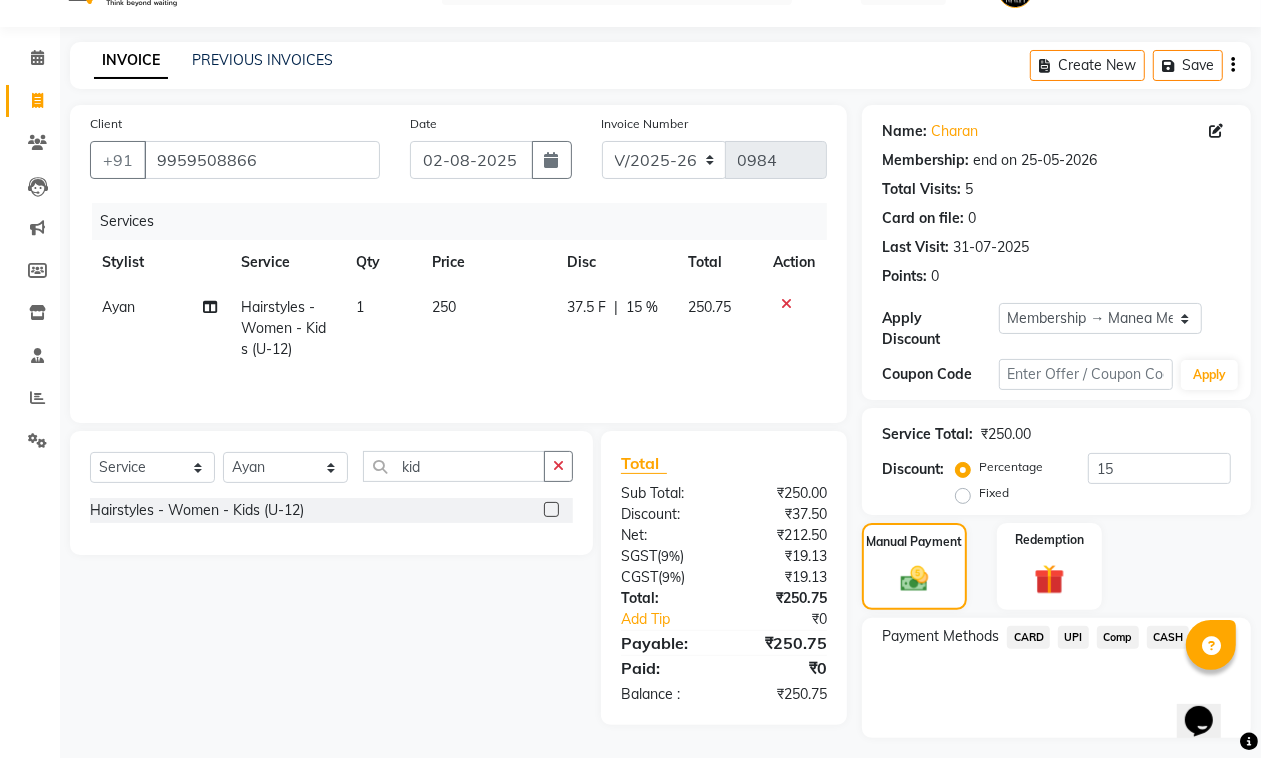 click on "UPI" 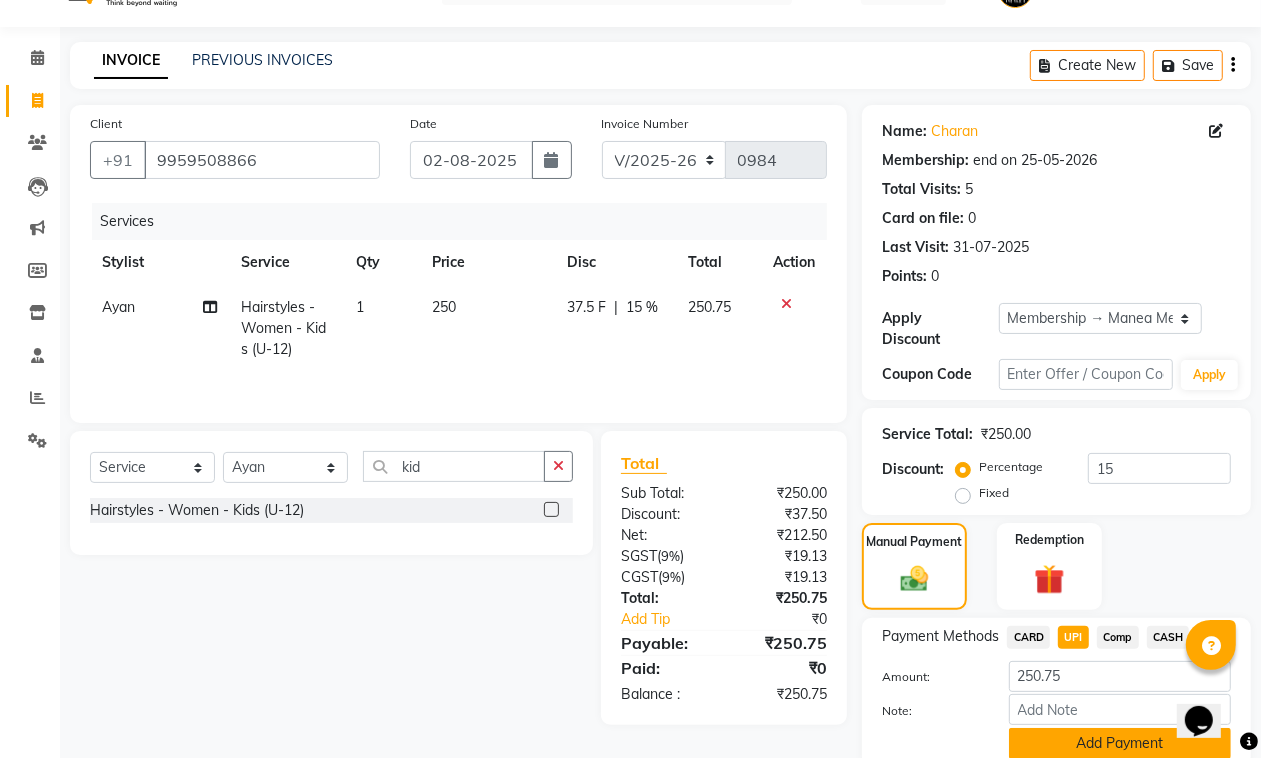 click on "Add Payment" 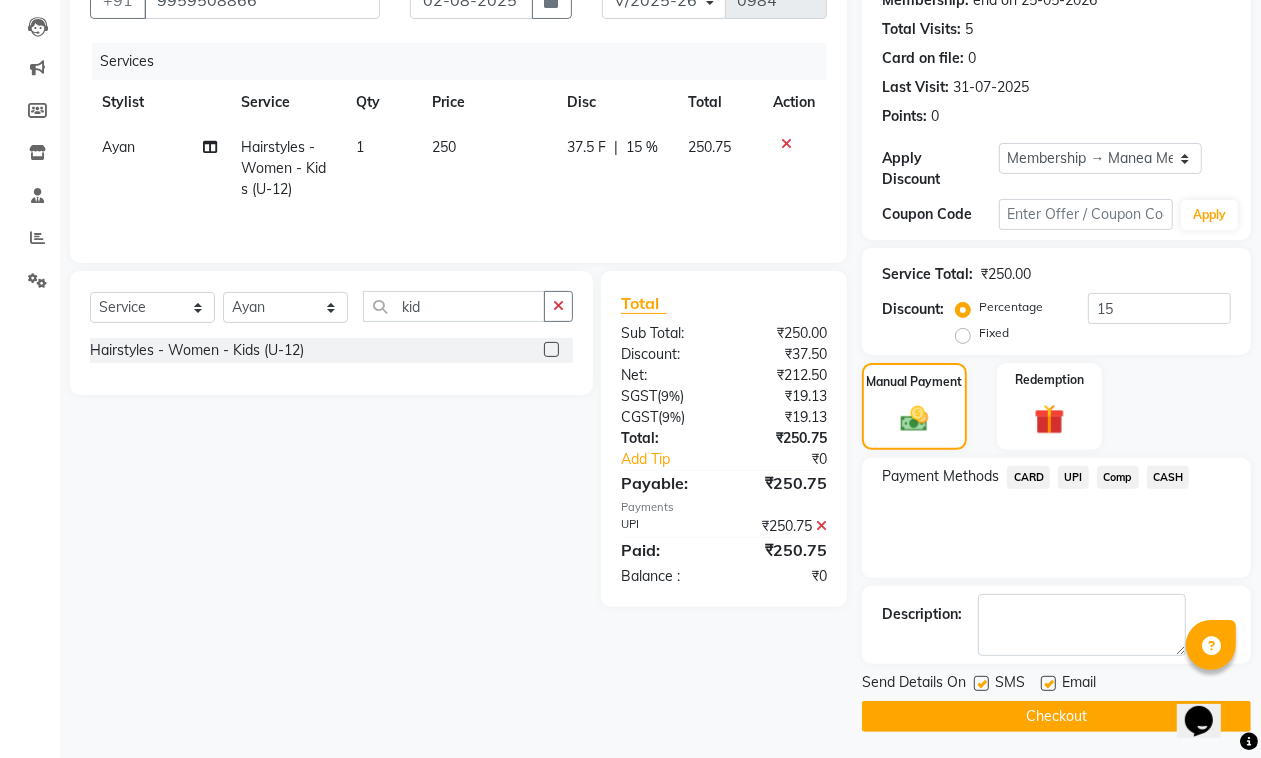 scroll, scrollTop: 208, scrollLeft: 0, axis: vertical 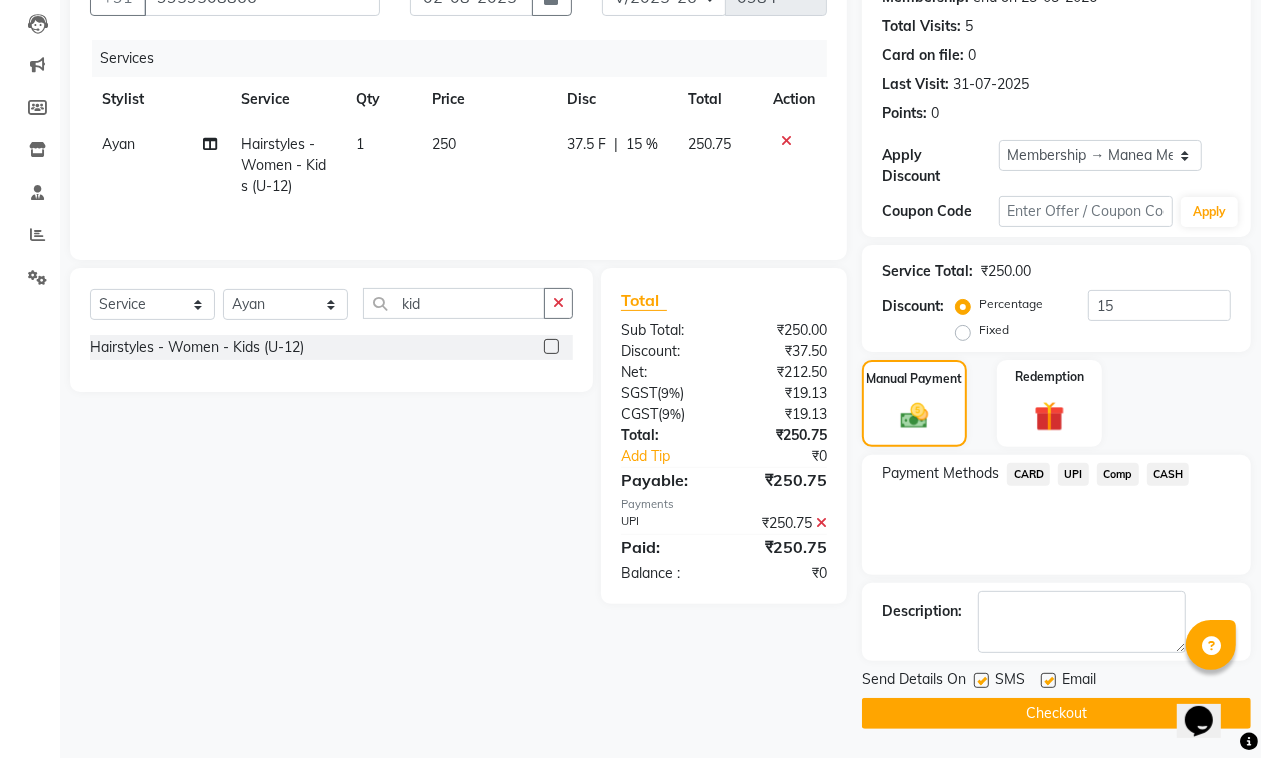 click 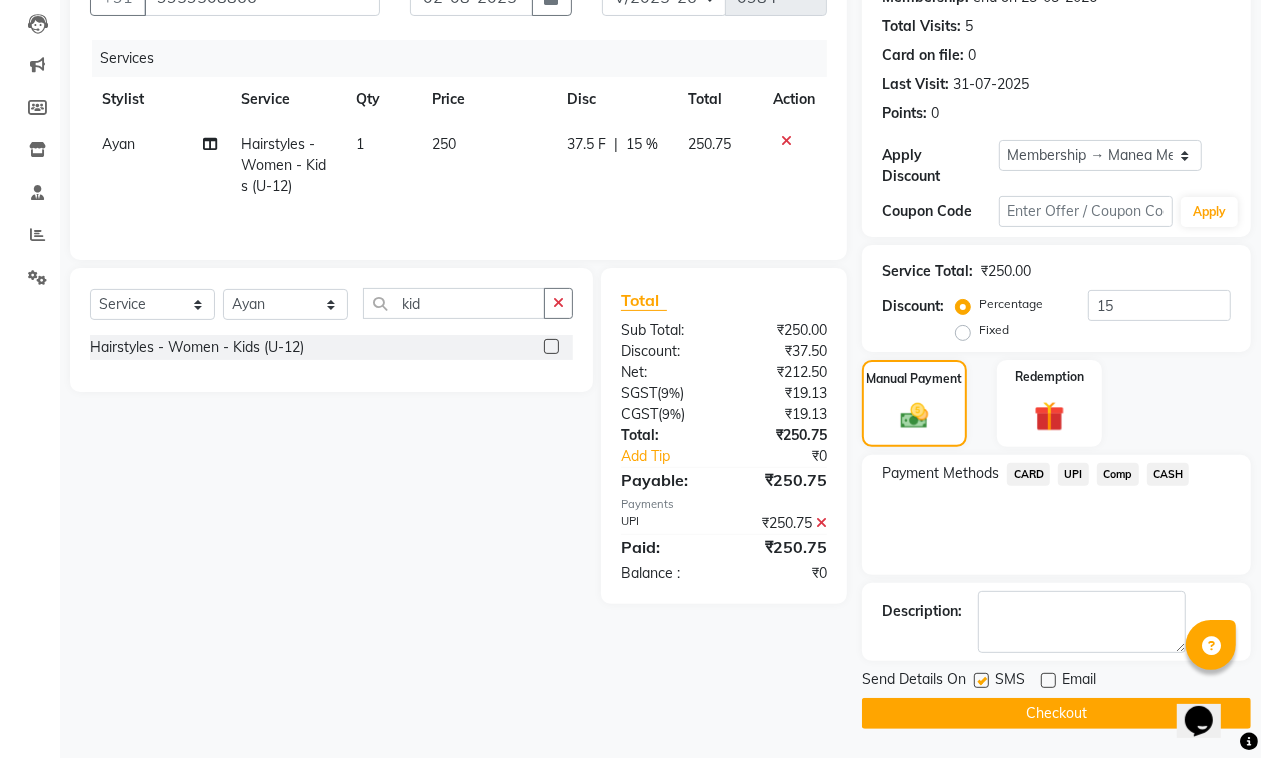click on "Checkout" 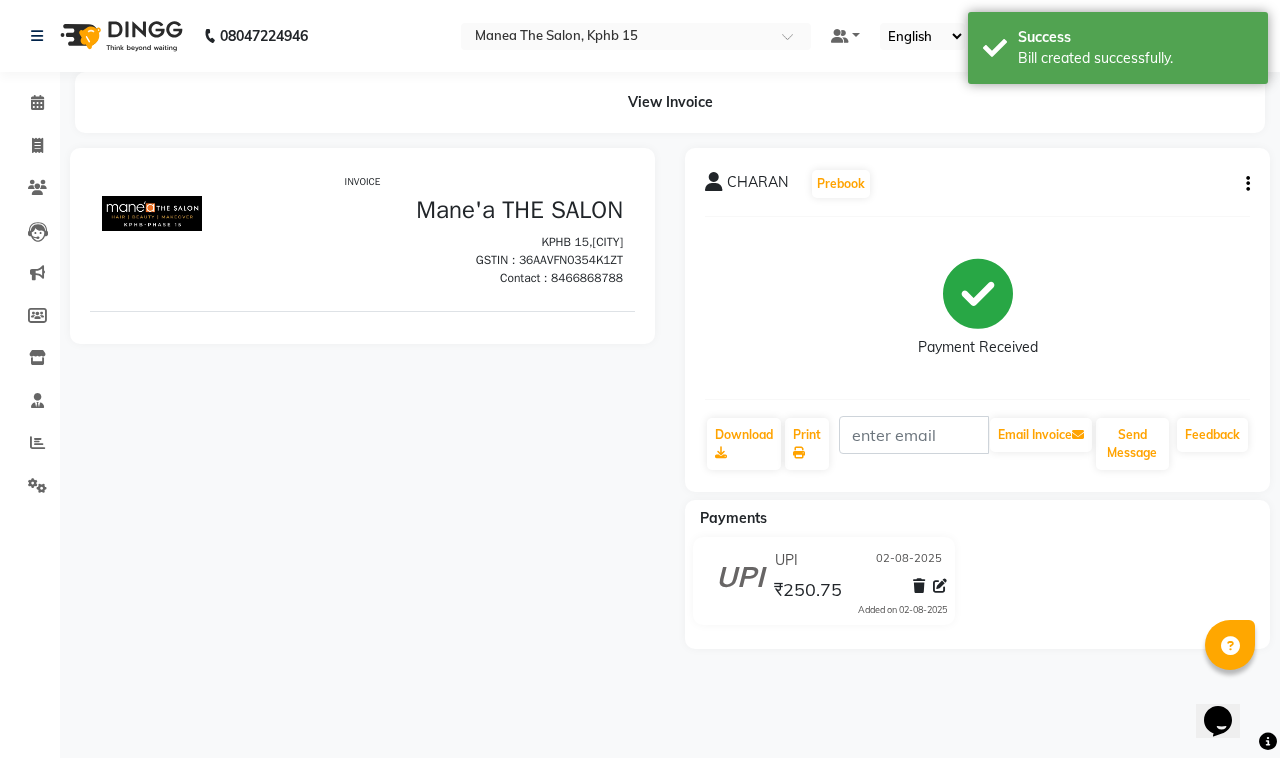 scroll, scrollTop: 0, scrollLeft: 0, axis: both 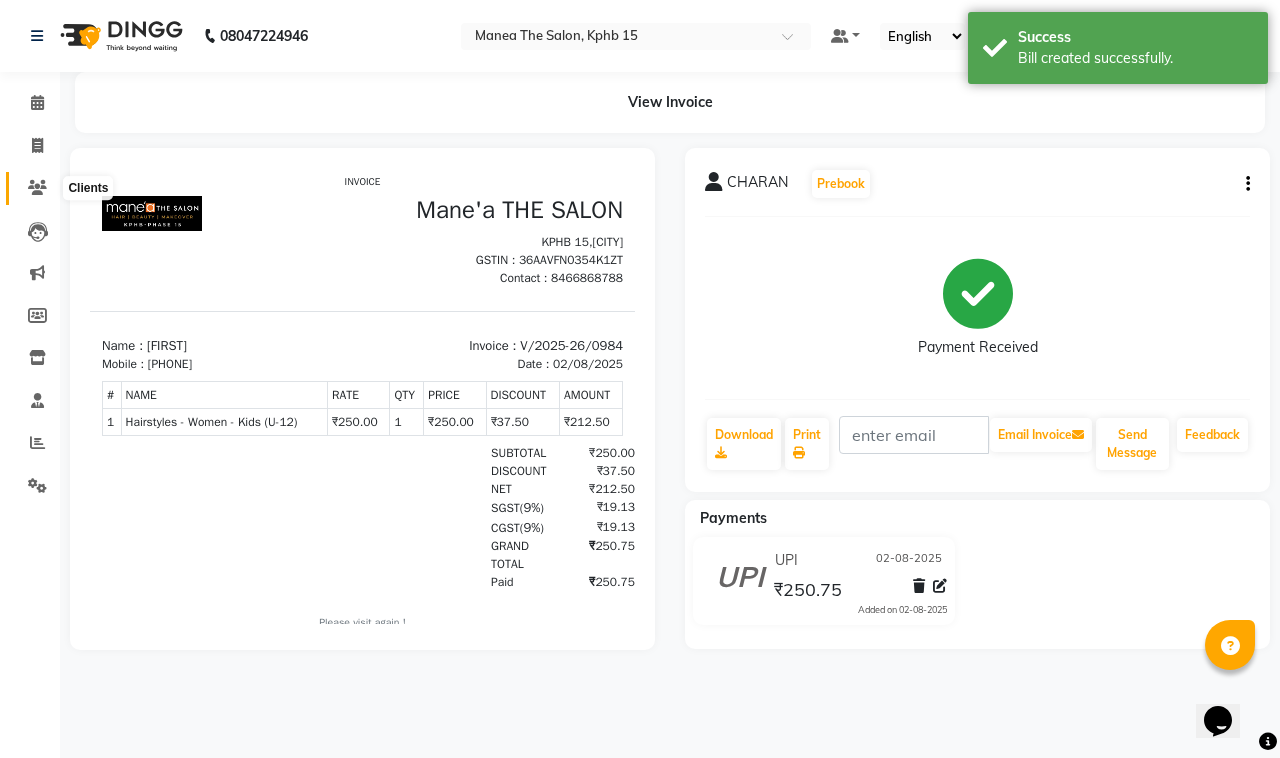 click 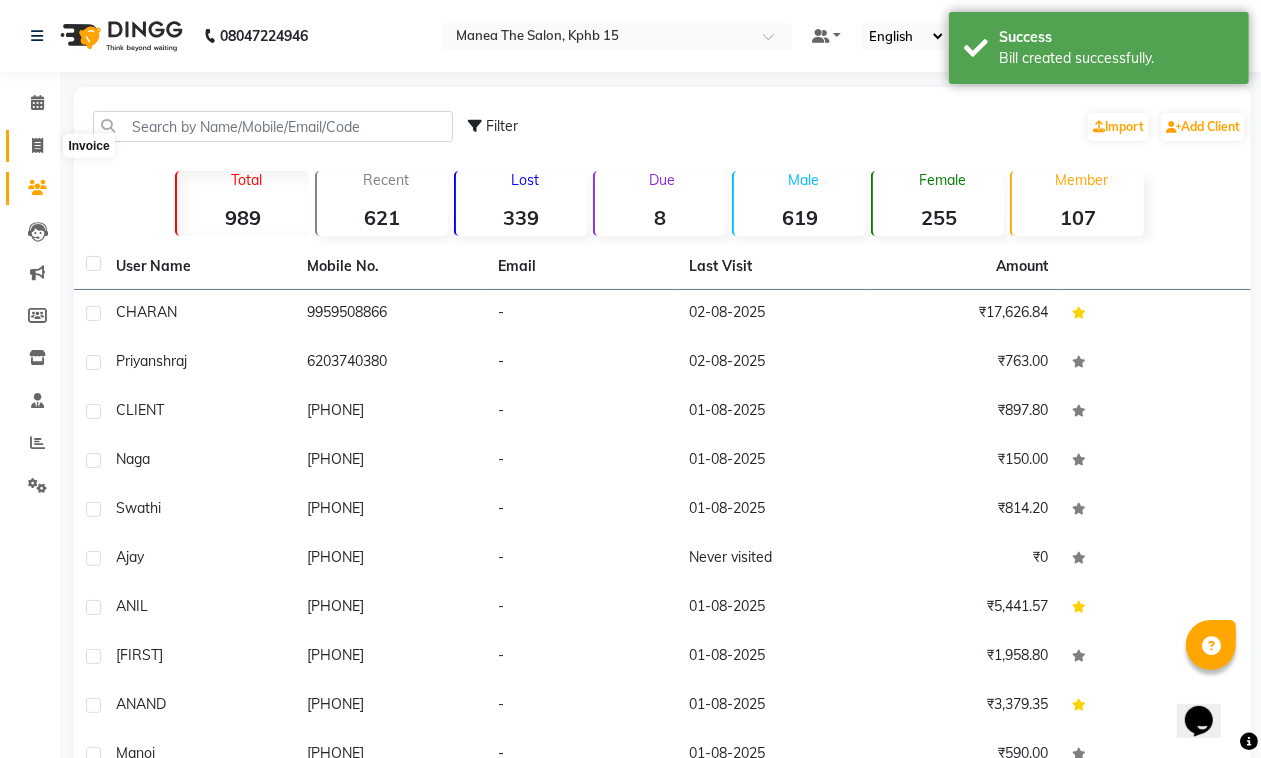 click 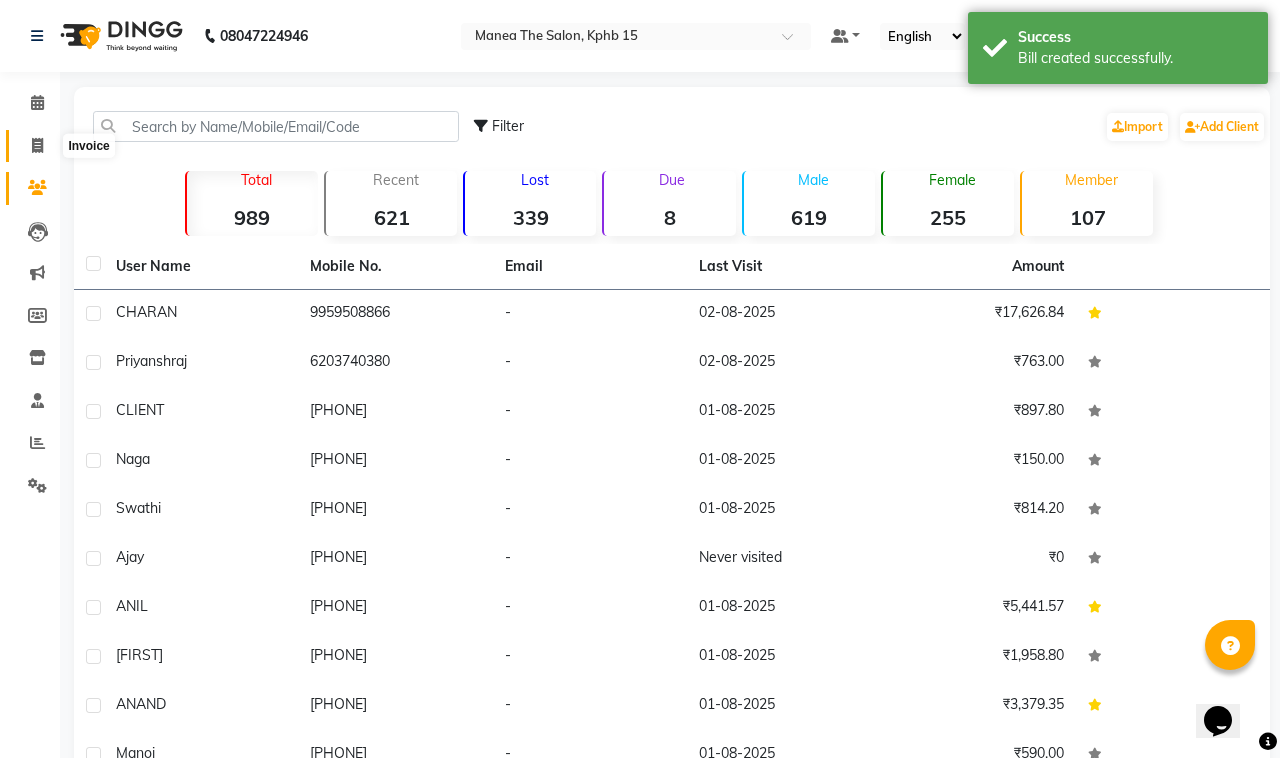 select on "7321" 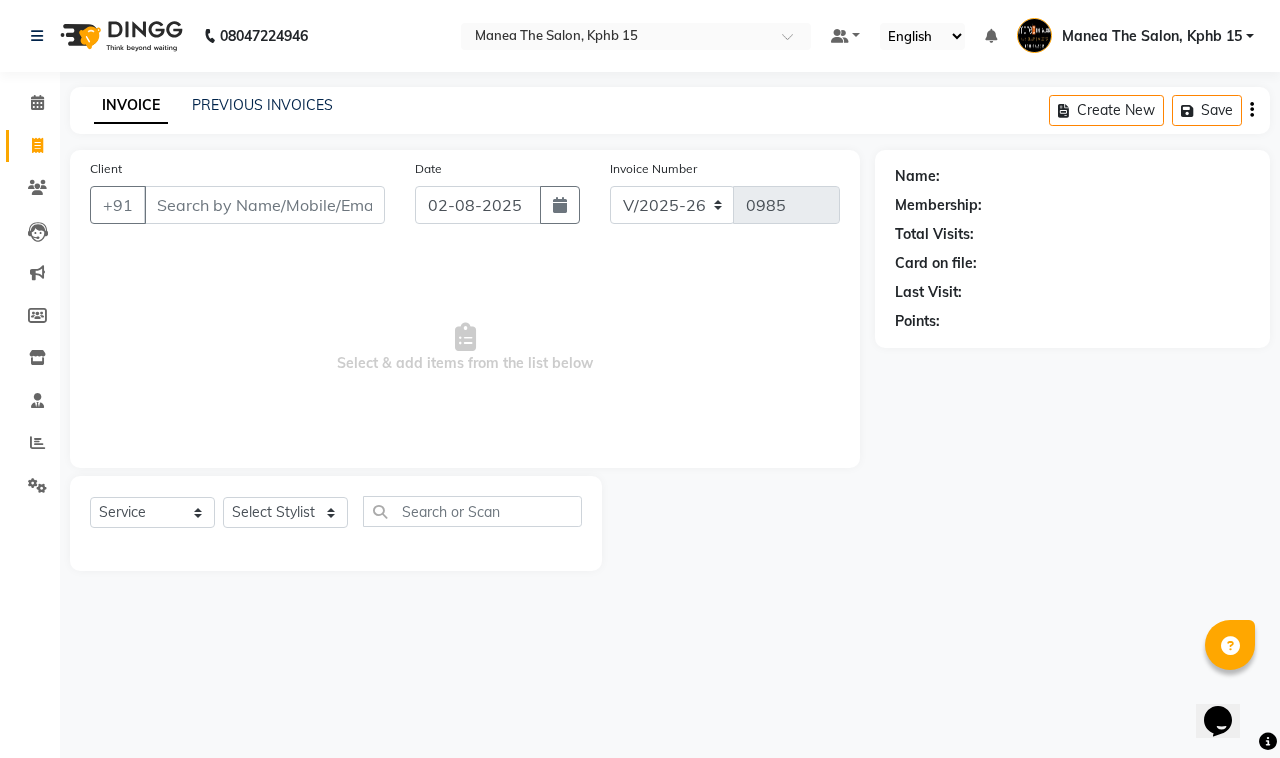 type 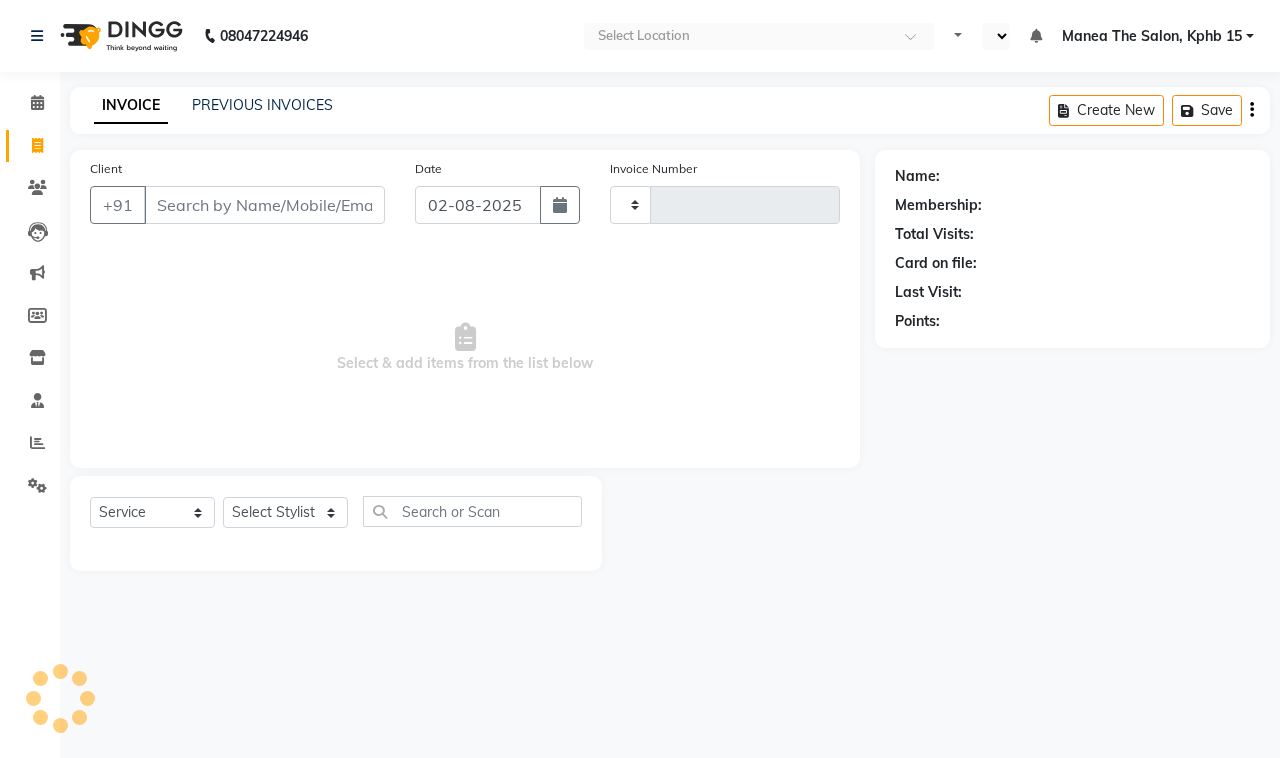 select on "service" 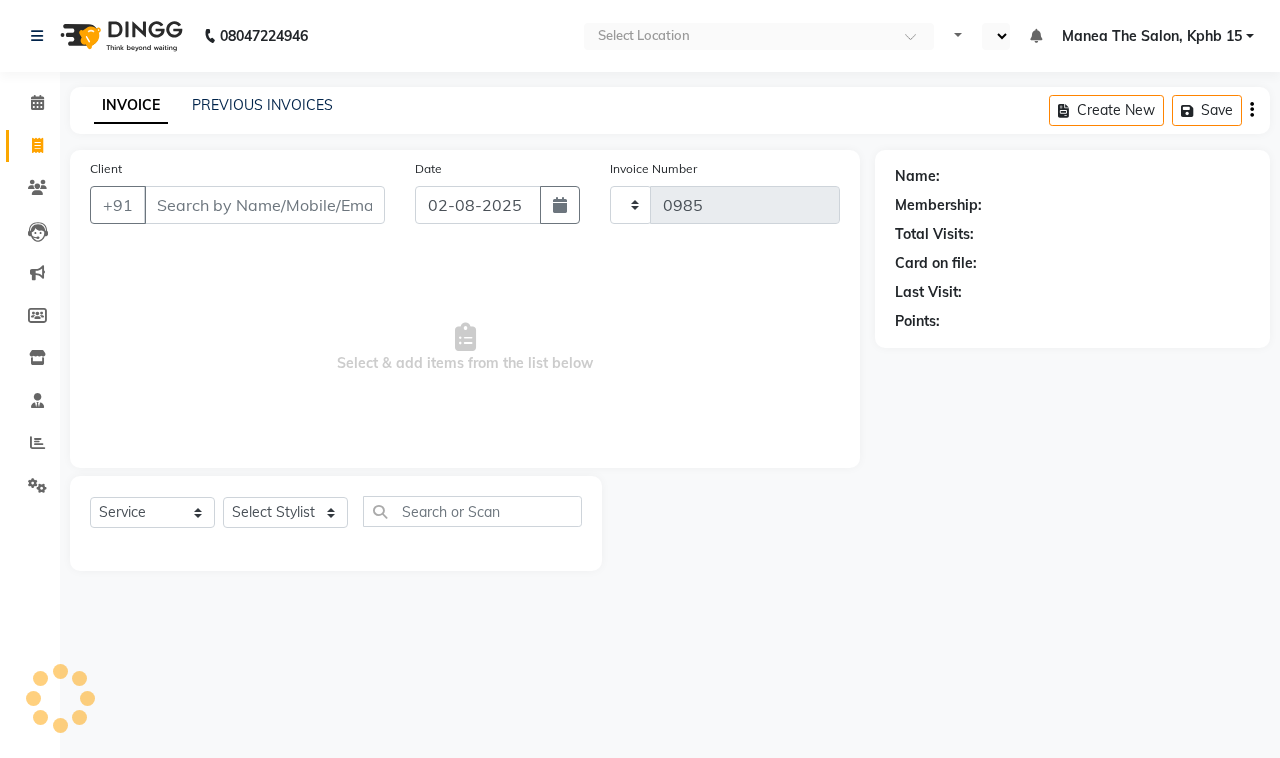scroll, scrollTop: 0, scrollLeft: 0, axis: both 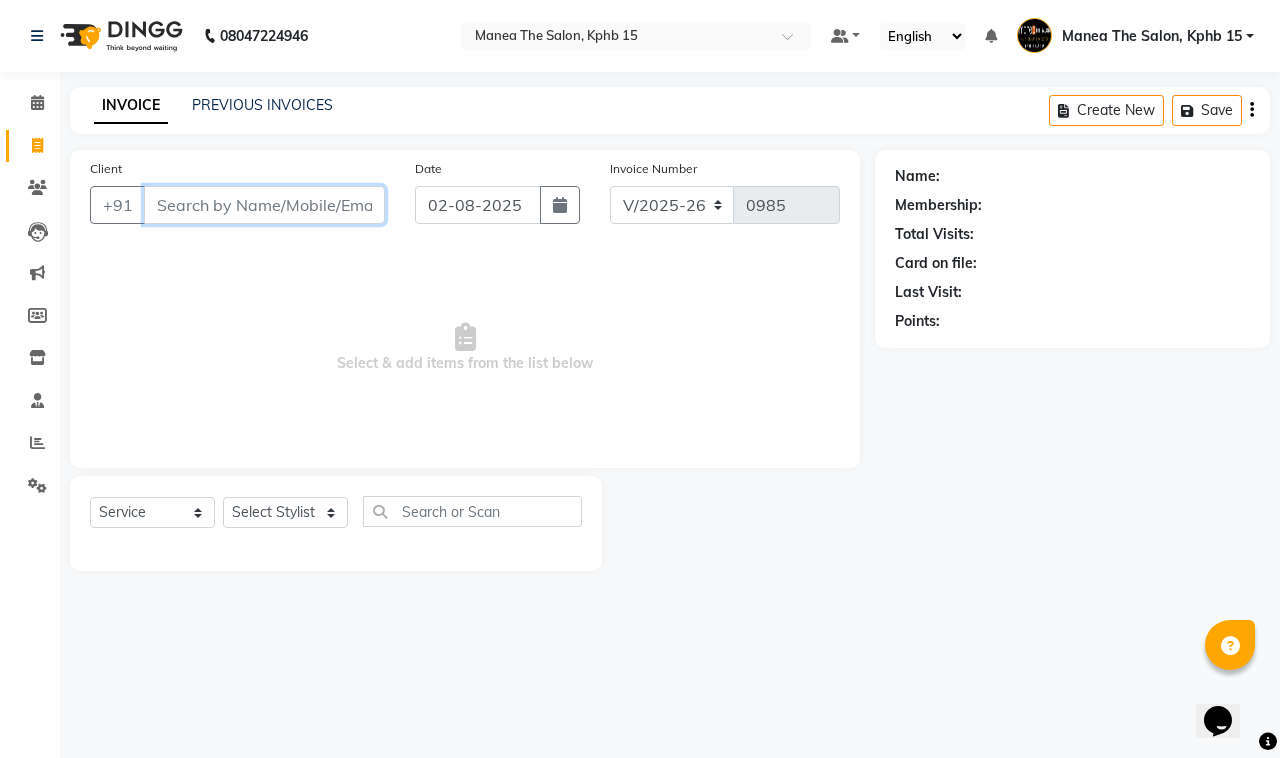 drag, startPoint x: 247, startPoint y: 203, endPoint x: 203, endPoint y: 193, distance: 45.122055 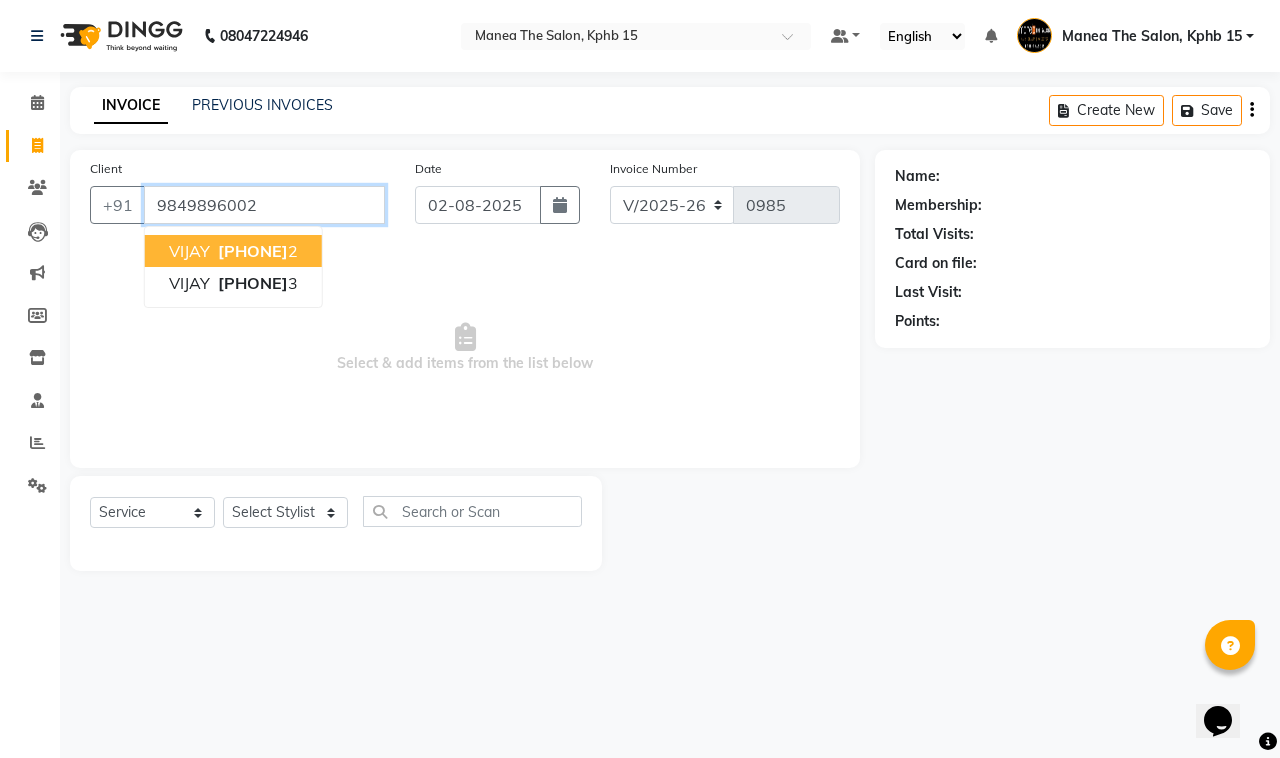 type on "9849896002" 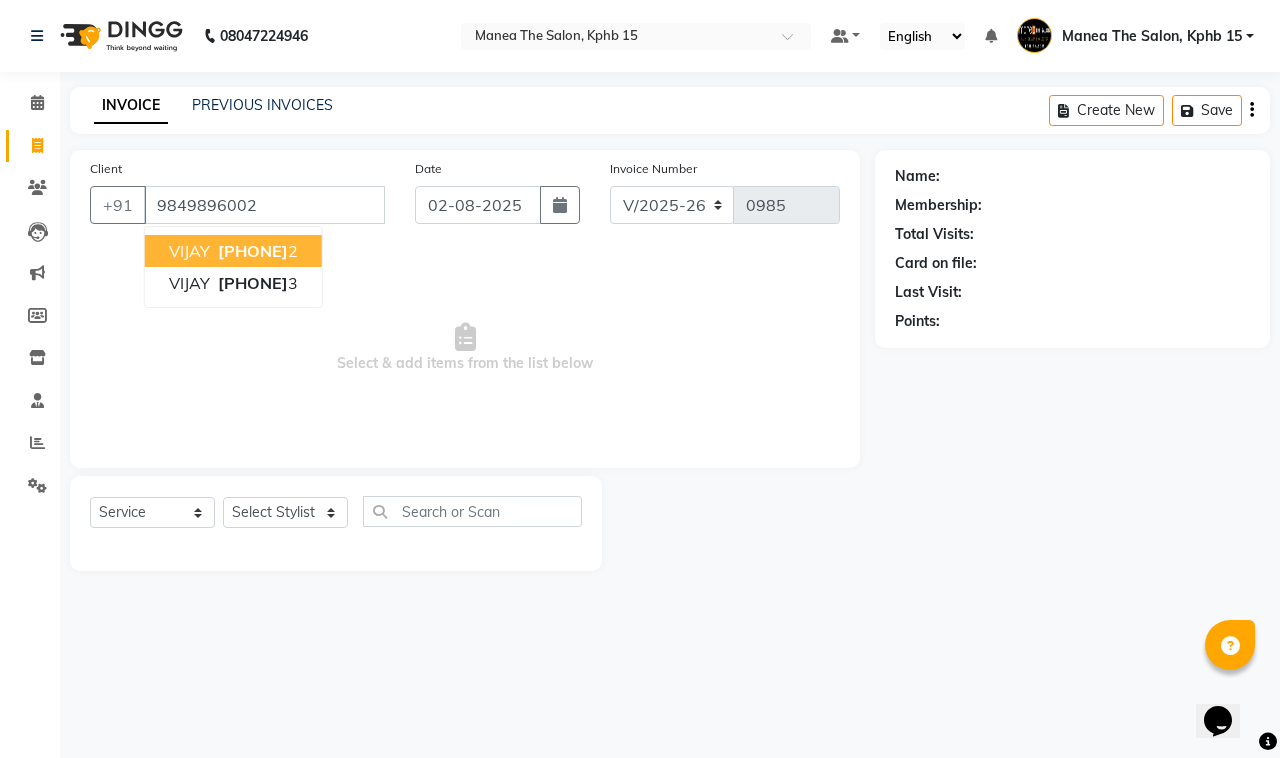 select on "1: Object" 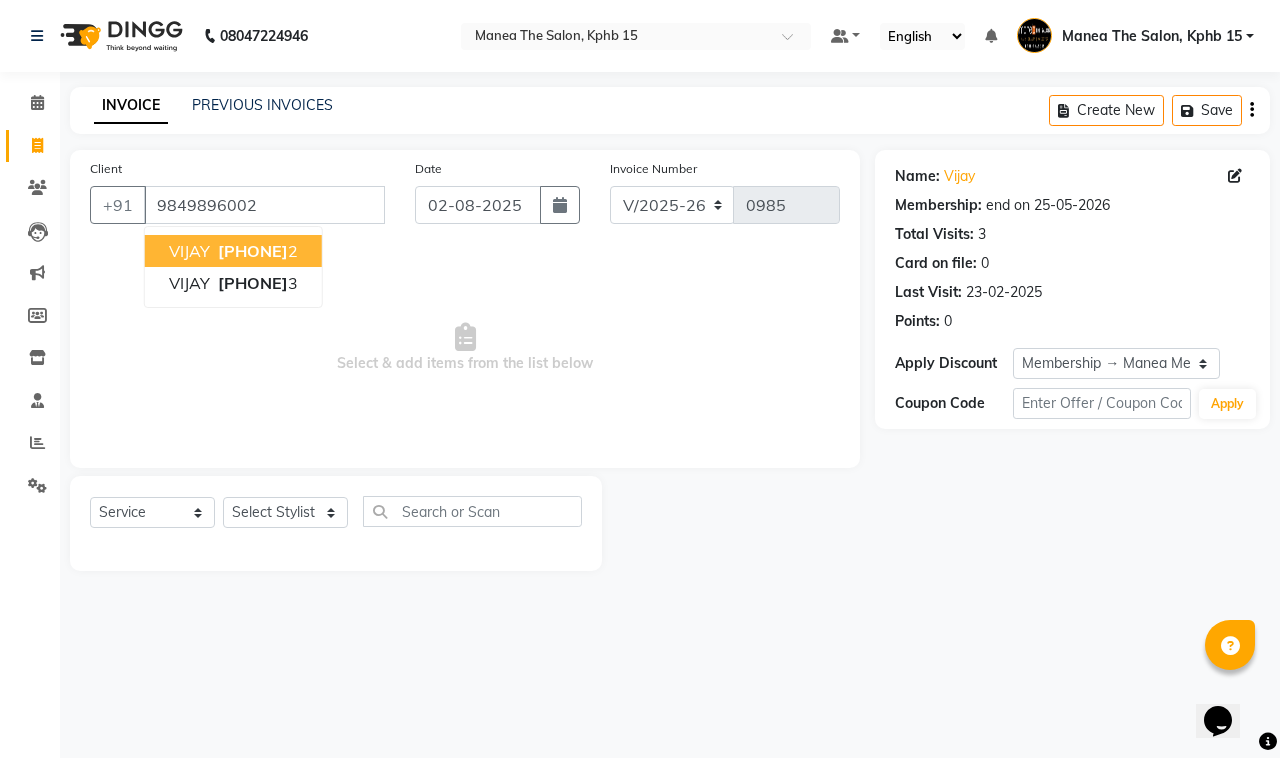 click on "984989600" at bounding box center [253, 251] 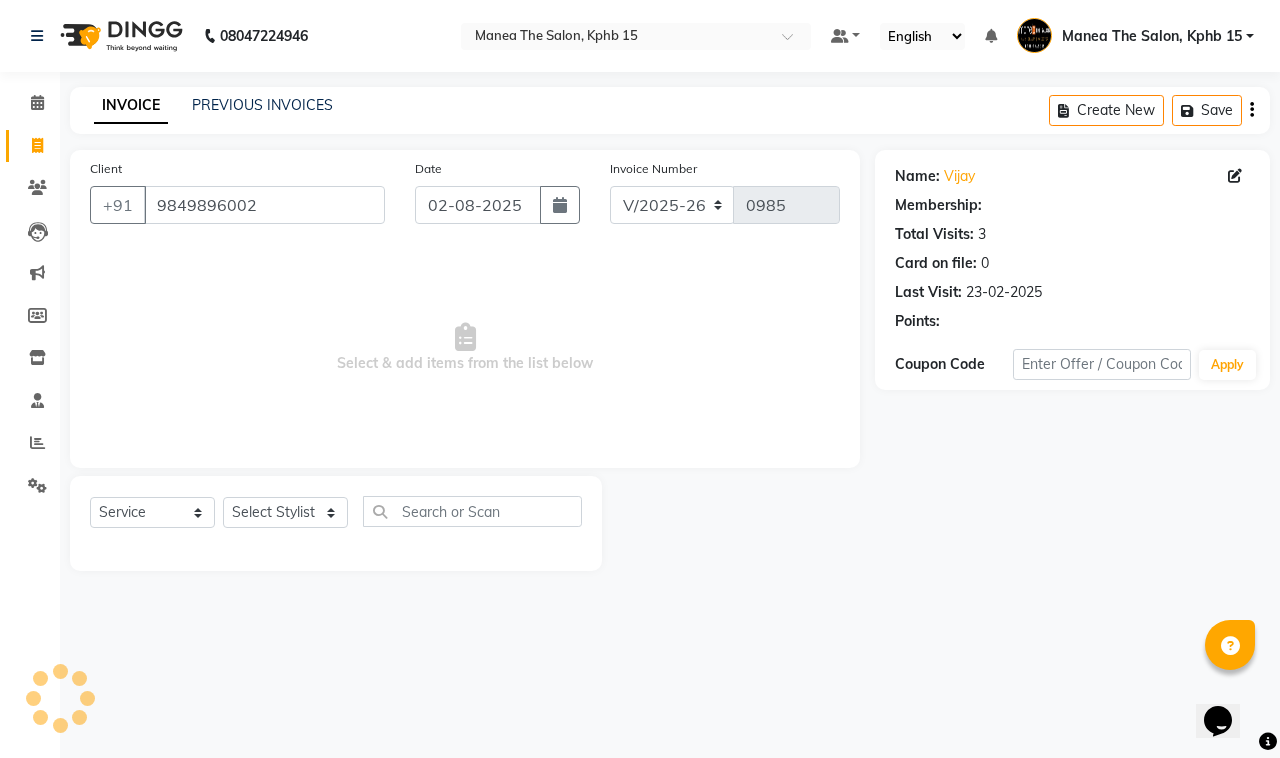 select on "1: Object" 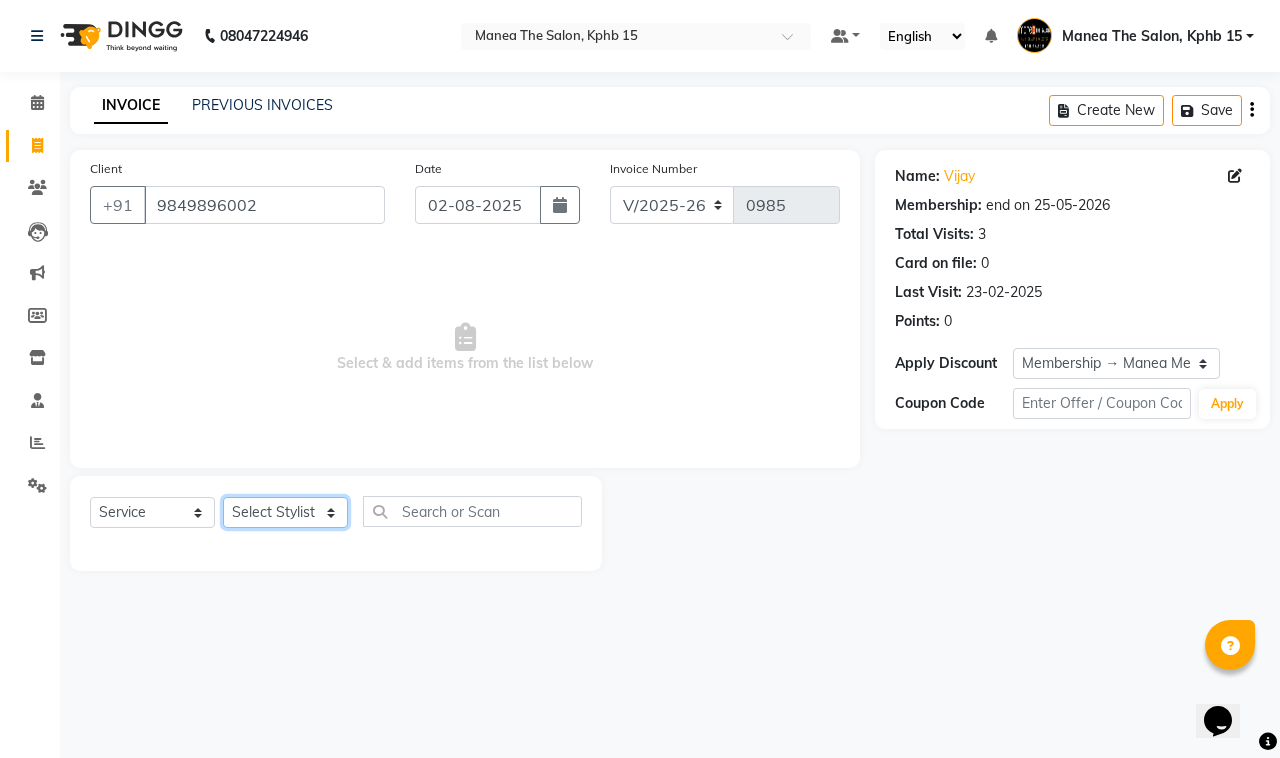 click on "Select Stylist Ayan  MUZAMMIL Nikhil  nitu Raghu Roopa  Shrisha Teju" 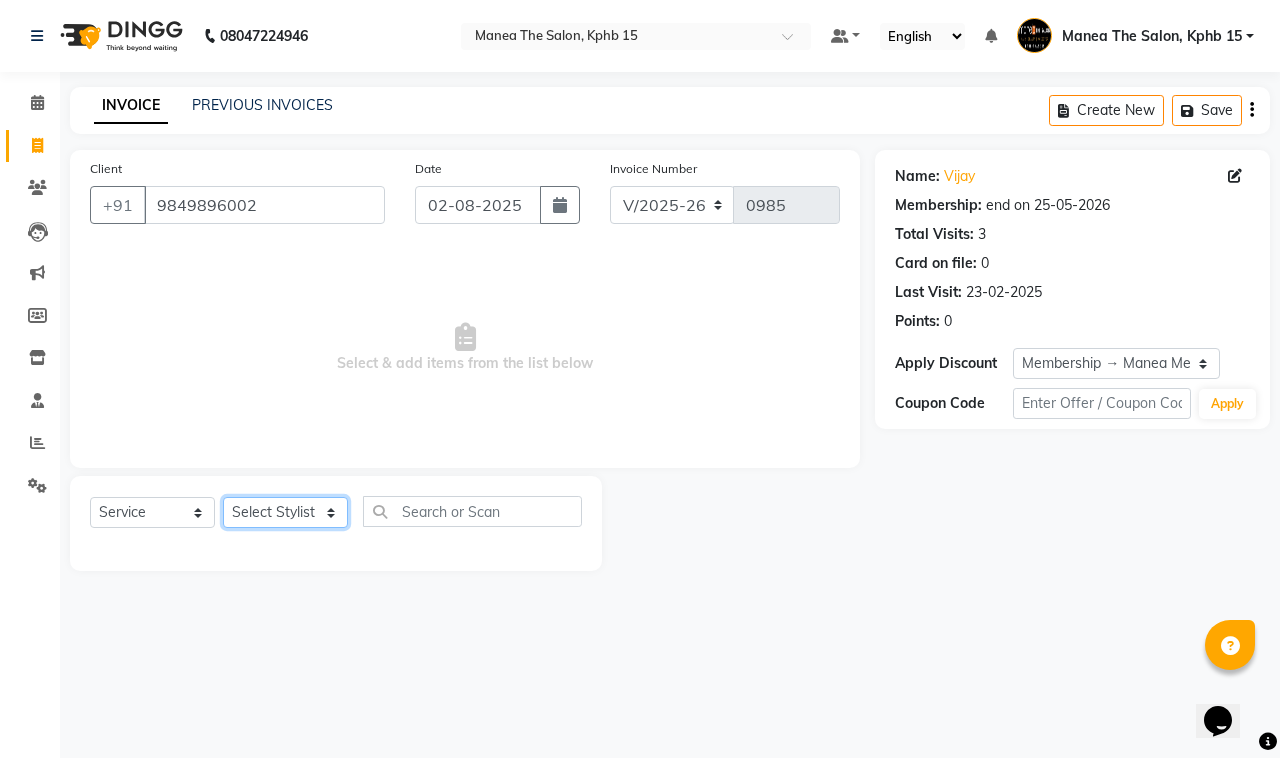 select on "62838" 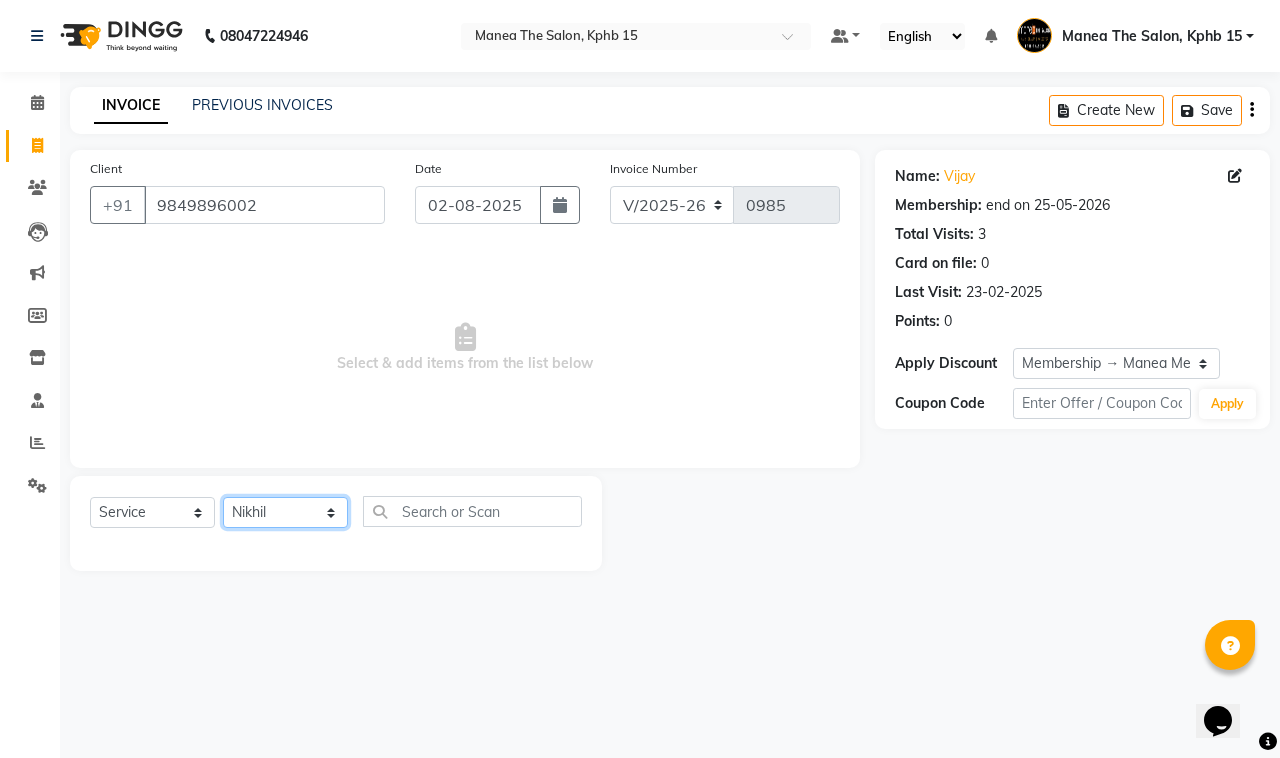 click on "Select Stylist Ayan  MUZAMMIL Nikhil  nitu Raghu Roopa  Shrisha Teju" 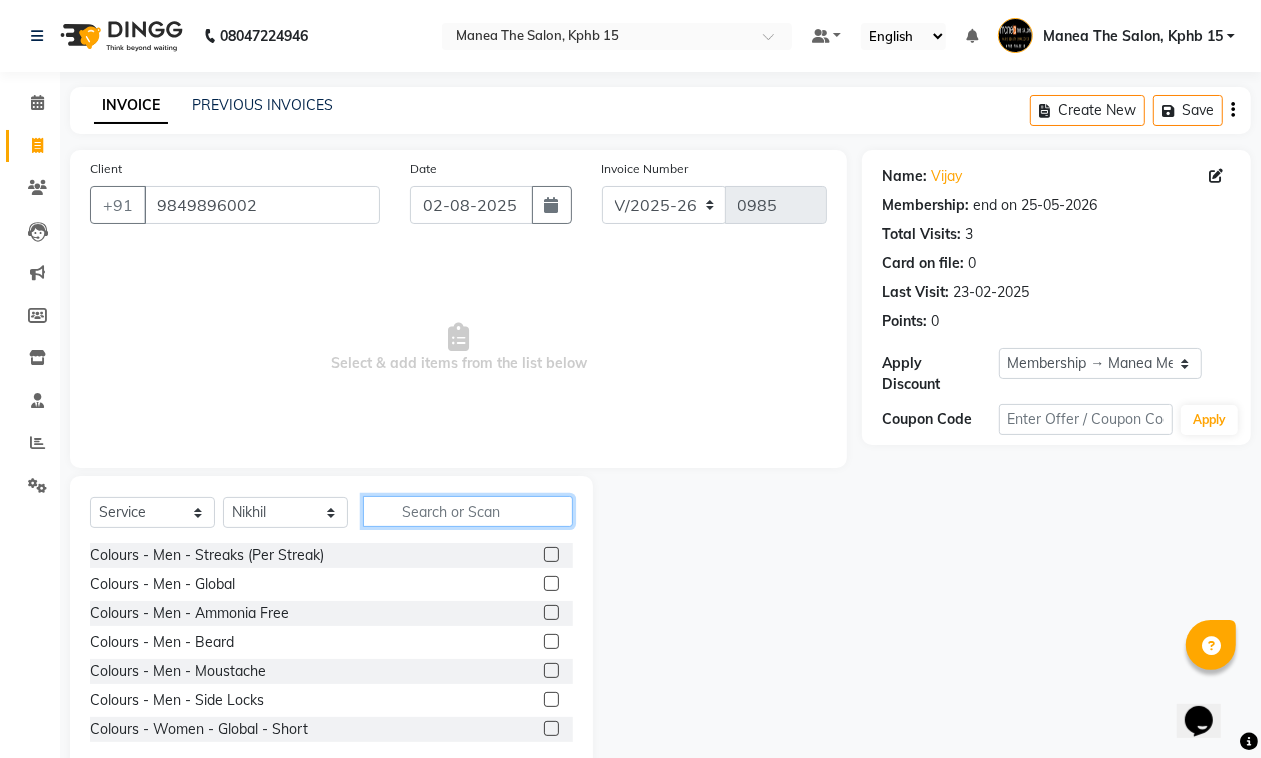 click 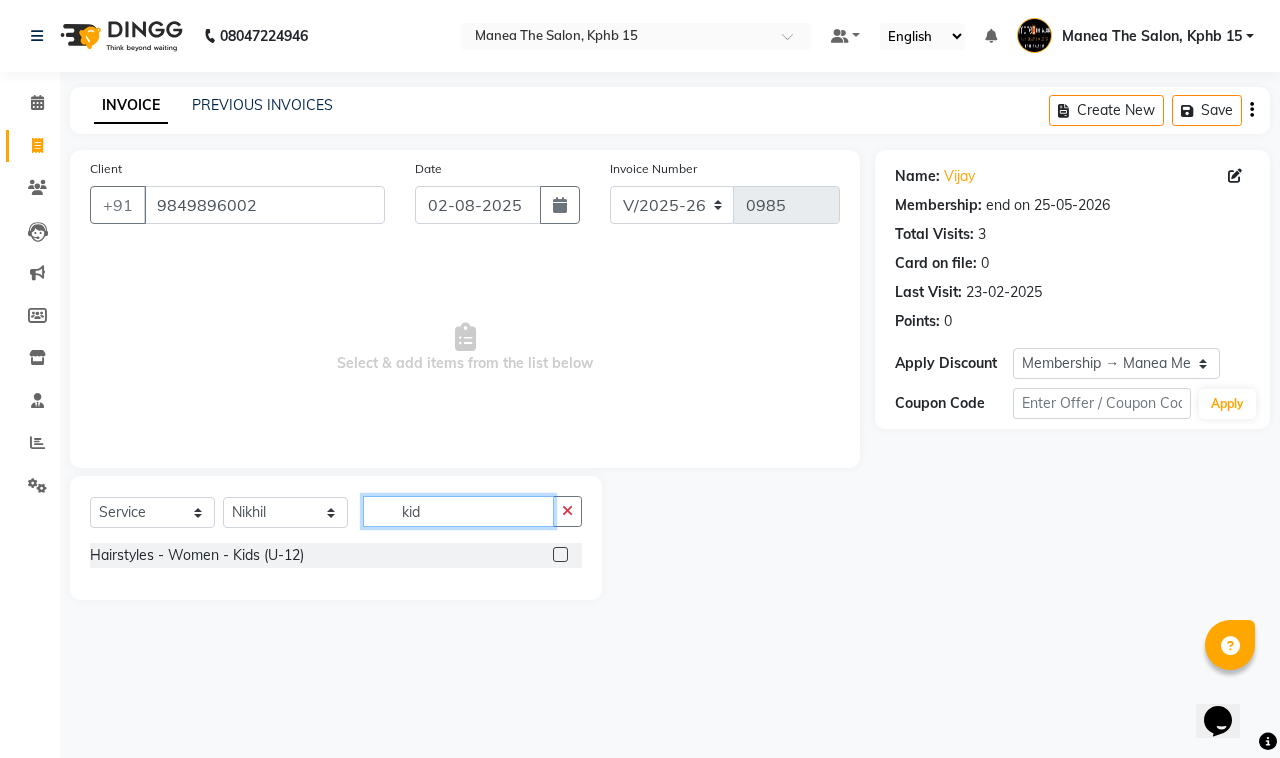 type on "kid" 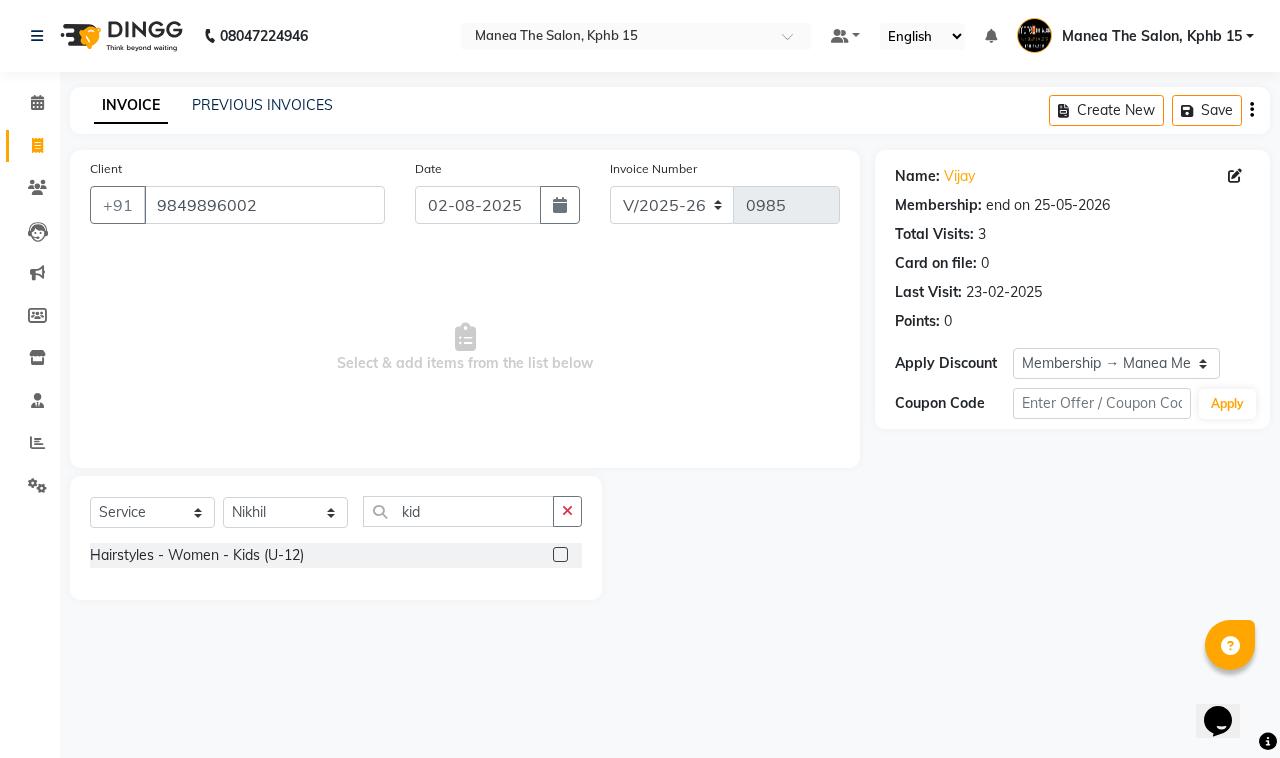 click 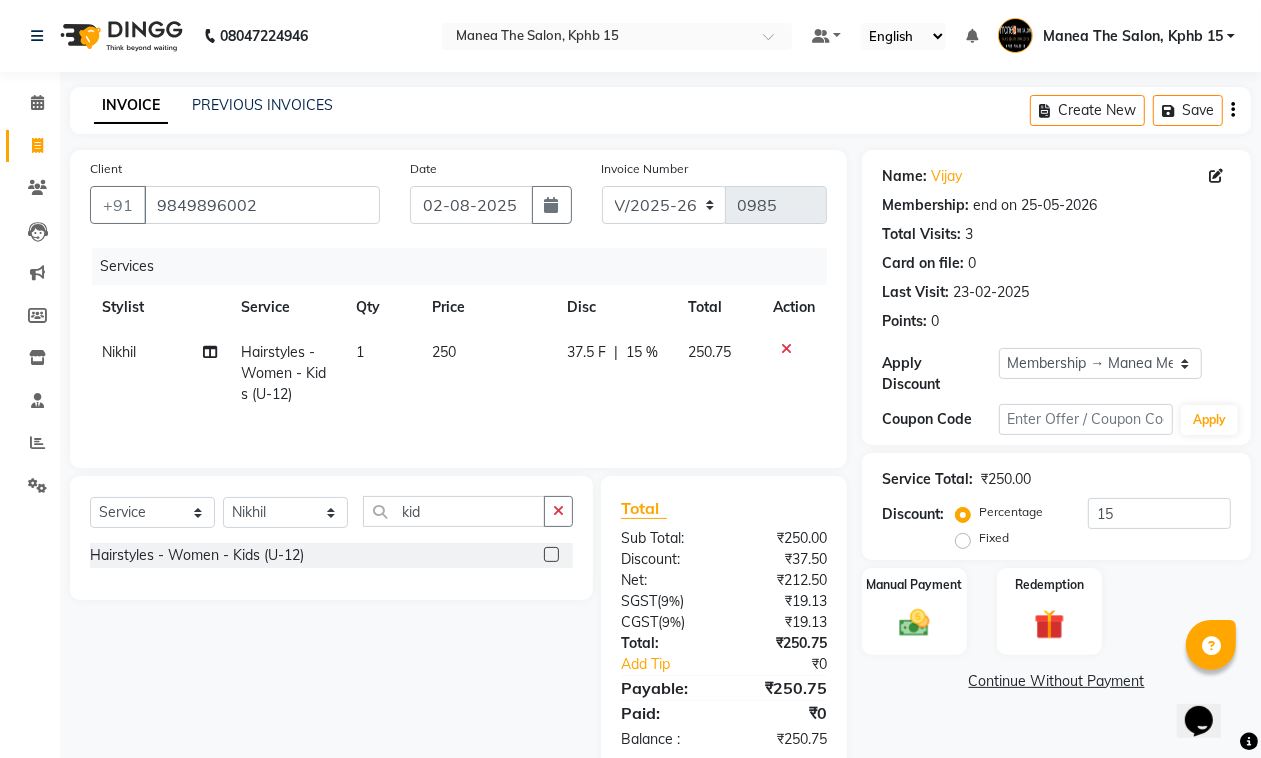 click 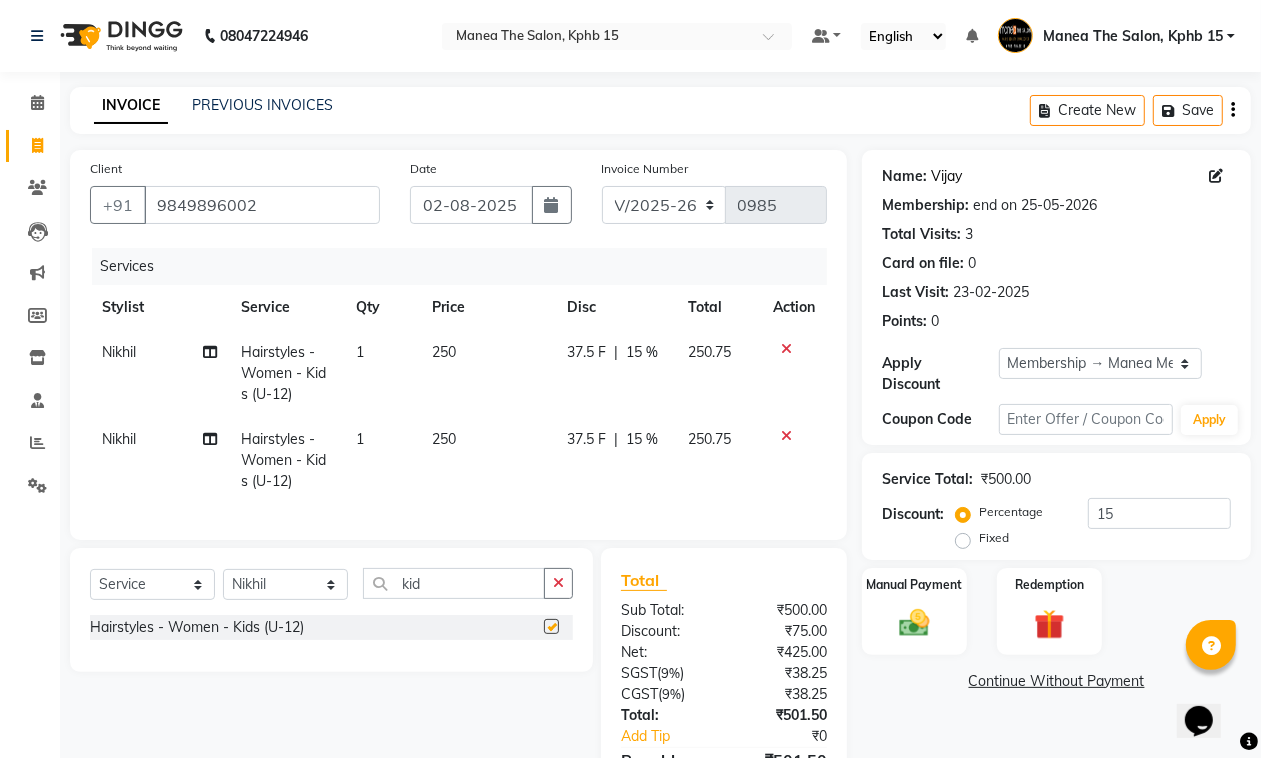 checkbox on "false" 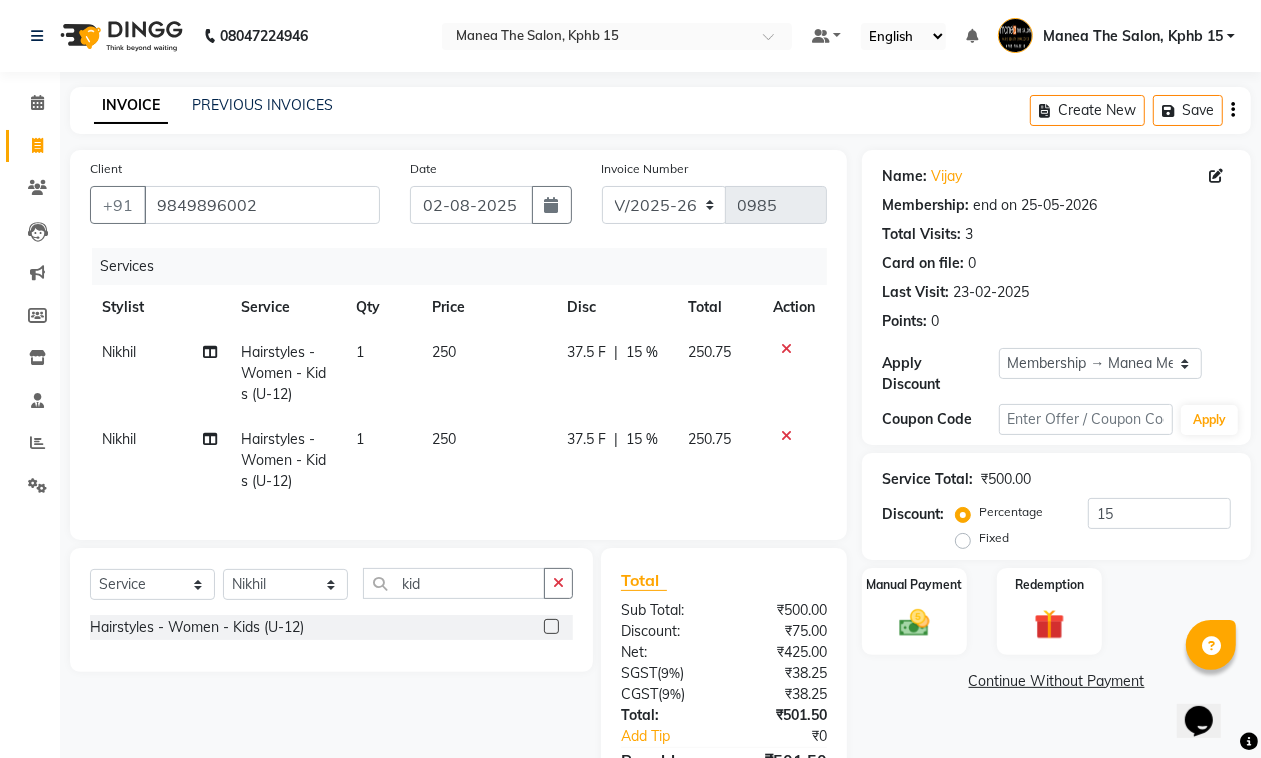 click on "37.5 F | 15 %" 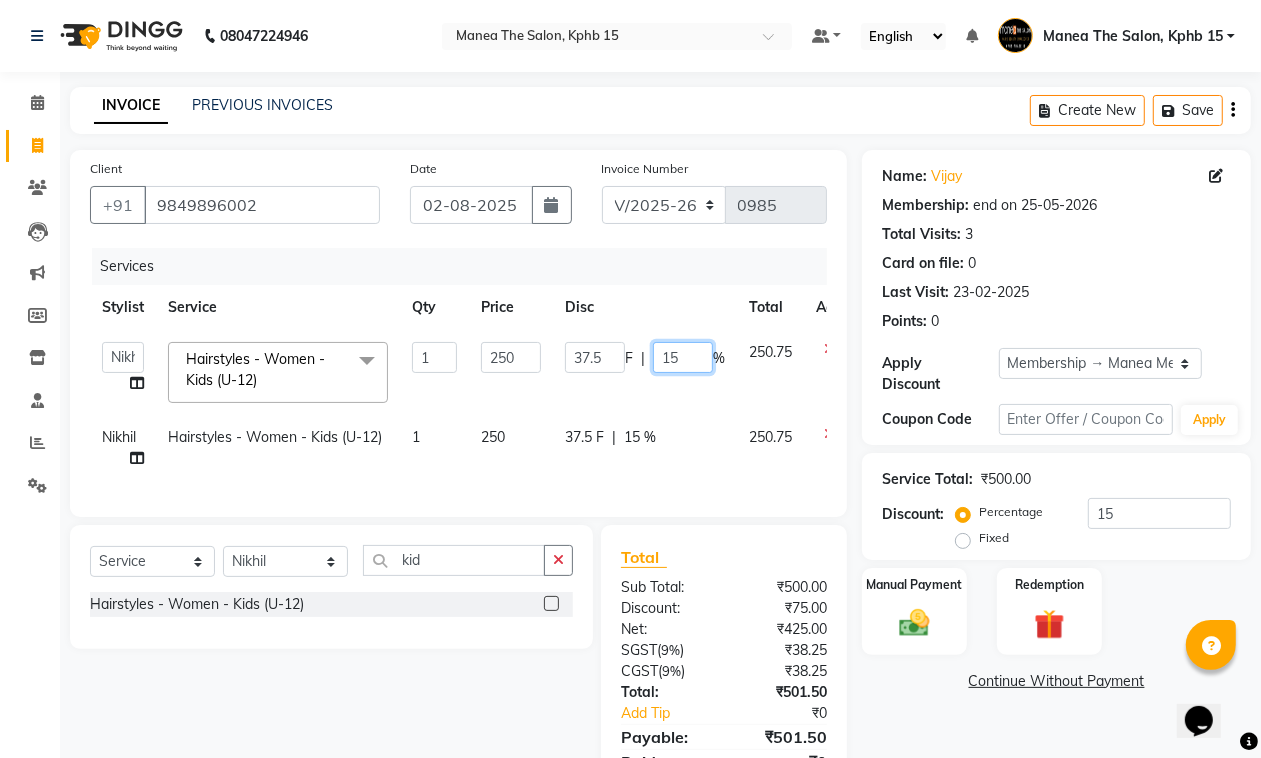 drag, startPoint x: 687, startPoint y: 355, endPoint x: 658, endPoint y: 371, distance: 33.12099 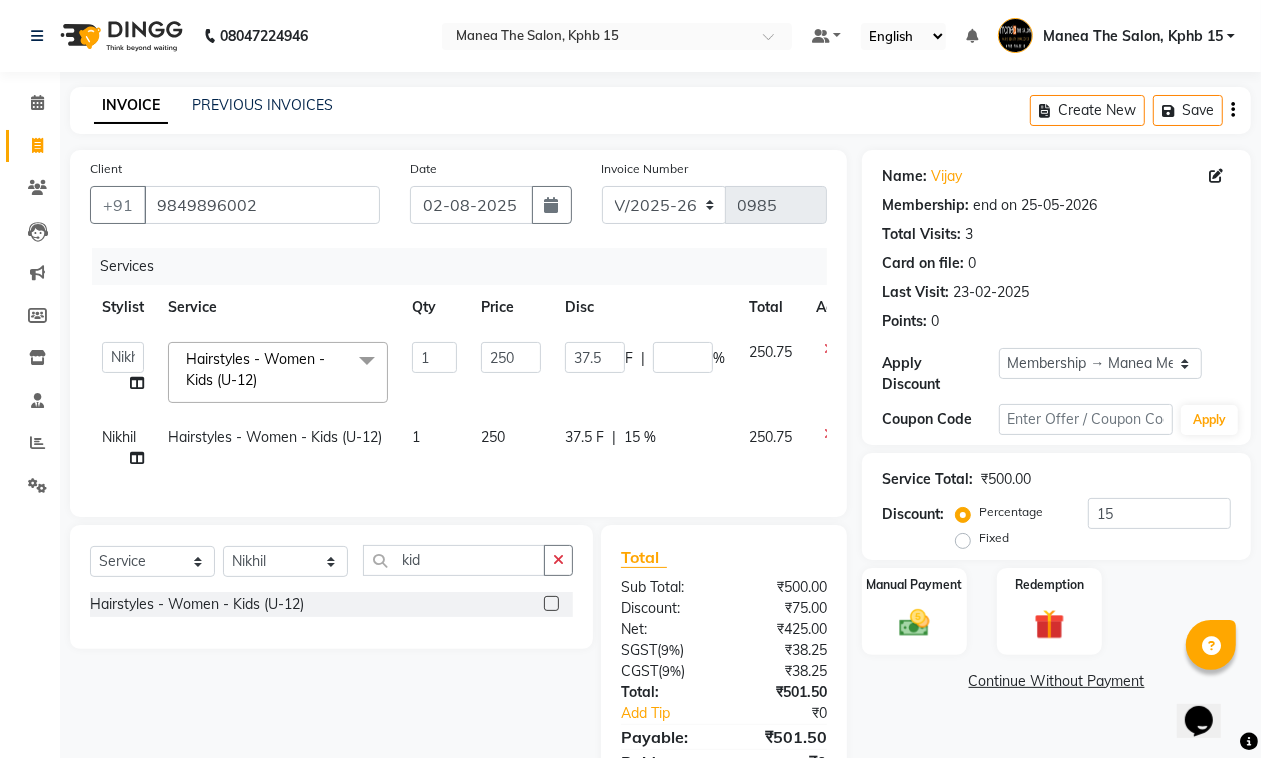 click on "37.5 F | 15 %" 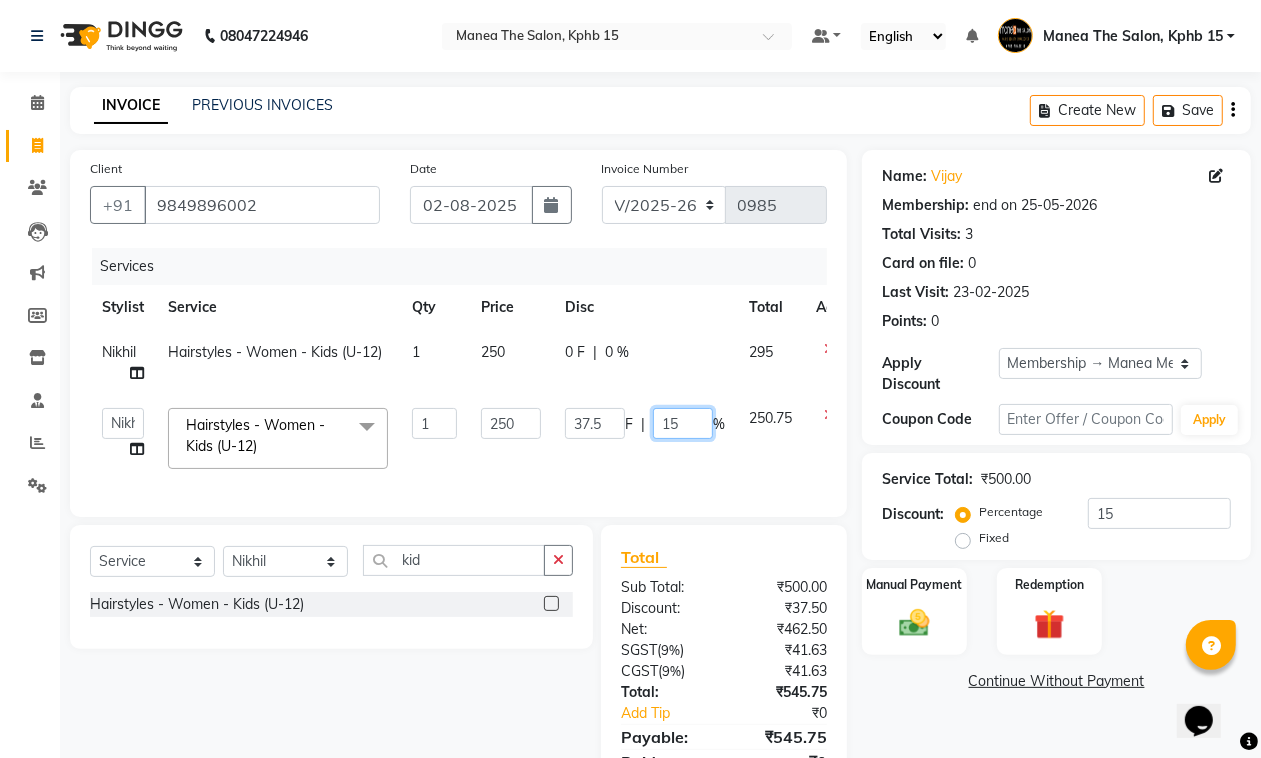 drag, startPoint x: 671, startPoint y: 427, endPoint x: 646, endPoint y: 435, distance: 26.24881 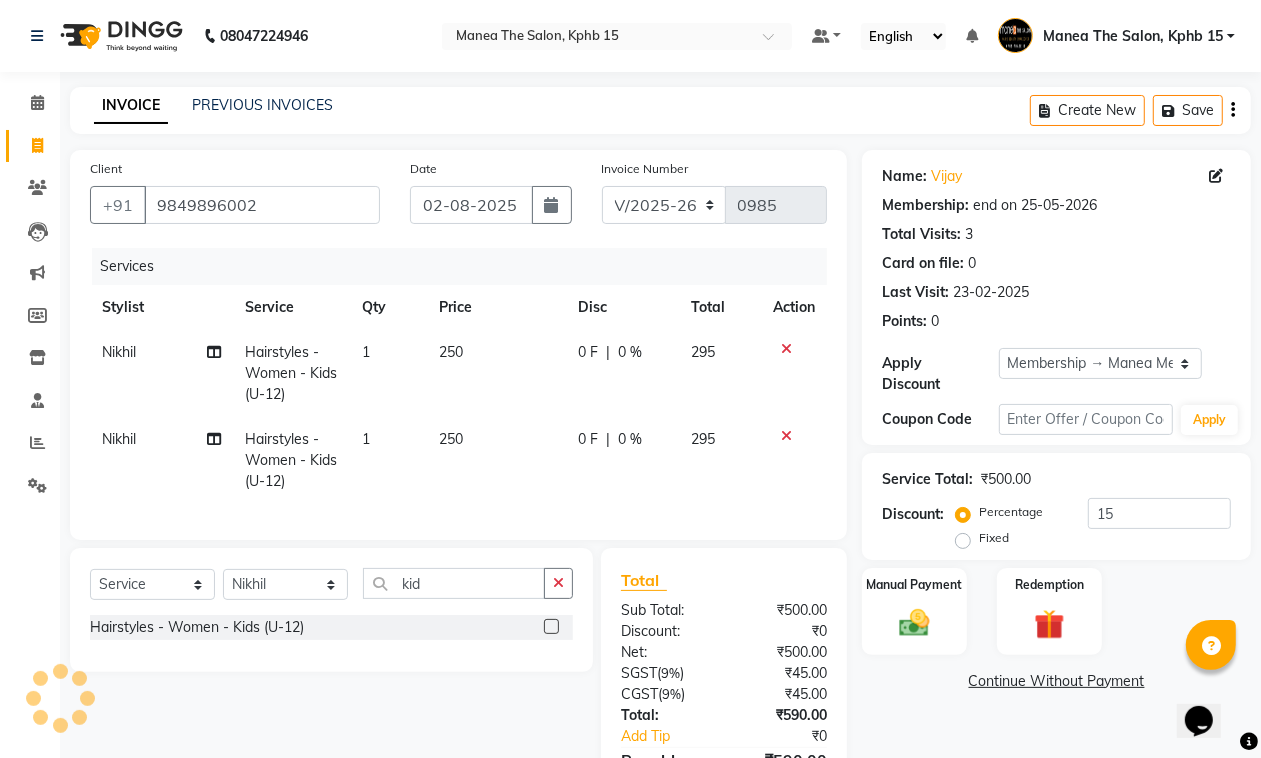 click on "295" 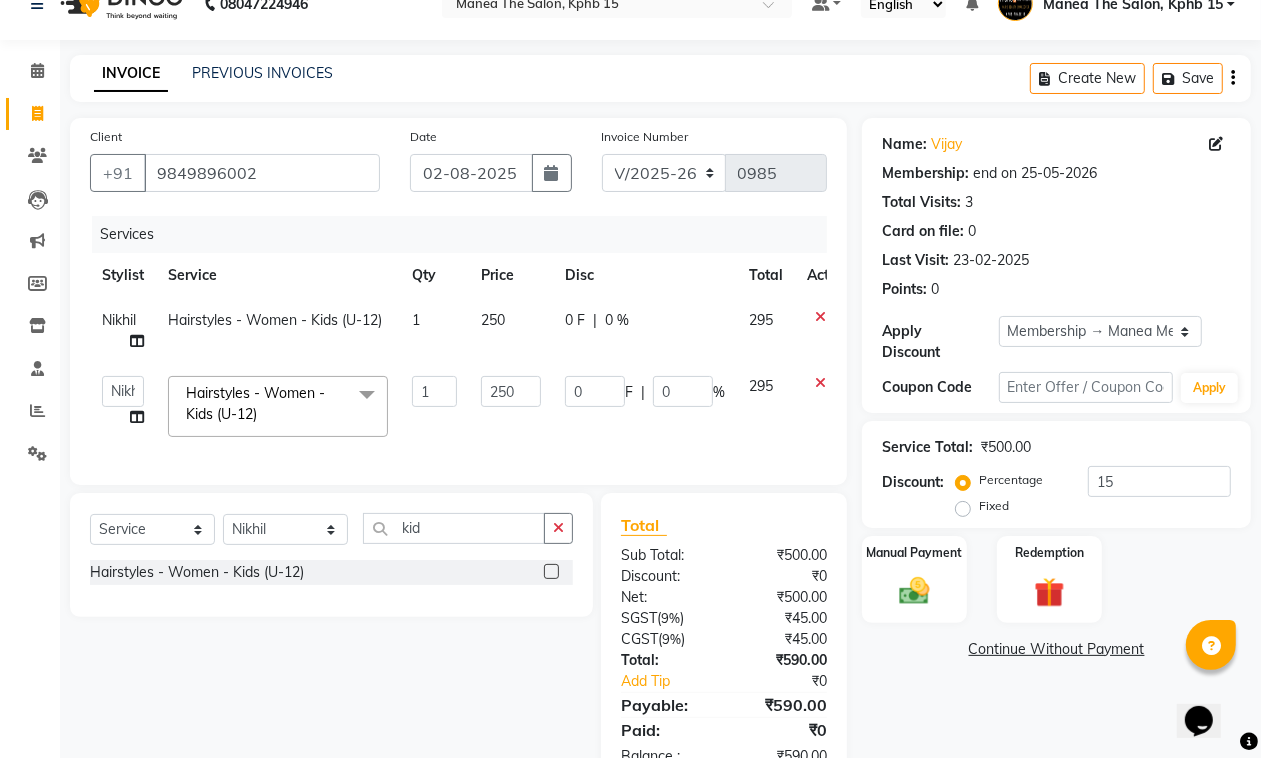 scroll, scrollTop: 0, scrollLeft: 0, axis: both 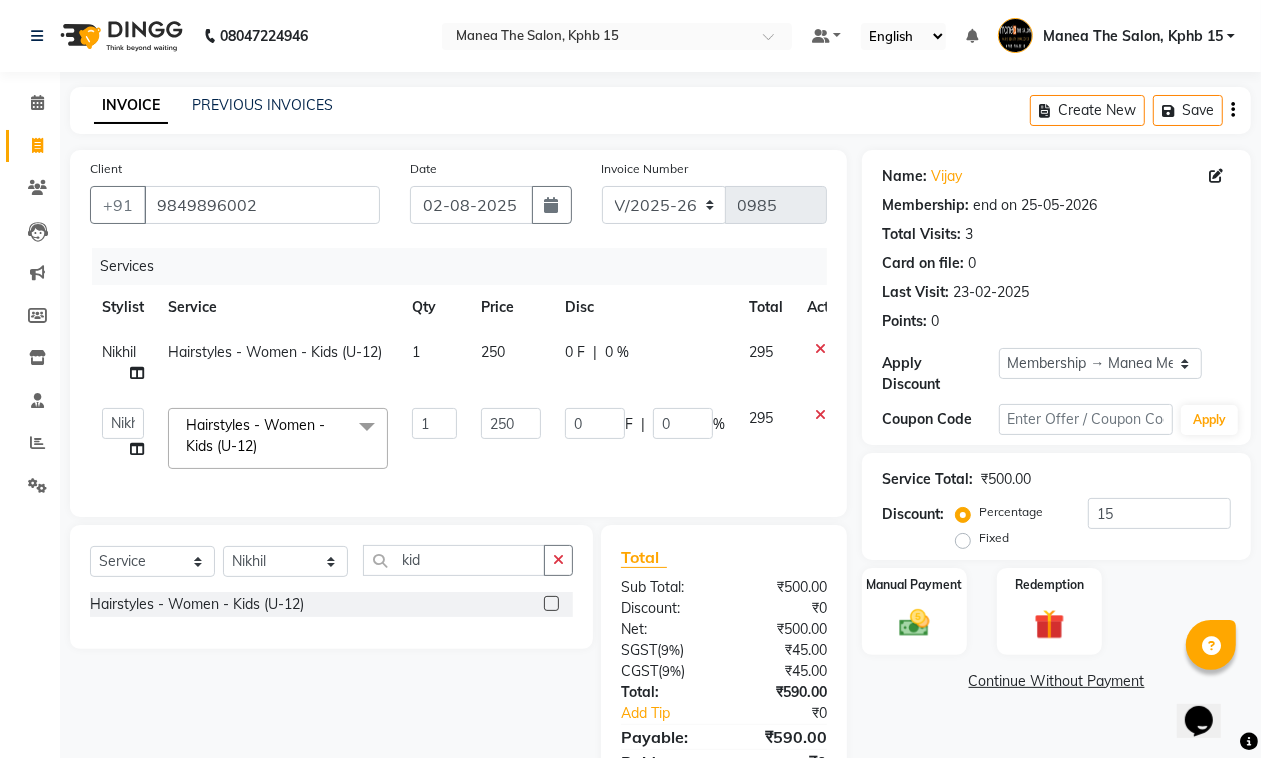 click 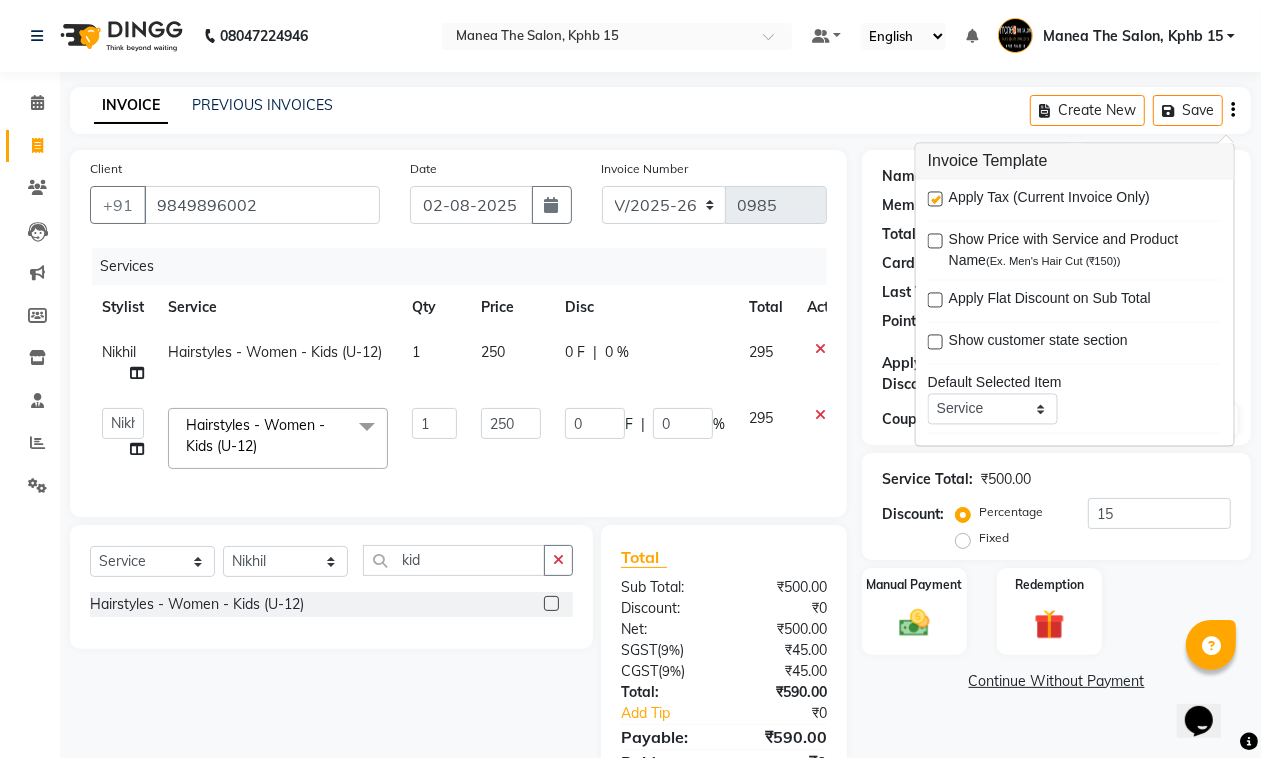 click at bounding box center [935, 199] 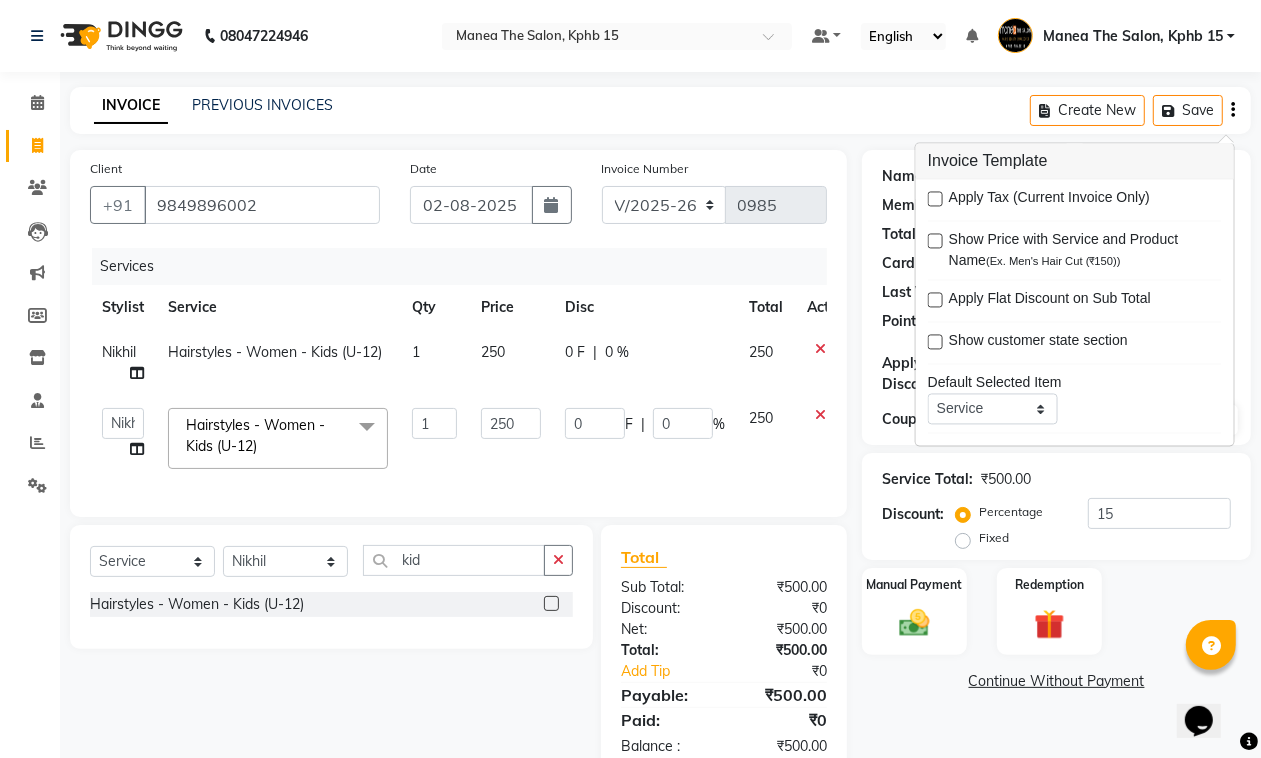 click on "Client +91 9849896002 Date 02-08-2025 Invoice Number V/2025 V/2025-26 0985 Services Stylist Service Qty Price Disc Total Action Nikhil  Hairstyles - Women - Kids (U-12) 1 250 0 F | 0 % 250  Ayan    MUZAMMIL   Nikhil    nitu   Raghu   Roopa    Shrisha   Teju  Hairstyles - Women - Kids (U-12)  x Colours - Men - Streaks (Per Streak) Colours - Men - Global Colours - Men - Ammonia Free Colours - Men - Beard Colours - Men - Moustache Colours - Men - Side Locks Colours - Women - Global - Short Colours - Women - Global - Medium Colours - Women - Global - Long Colours - Women - Ammonia - Short Colours - Women - Ammonia - Medium Colours - Women - Ammonia - Long Colours - Women - Root Touch-up Colours - Women - Ammonia Free Colours - Women - Highlight - Short Colours - Women - Highlight - Medium Colours - Women - Highlight - Long Colours - Women - Highlight - Per Streak Colours - Women - Balayage Colours - Women - Toner Colours - Women - Ombre Colours - Women - Ammonia free - Short Colours - Women - Ammonia Free - Long" 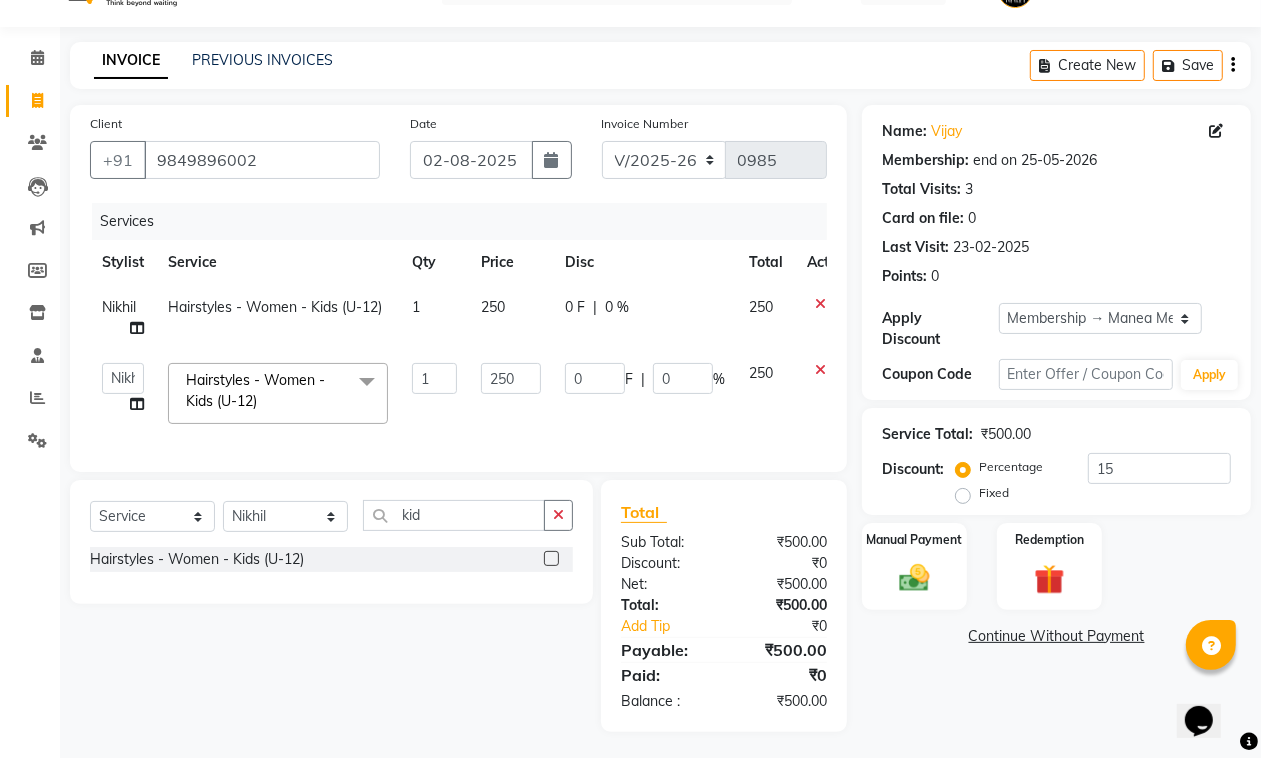 scroll, scrollTop: 67, scrollLeft: 0, axis: vertical 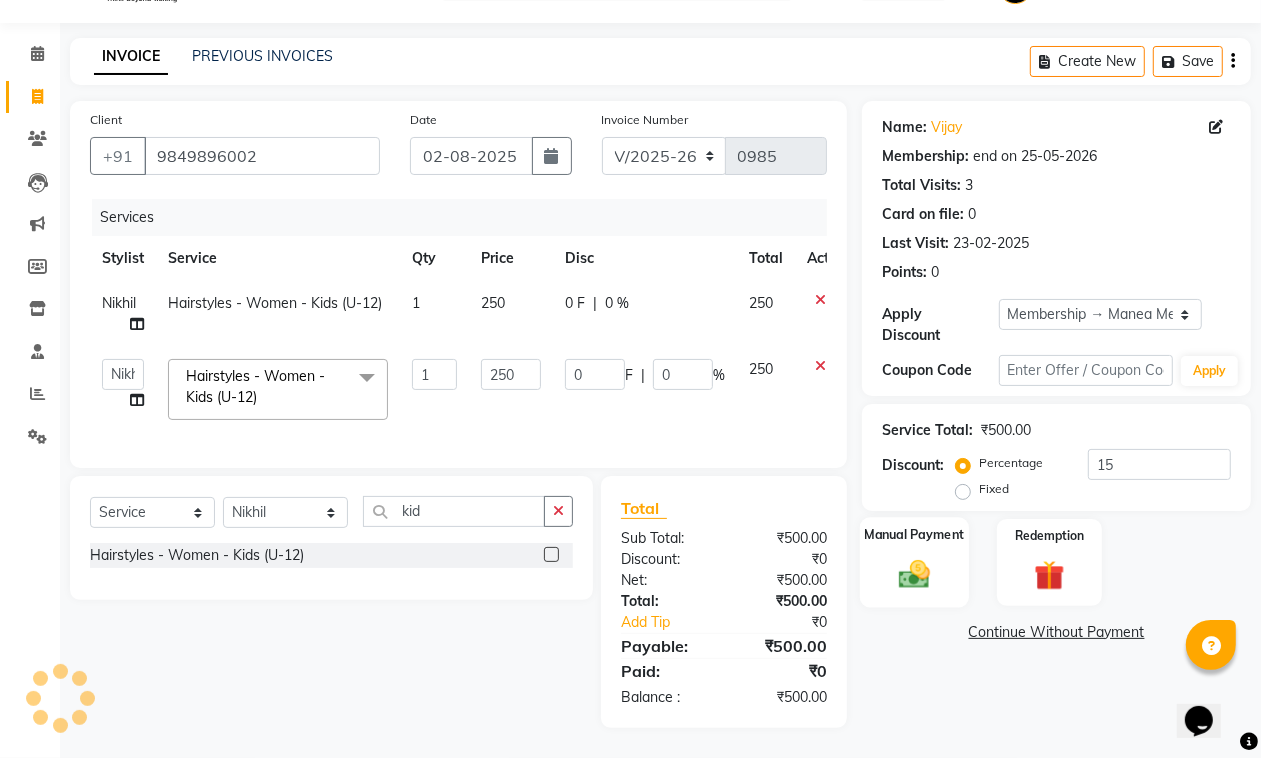 click 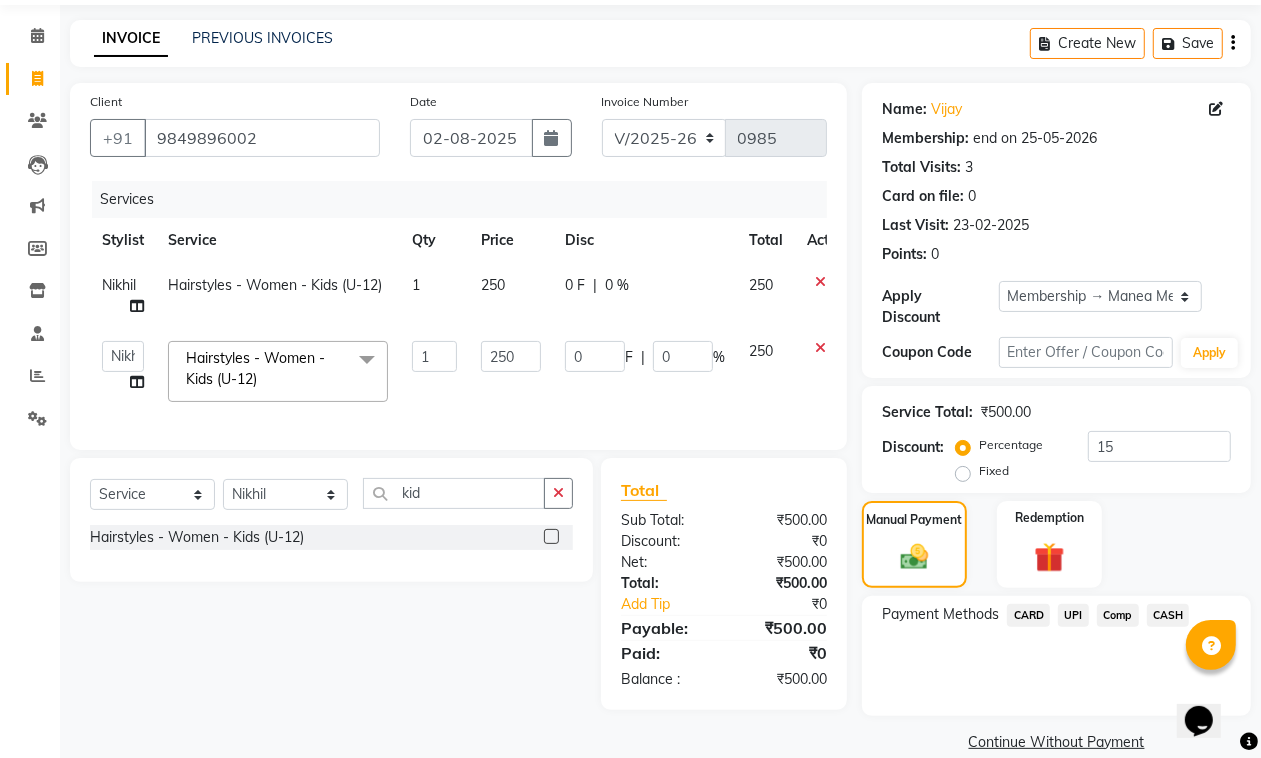 click on "UPI" 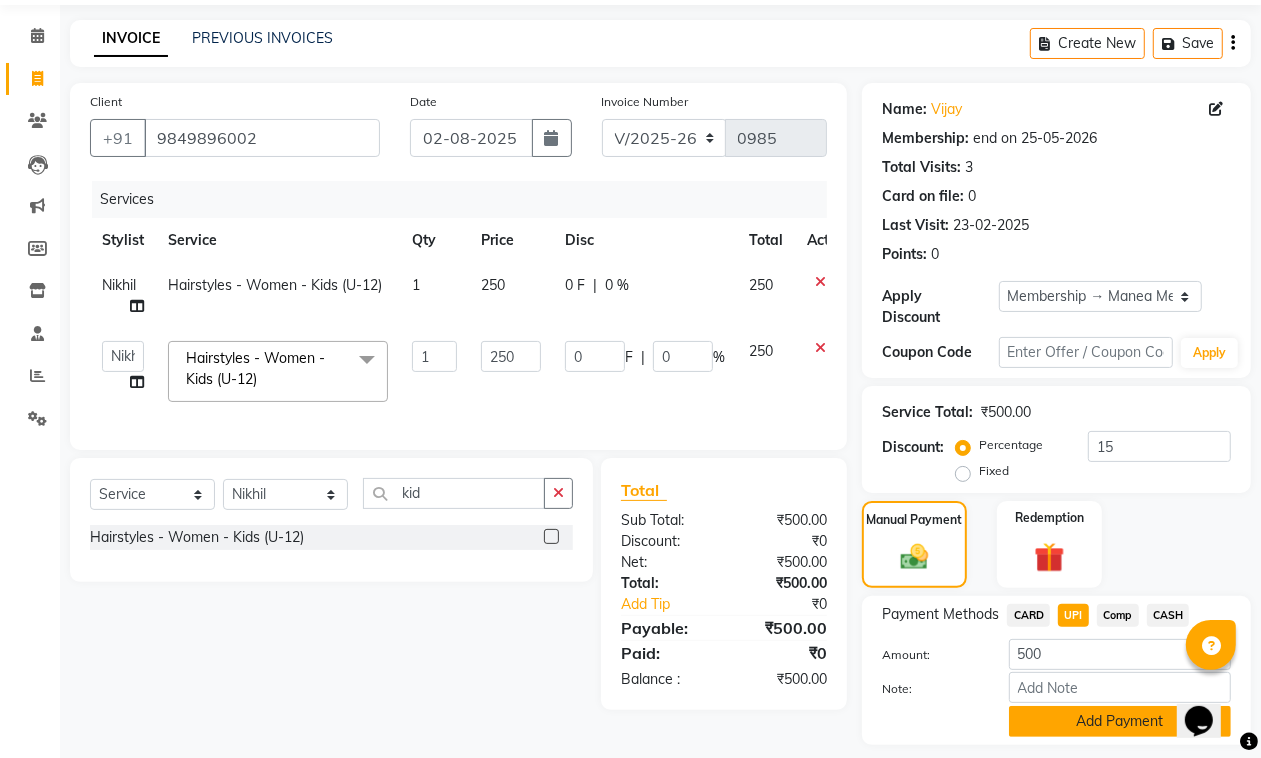 click on "Add Payment" 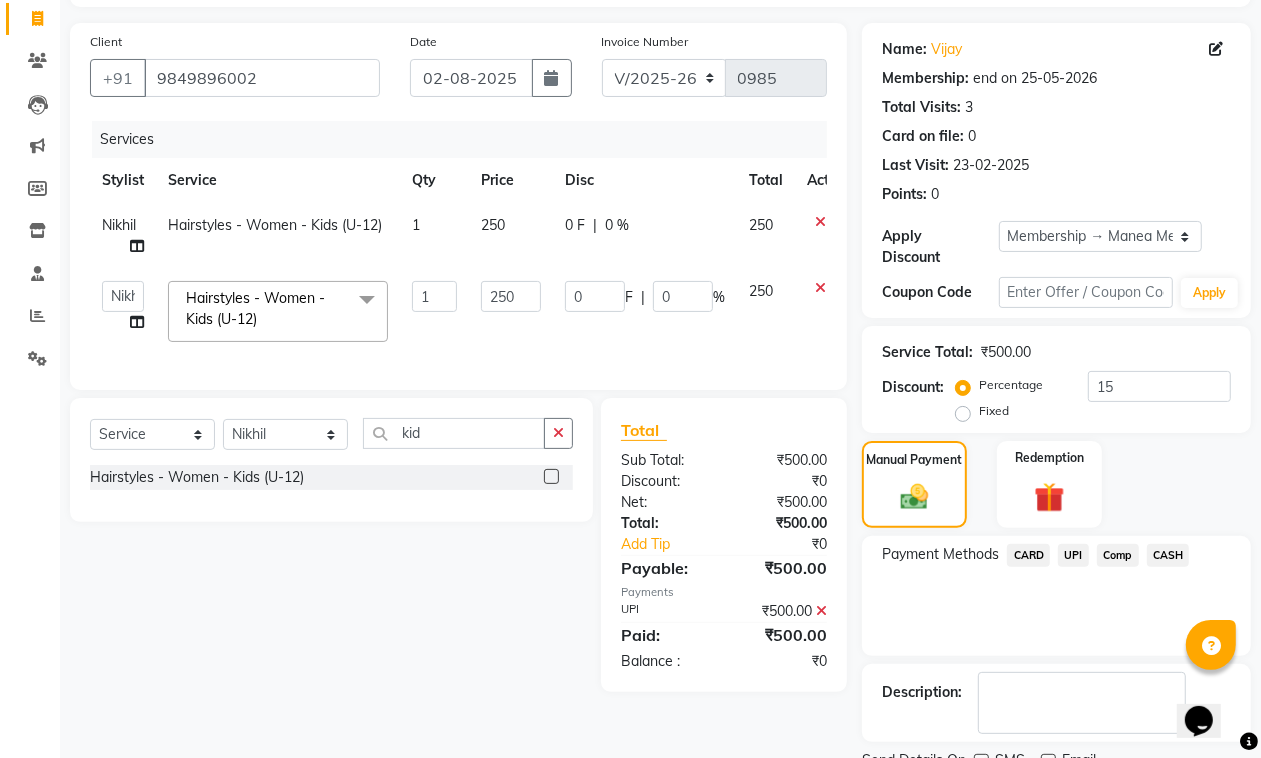 scroll, scrollTop: 208, scrollLeft: 0, axis: vertical 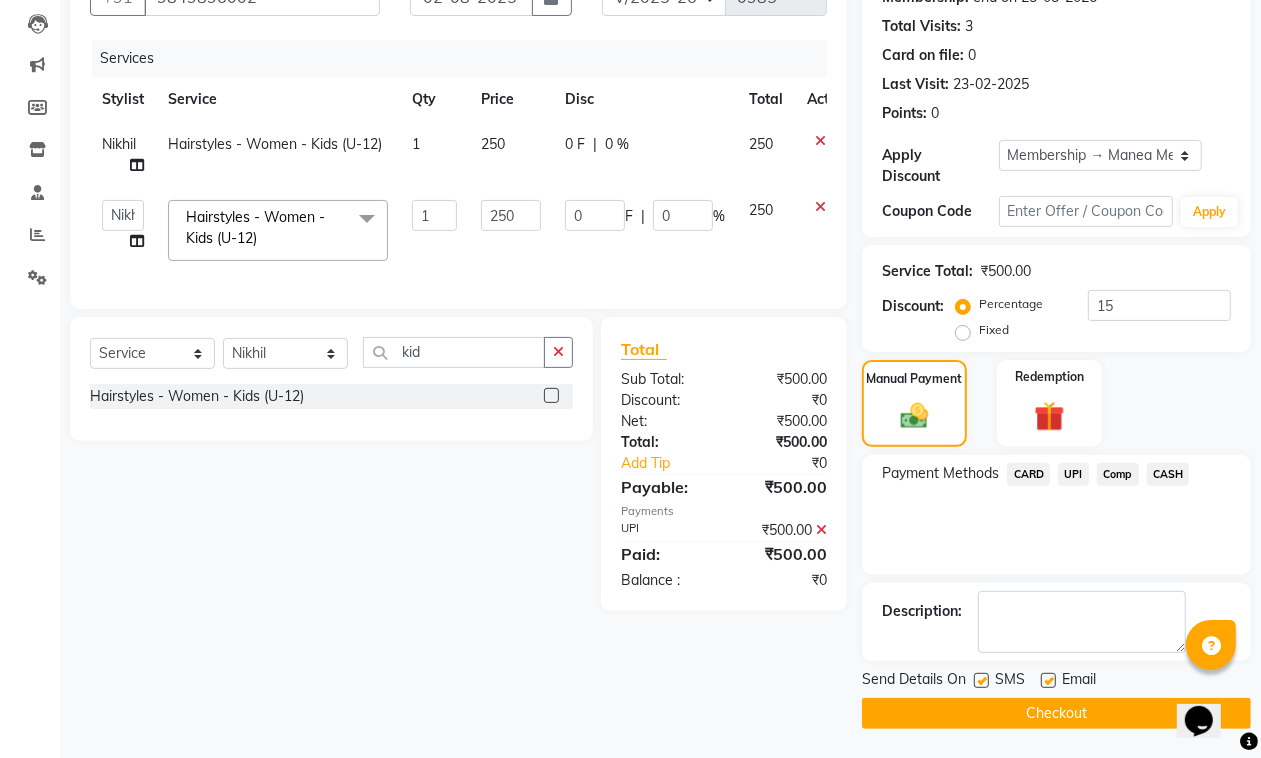 click 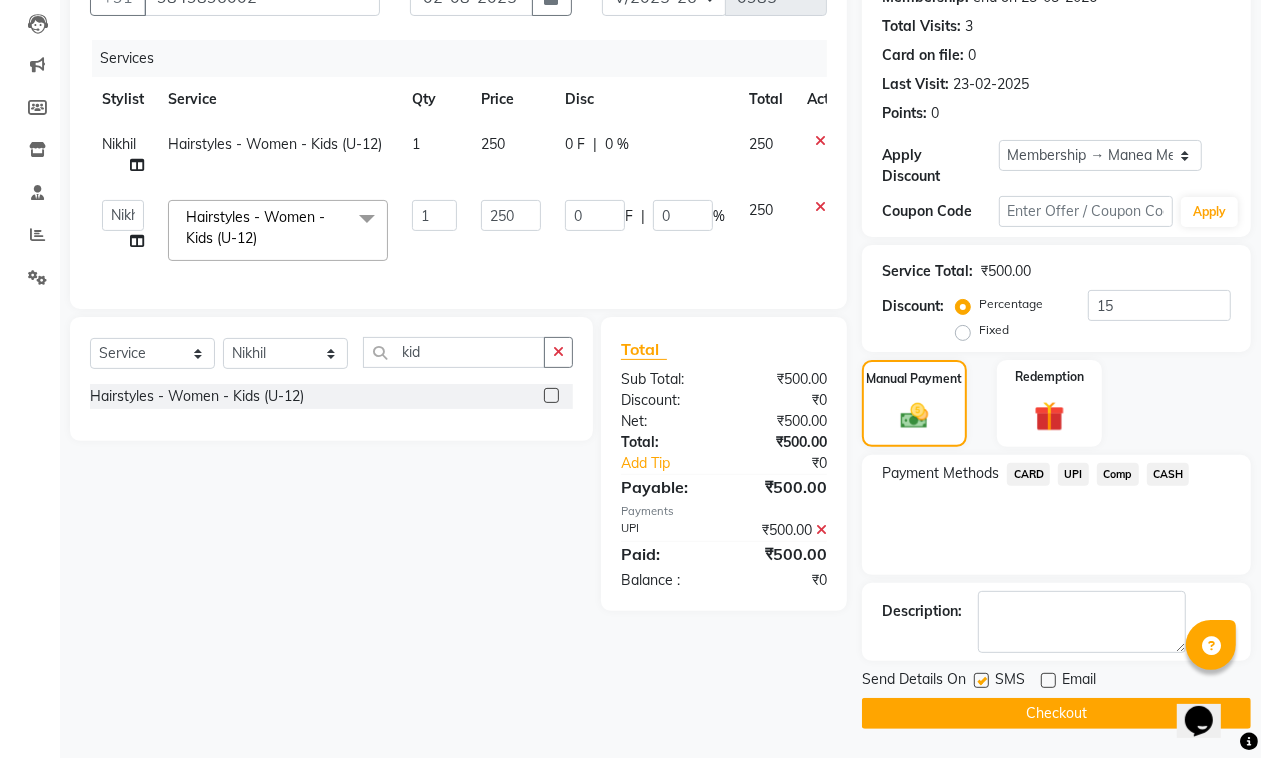 click on "Checkout" 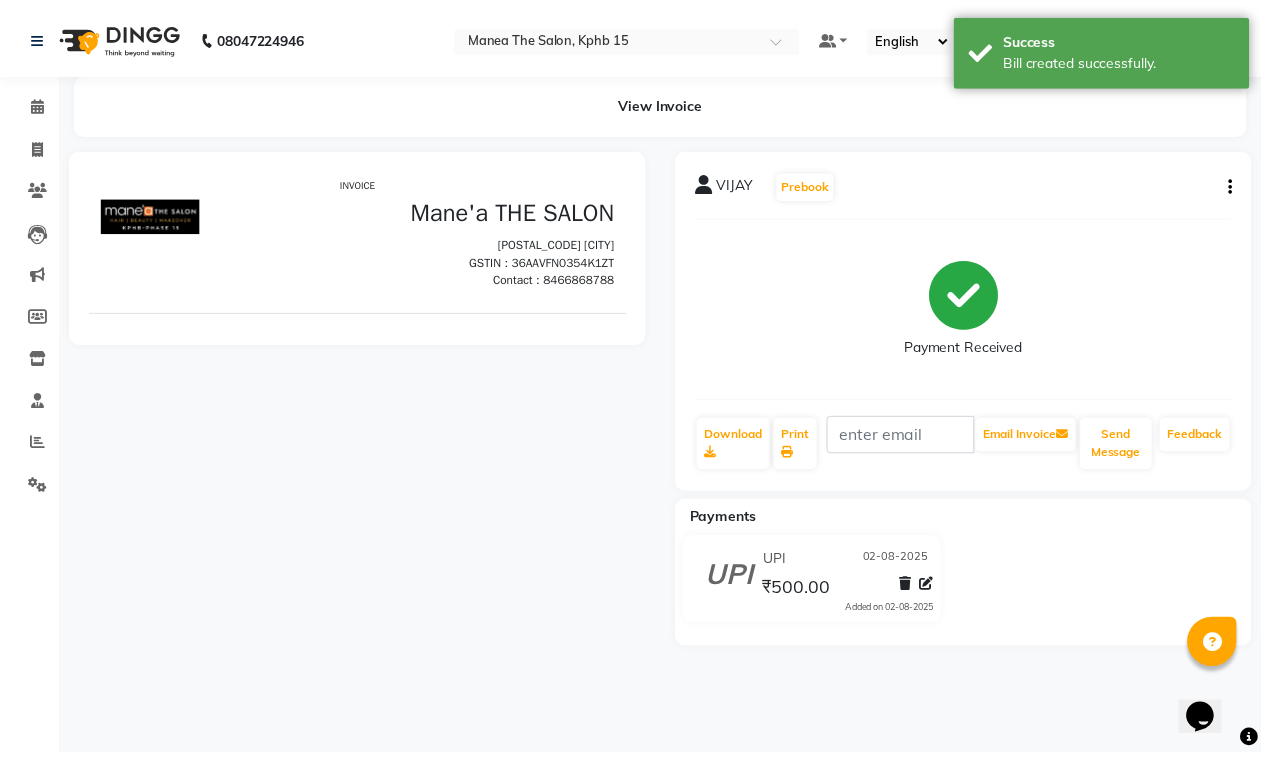 scroll, scrollTop: 0, scrollLeft: 0, axis: both 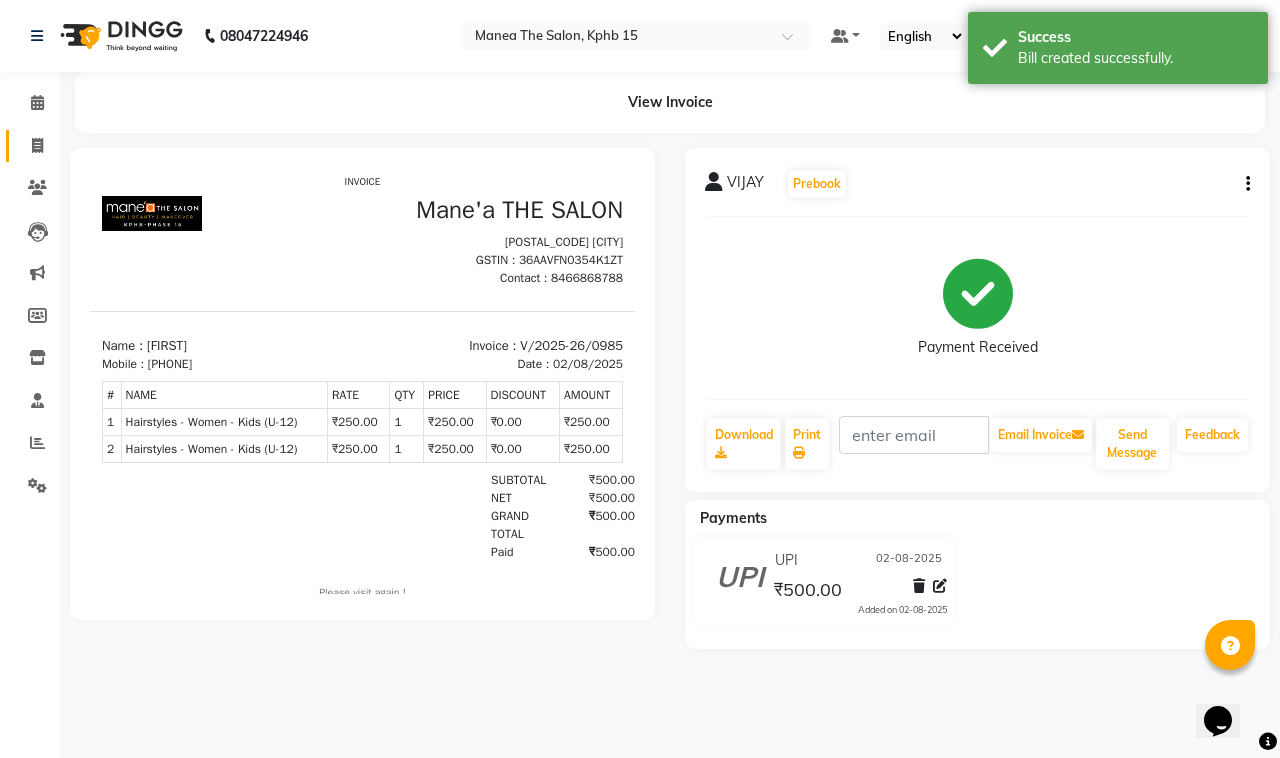 click 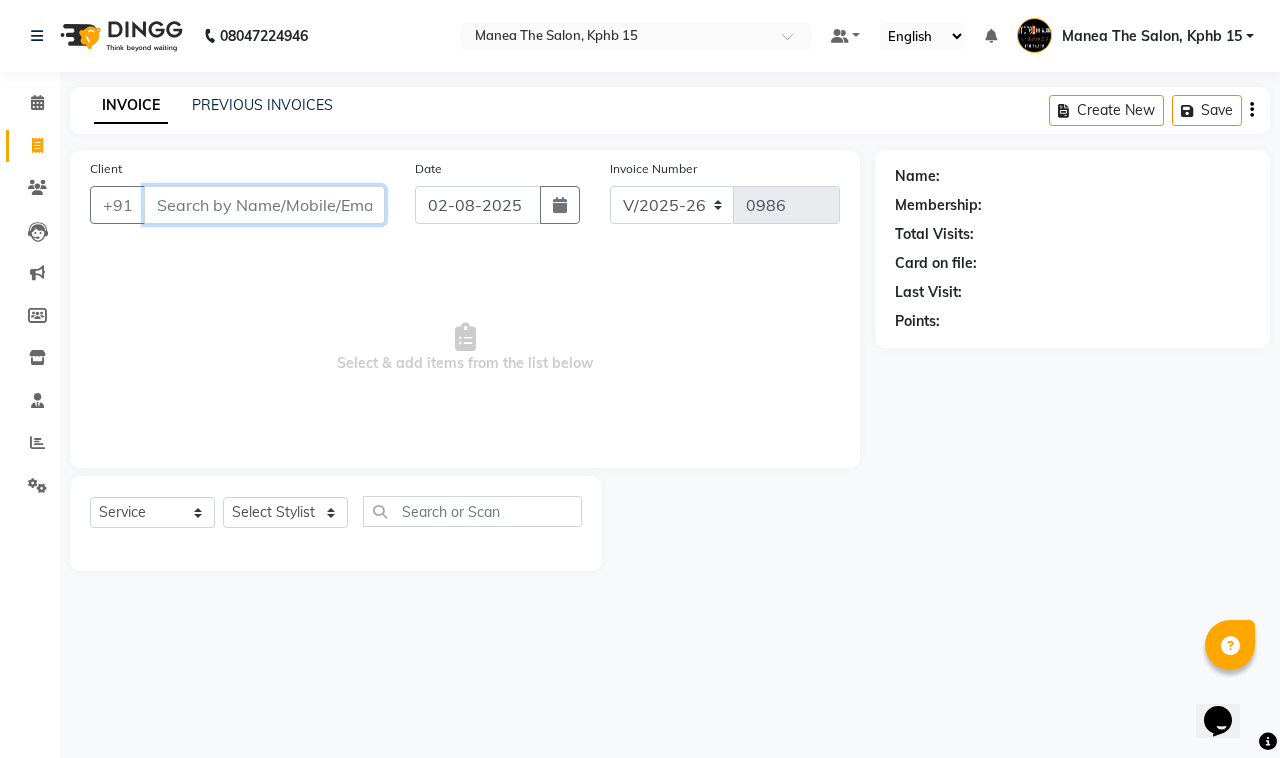 click on "Client" at bounding box center [264, 205] 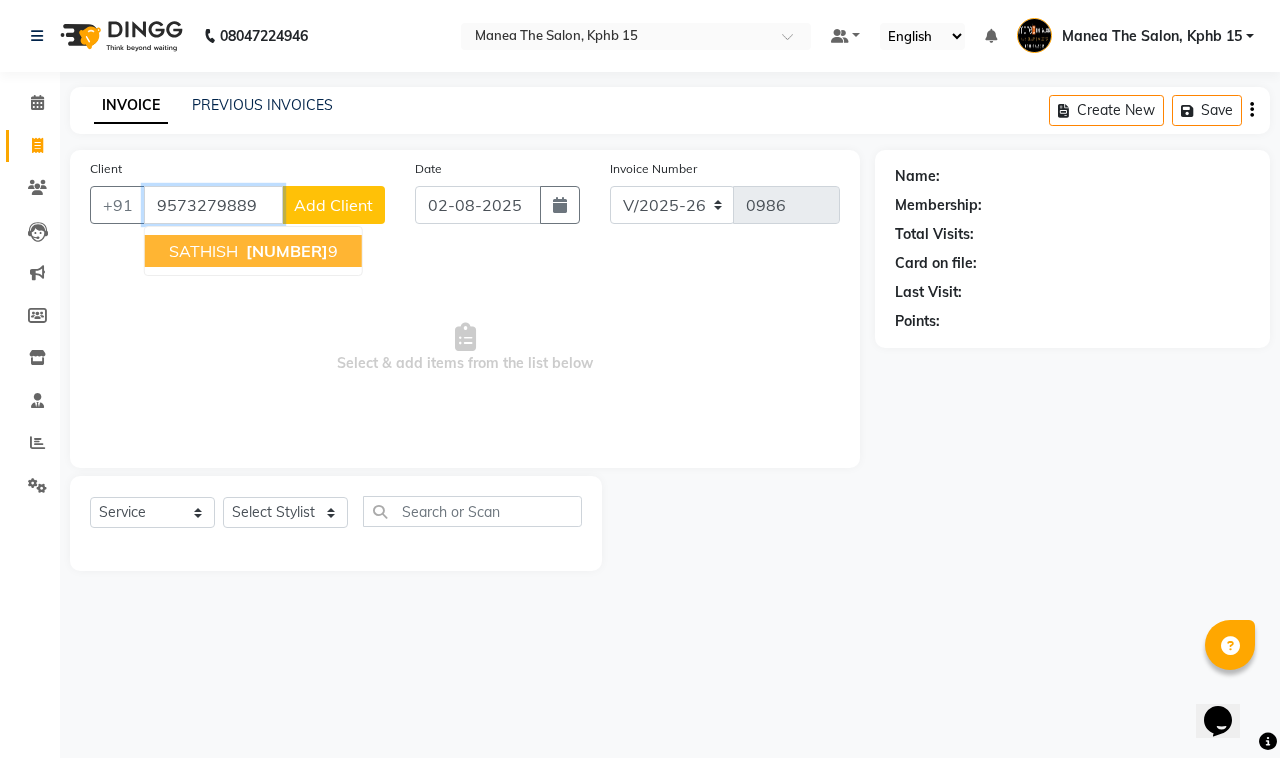 type on "9573279889" 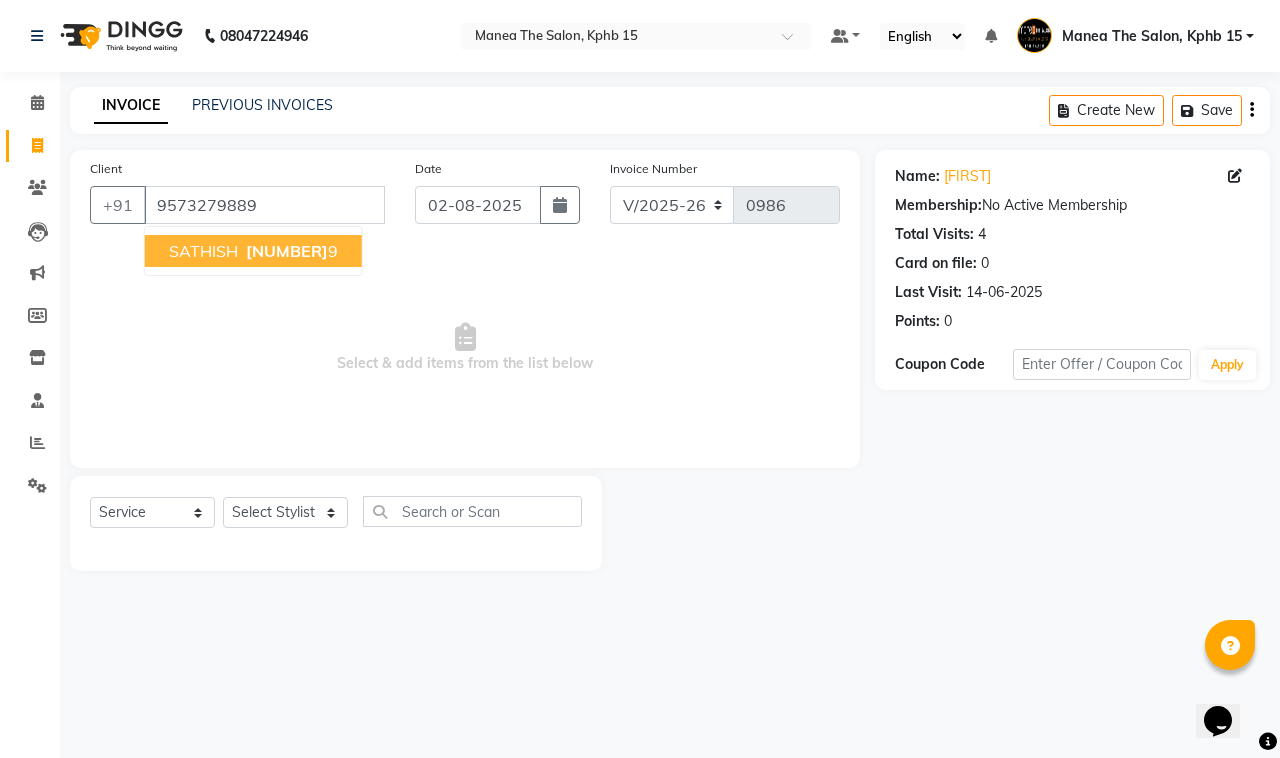 click on "957327988 9" at bounding box center [290, 251] 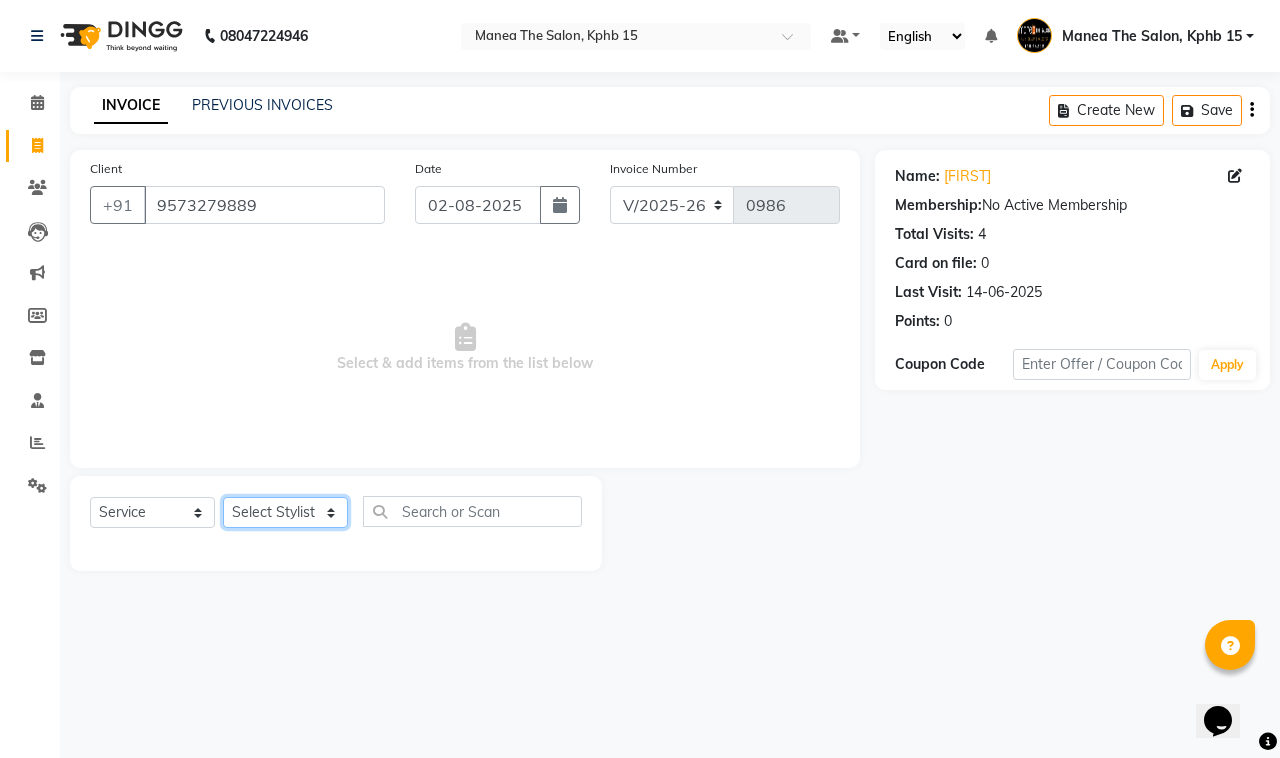 click on "Select Stylist Ayan  MUZAMMIL Nikhil  nitu Raghu Roopa  Shrisha Teju" 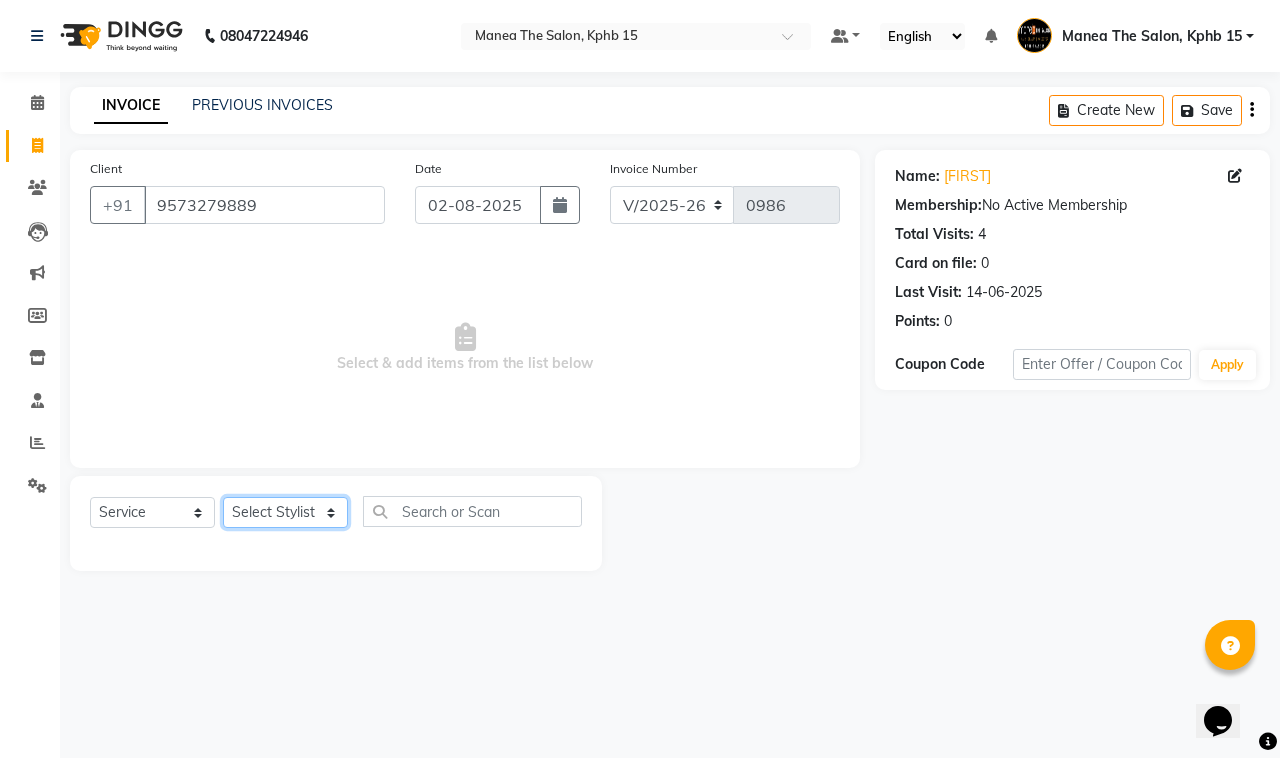 select on "62839" 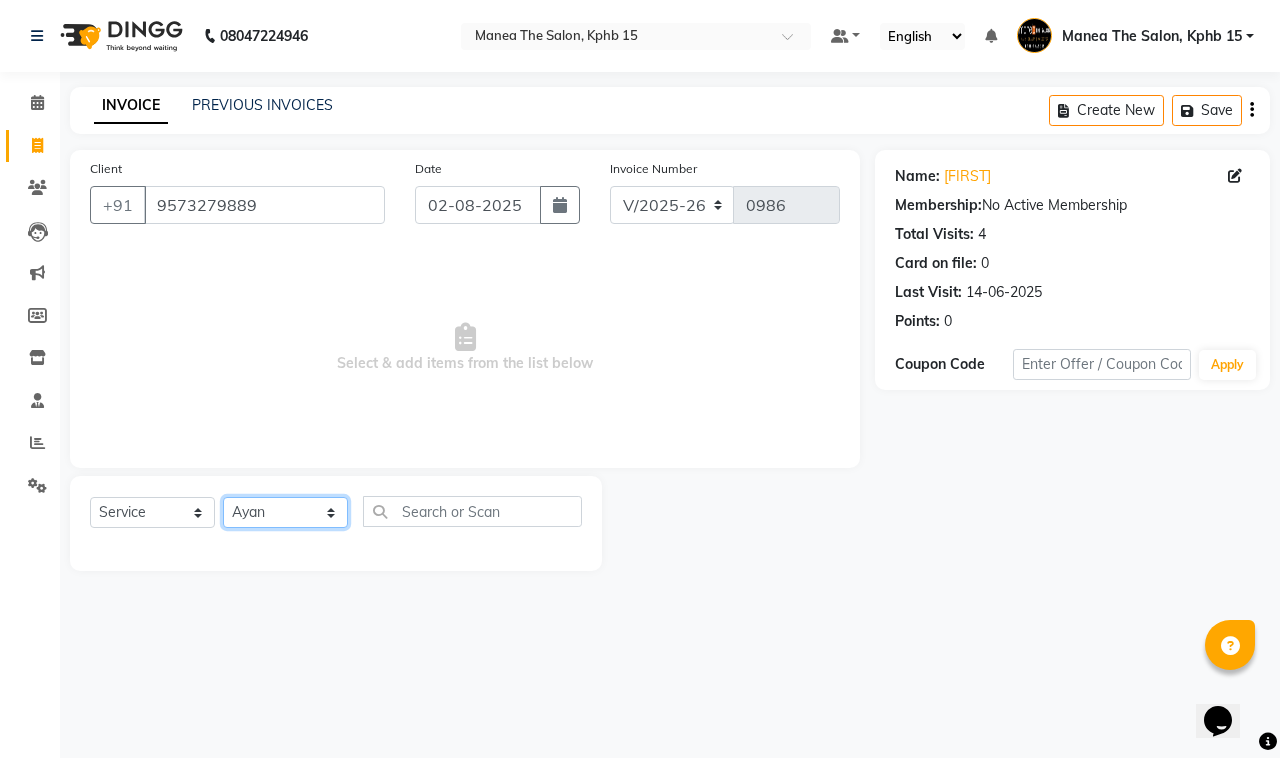 click on "Select Stylist Ayan  MUZAMMIL Nikhil  nitu Raghu Roopa  Shrisha Teju" 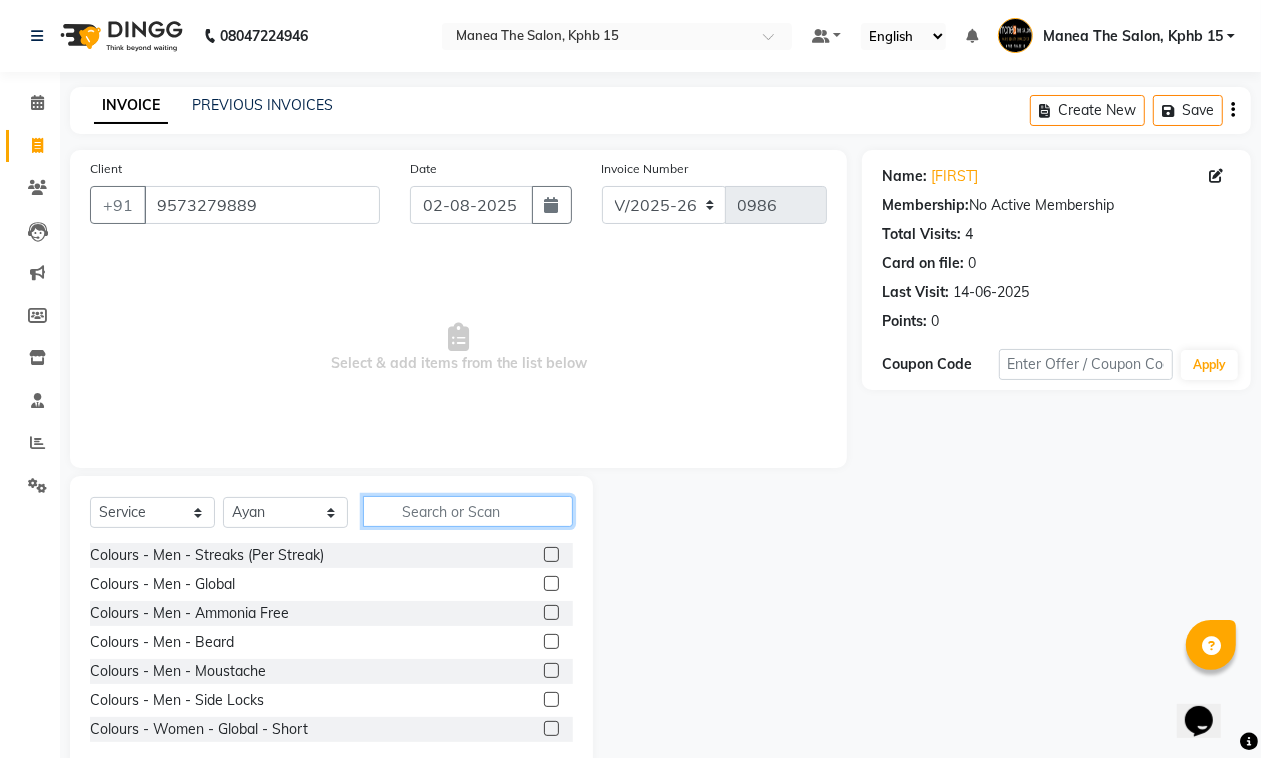 click 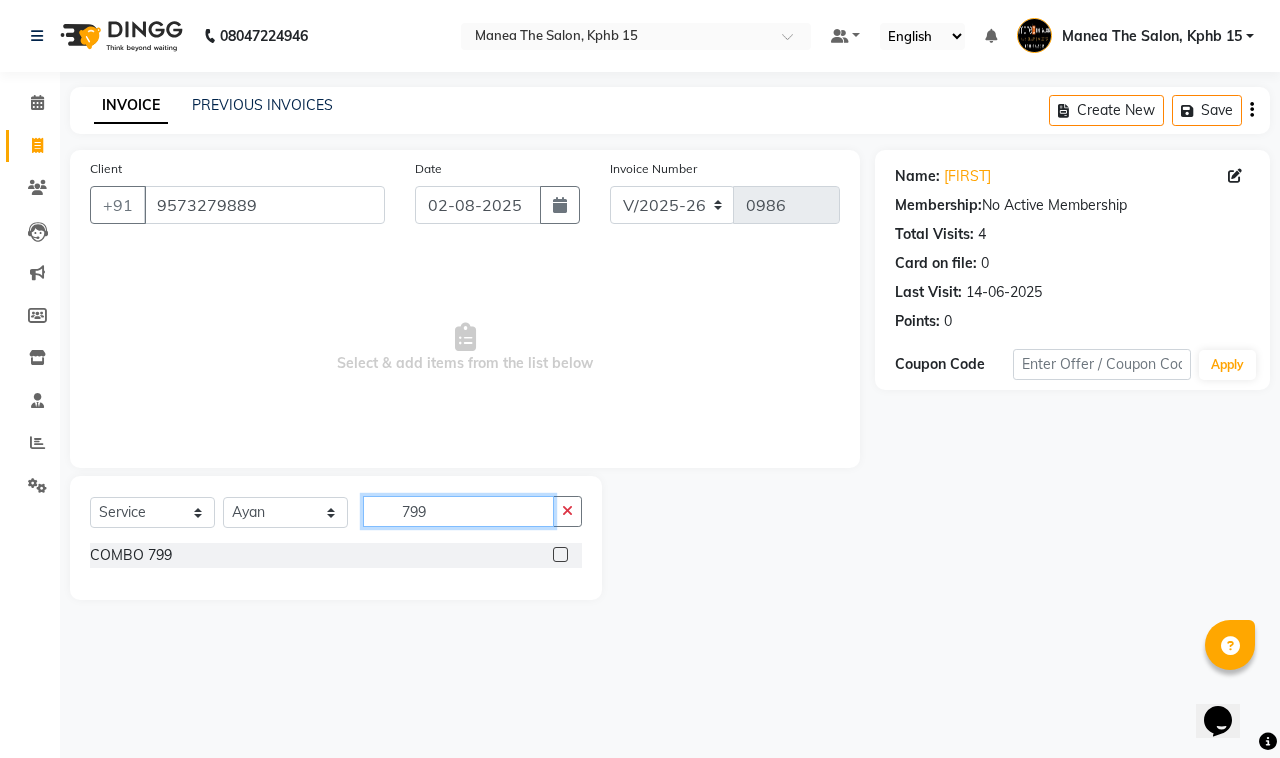 type on "799" 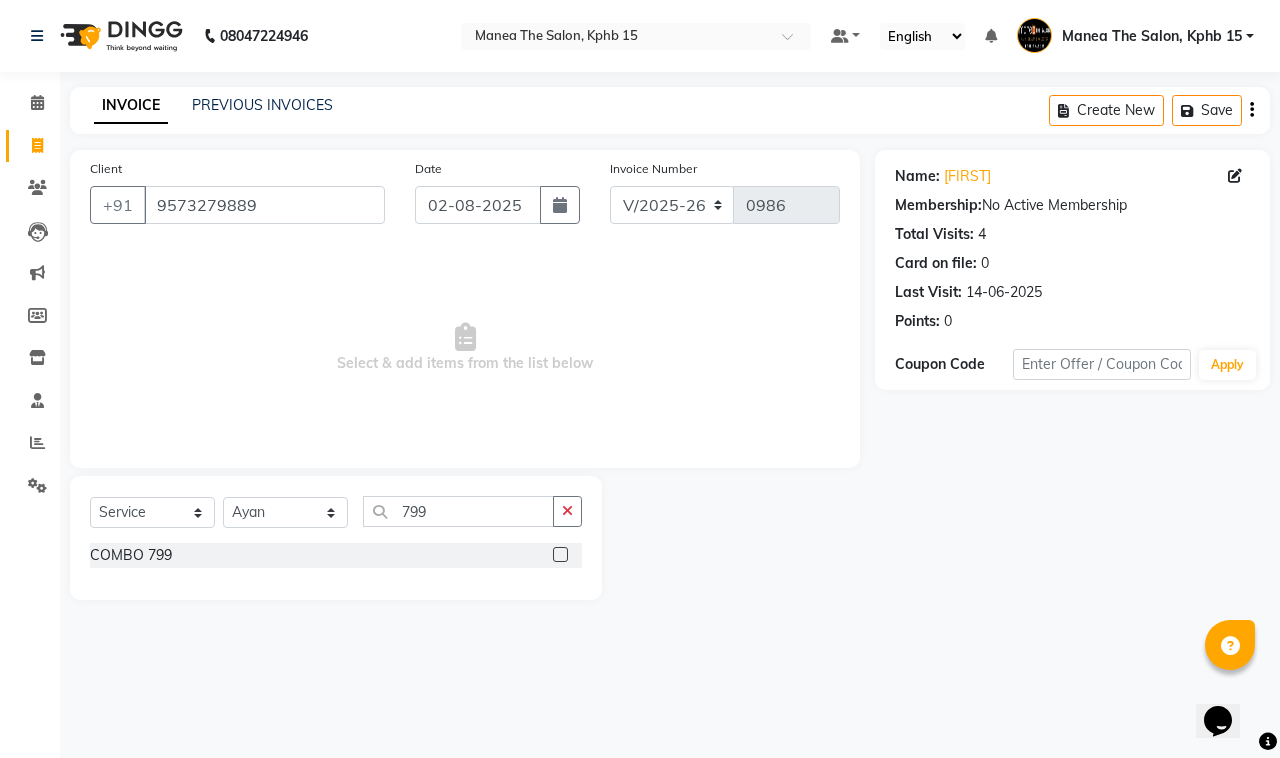 click 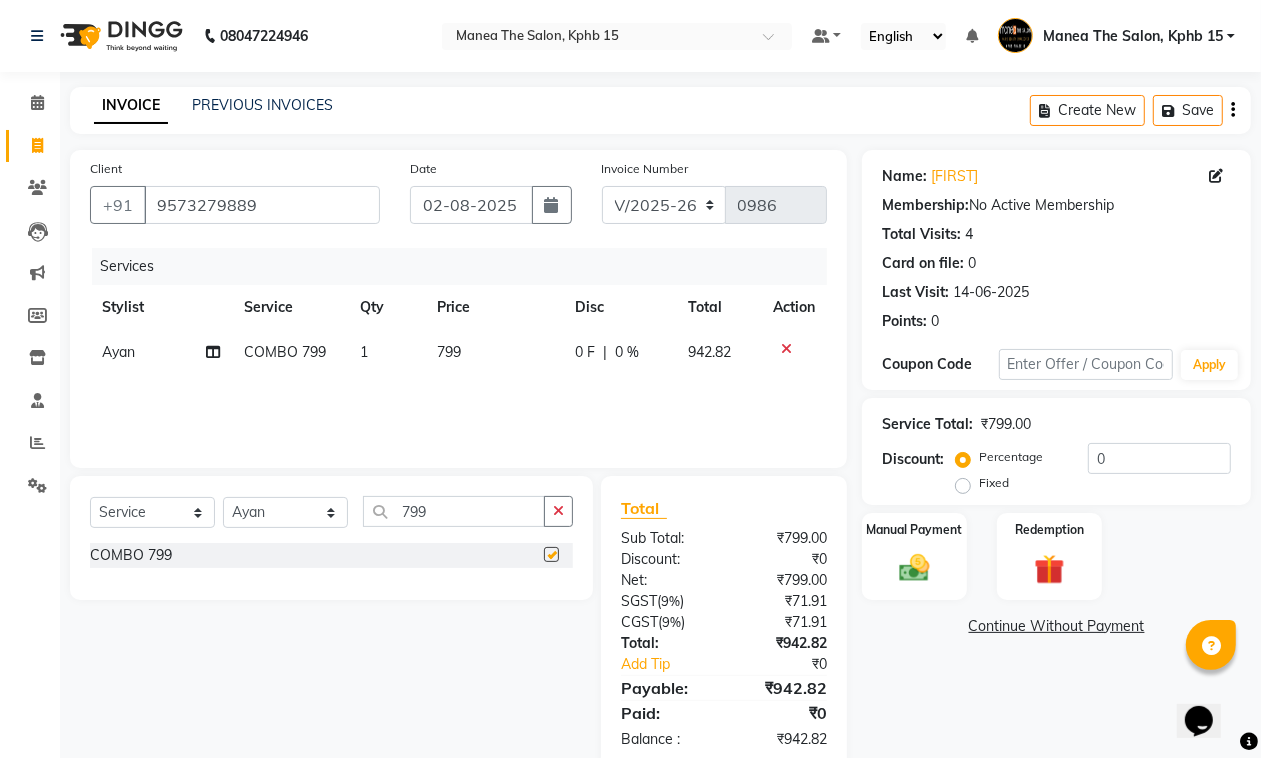 checkbox on "false" 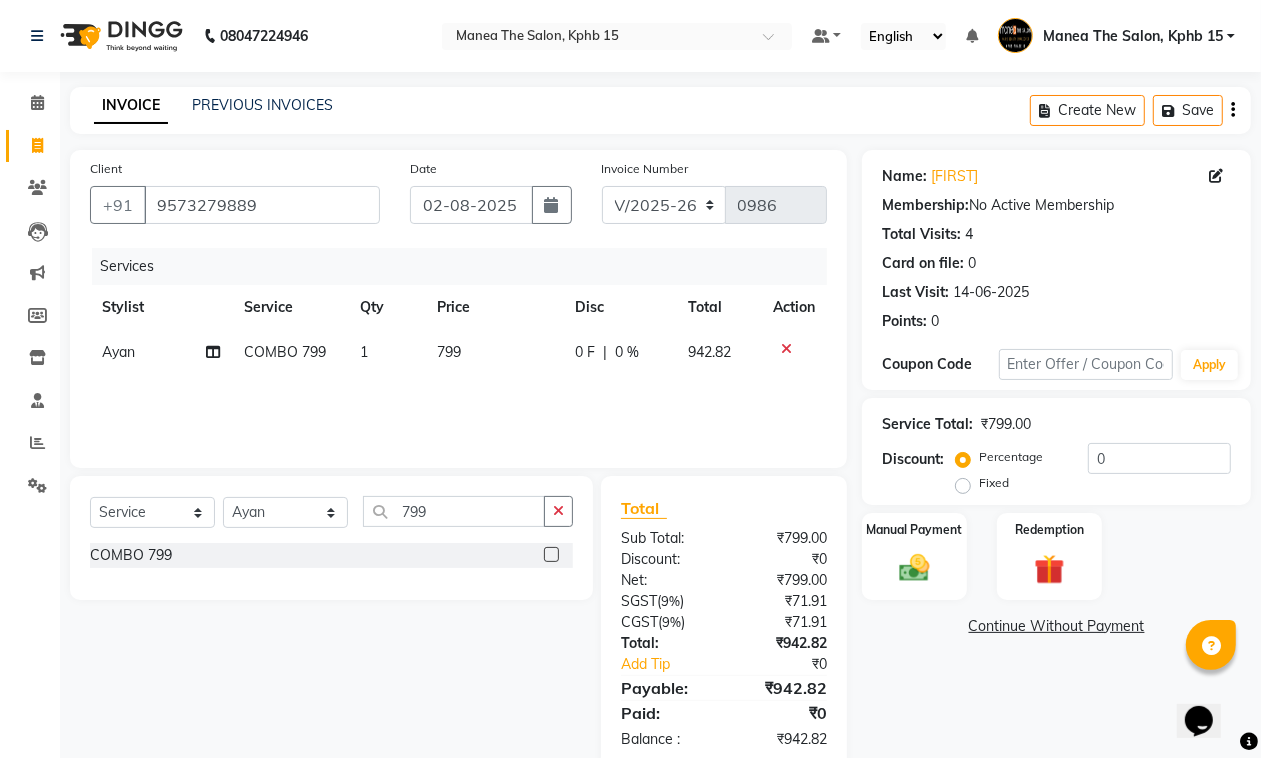 scroll, scrollTop: 41, scrollLeft: 0, axis: vertical 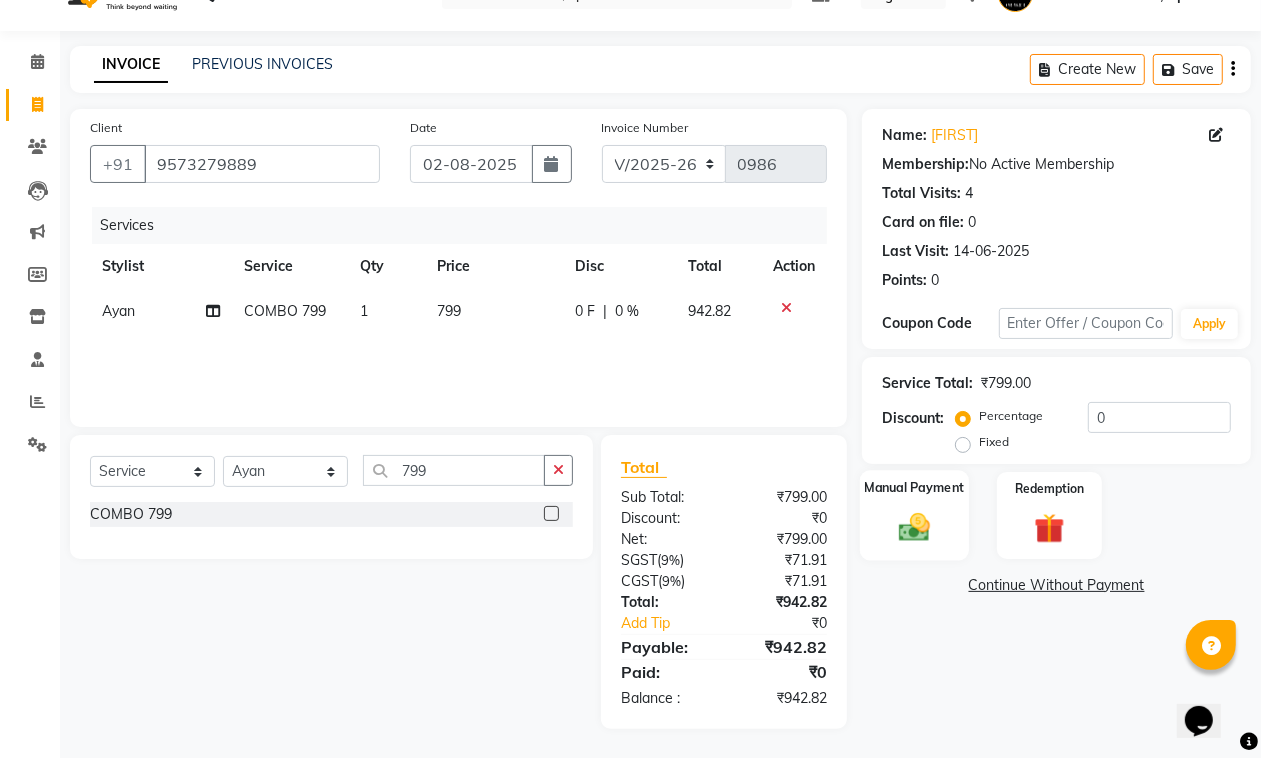 click 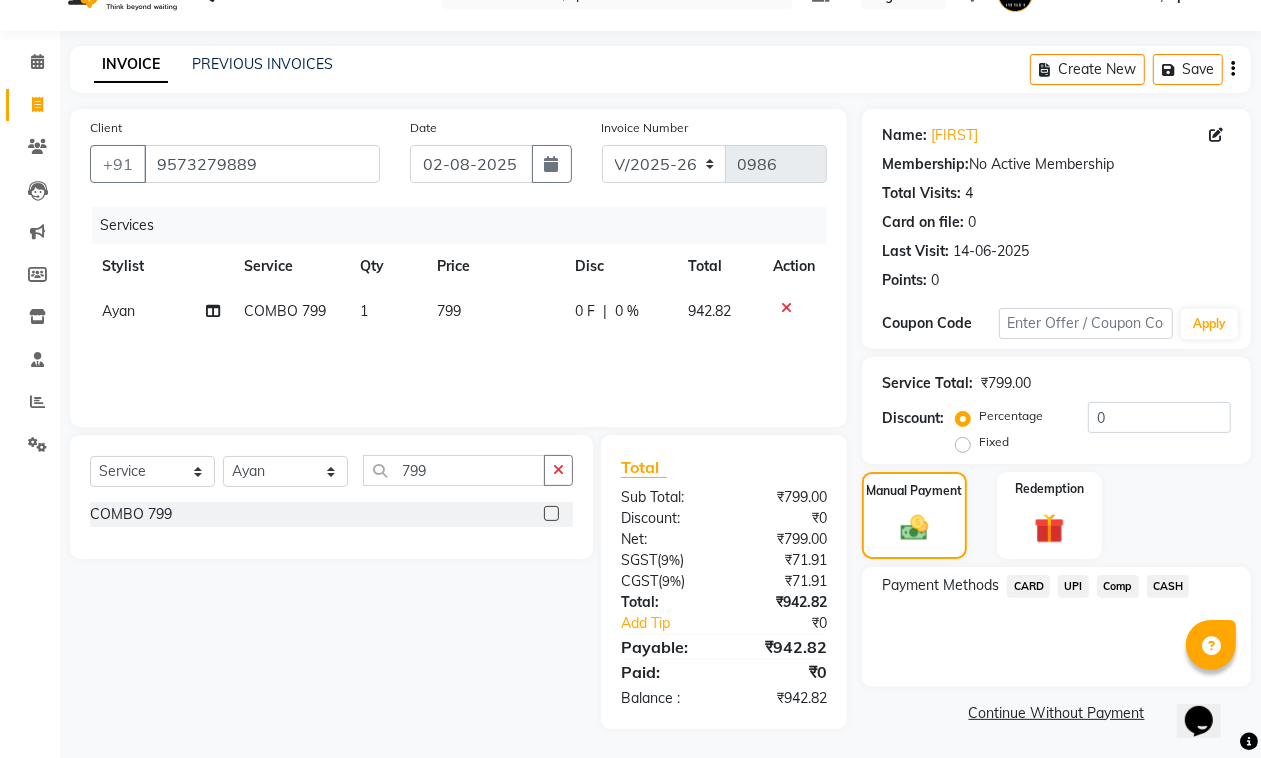 click on "Comp" 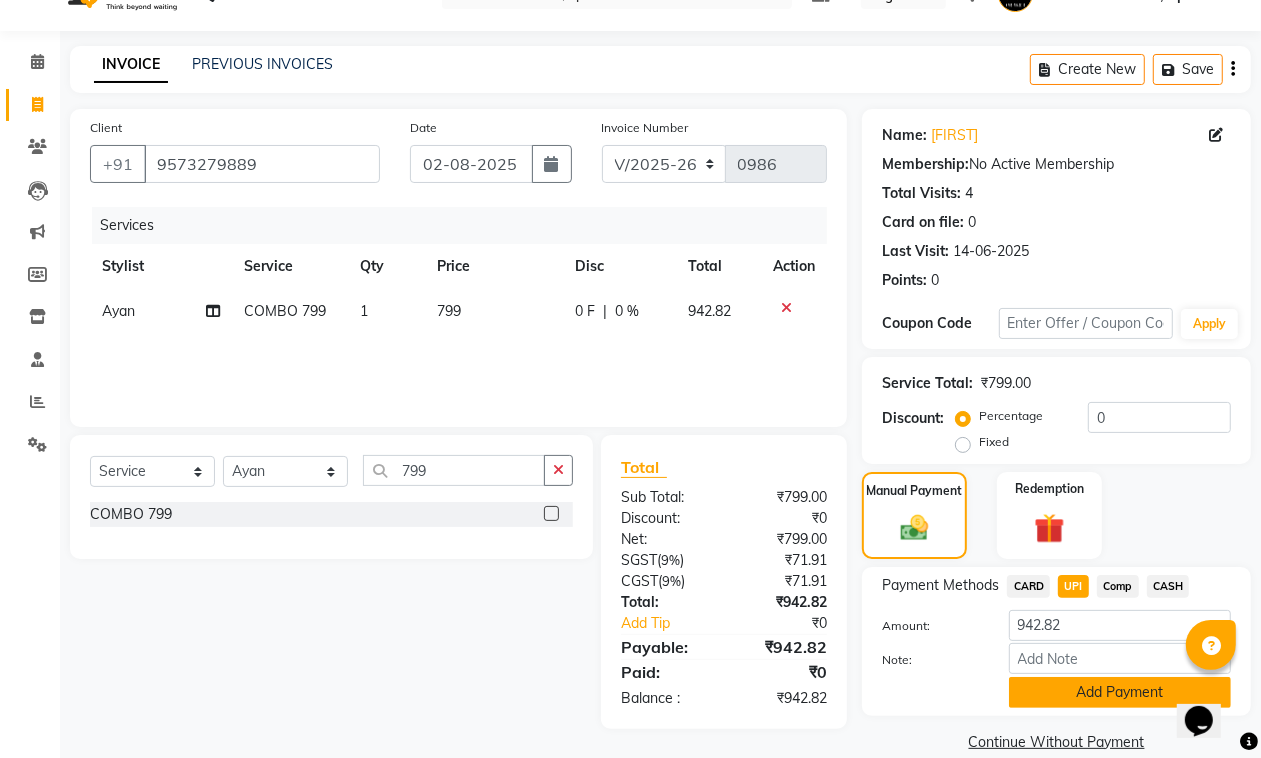 click on "Add Payment" 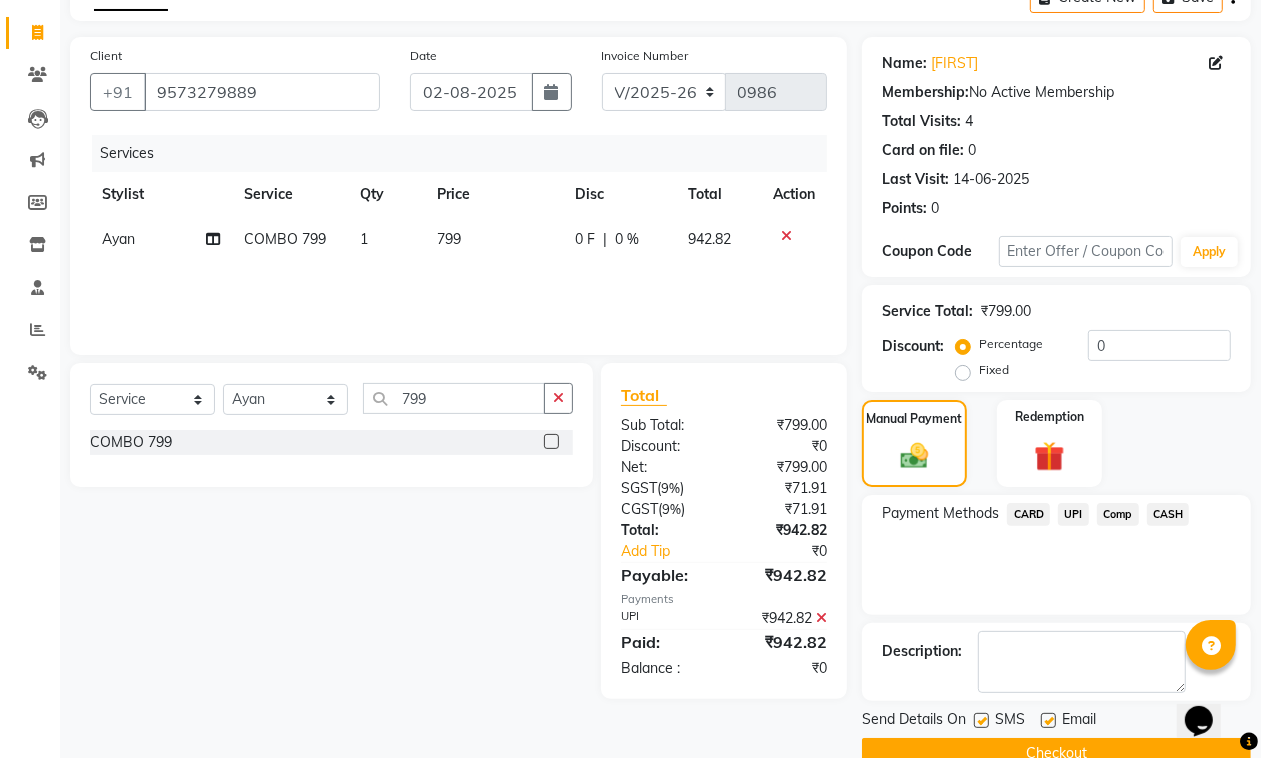 scroll, scrollTop: 153, scrollLeft: 0, axis: vertical 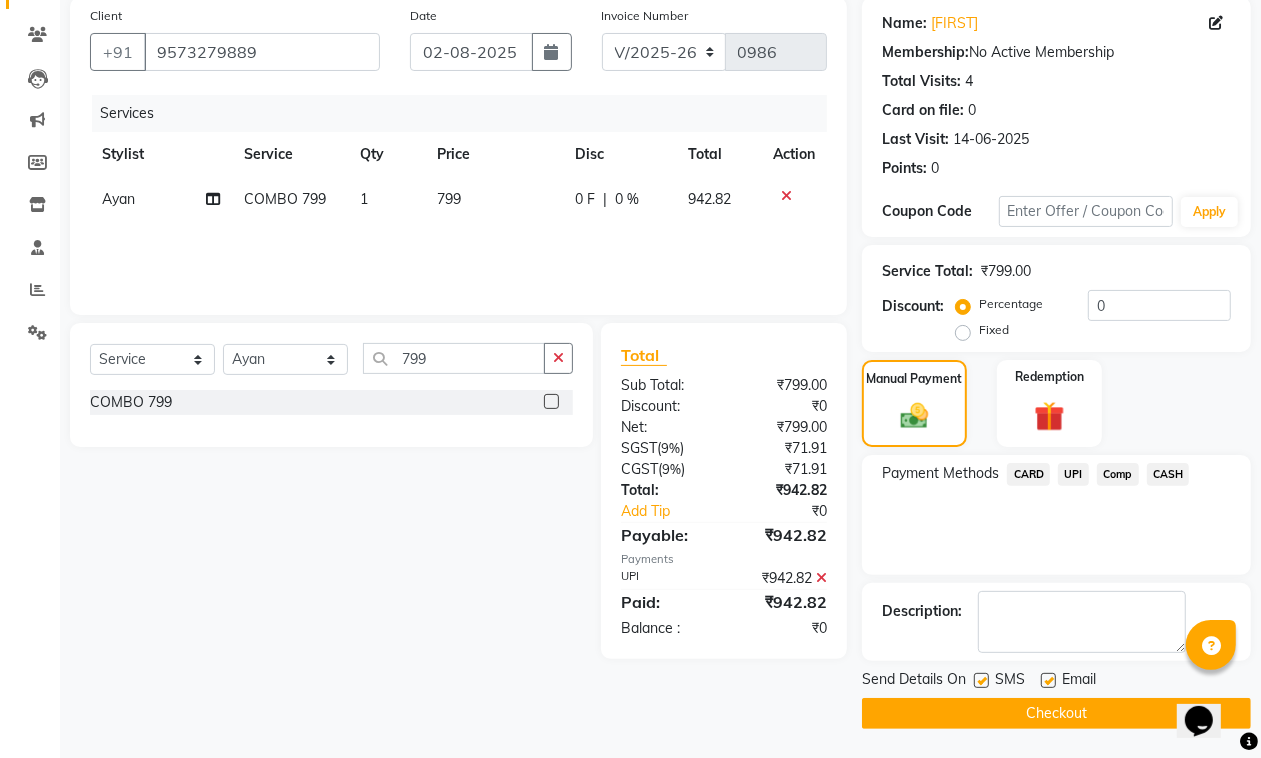 click 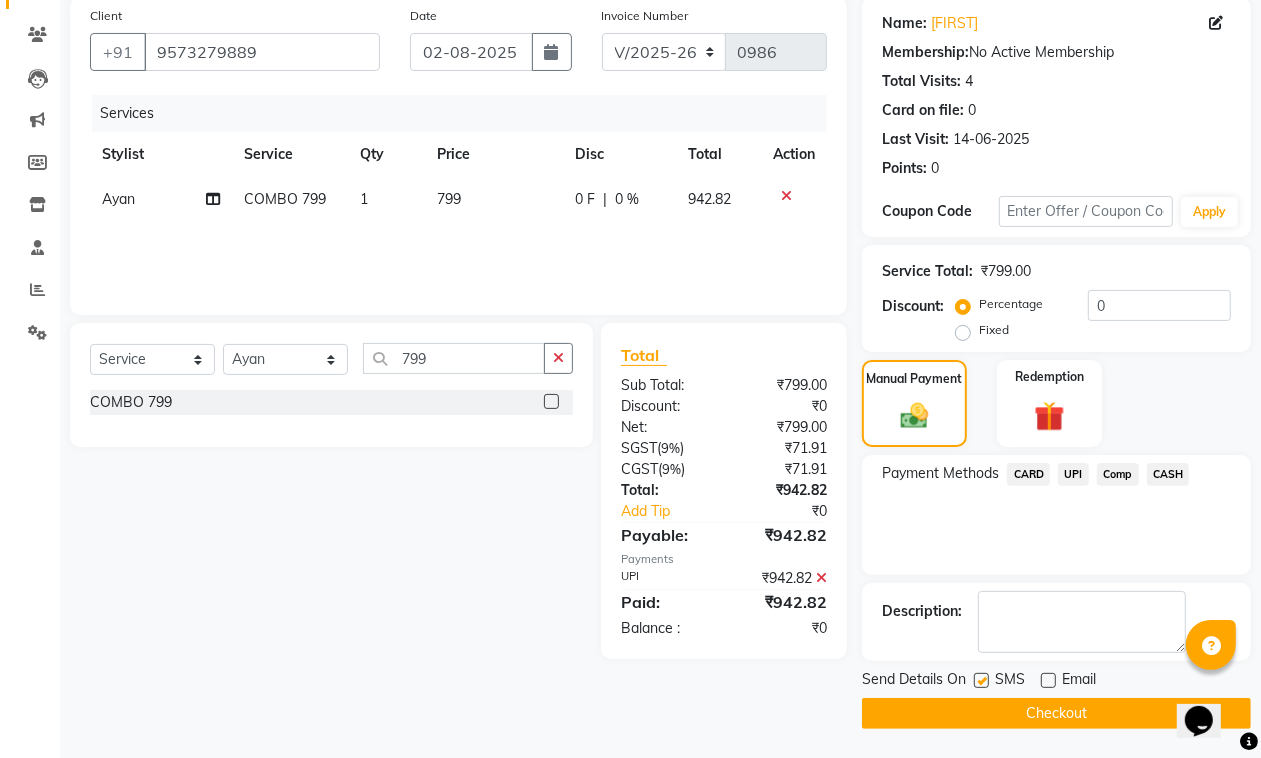 click on "Checkout" 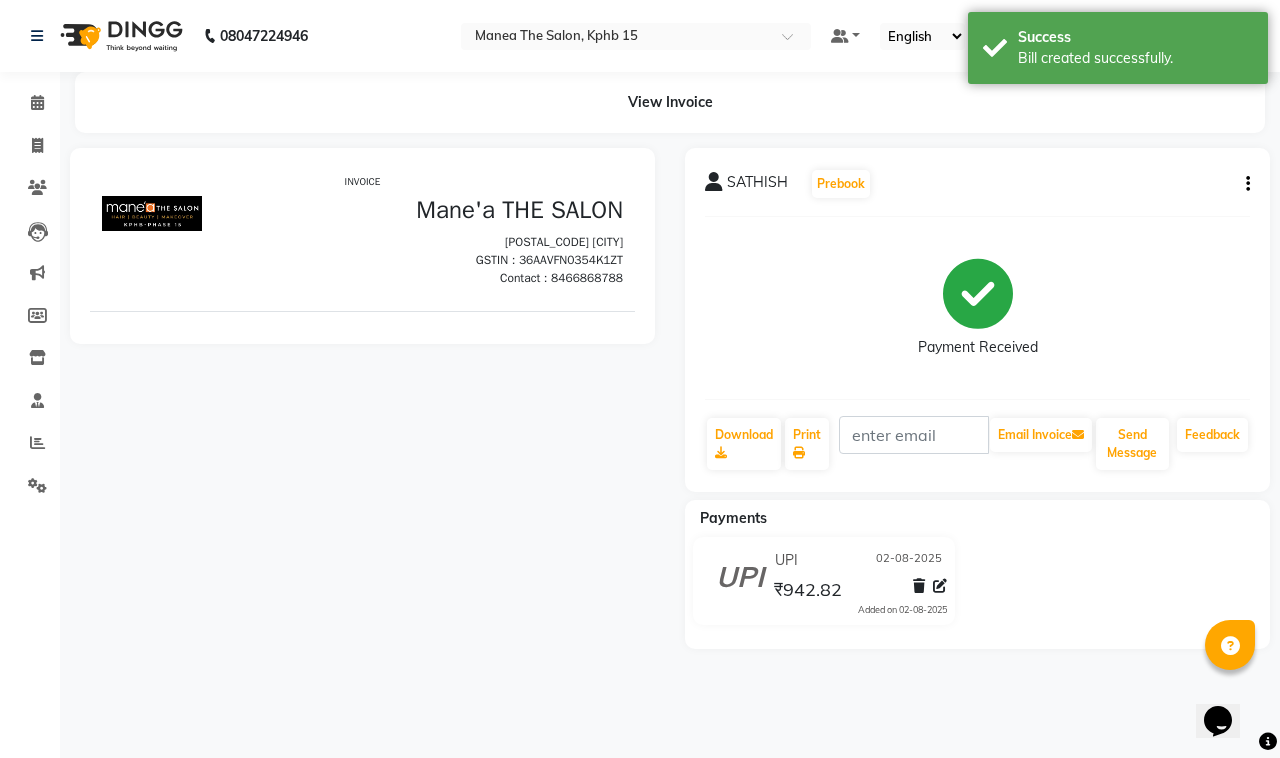 scroll, scrollTop: 0, scrollLeft: 0, axis: both 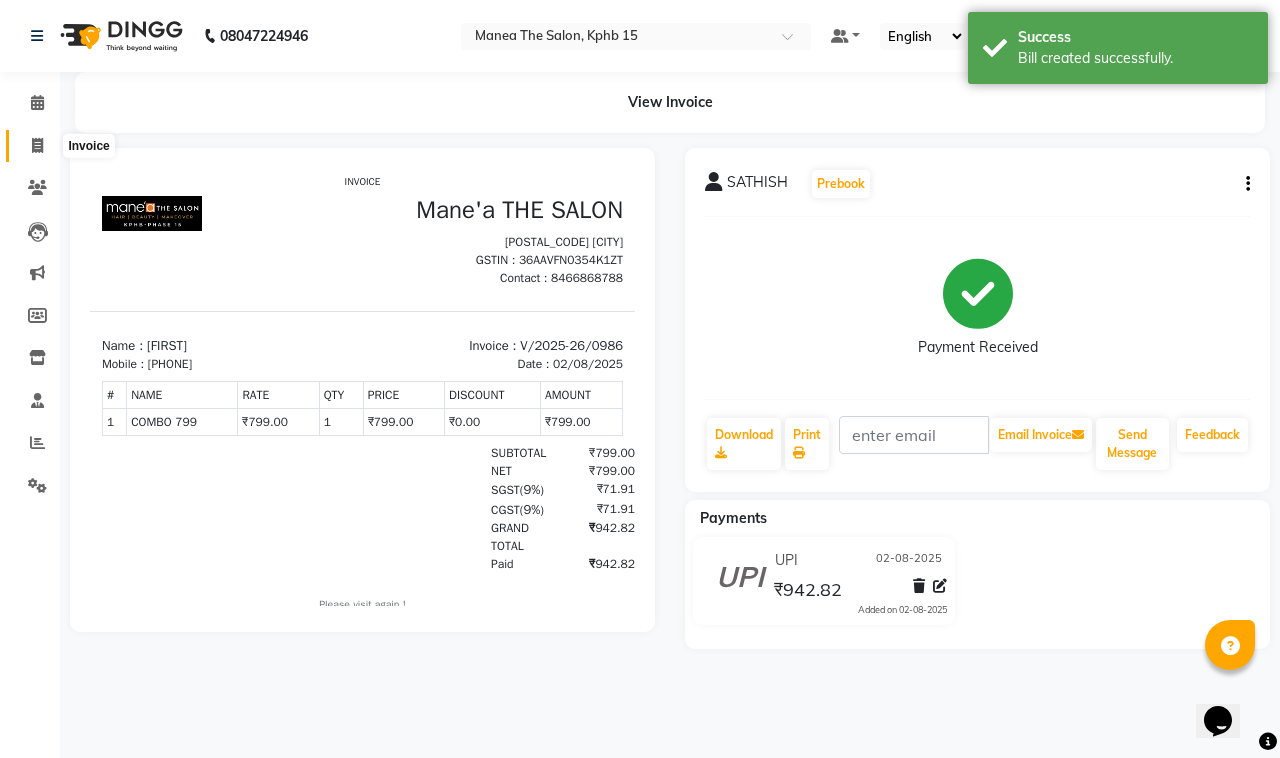 click 